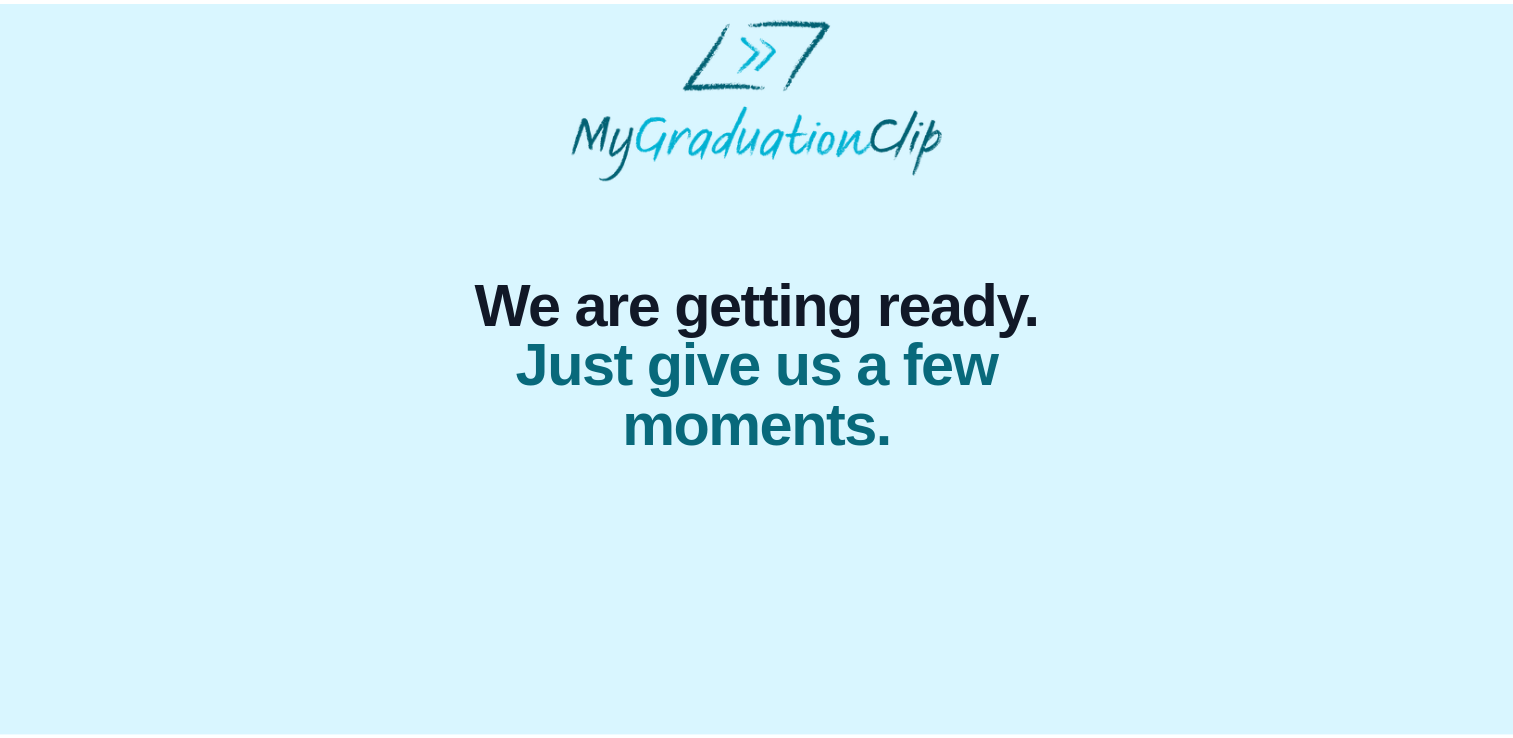 scroll, scrollTop: 0, scrollLeft: 0, axis: both 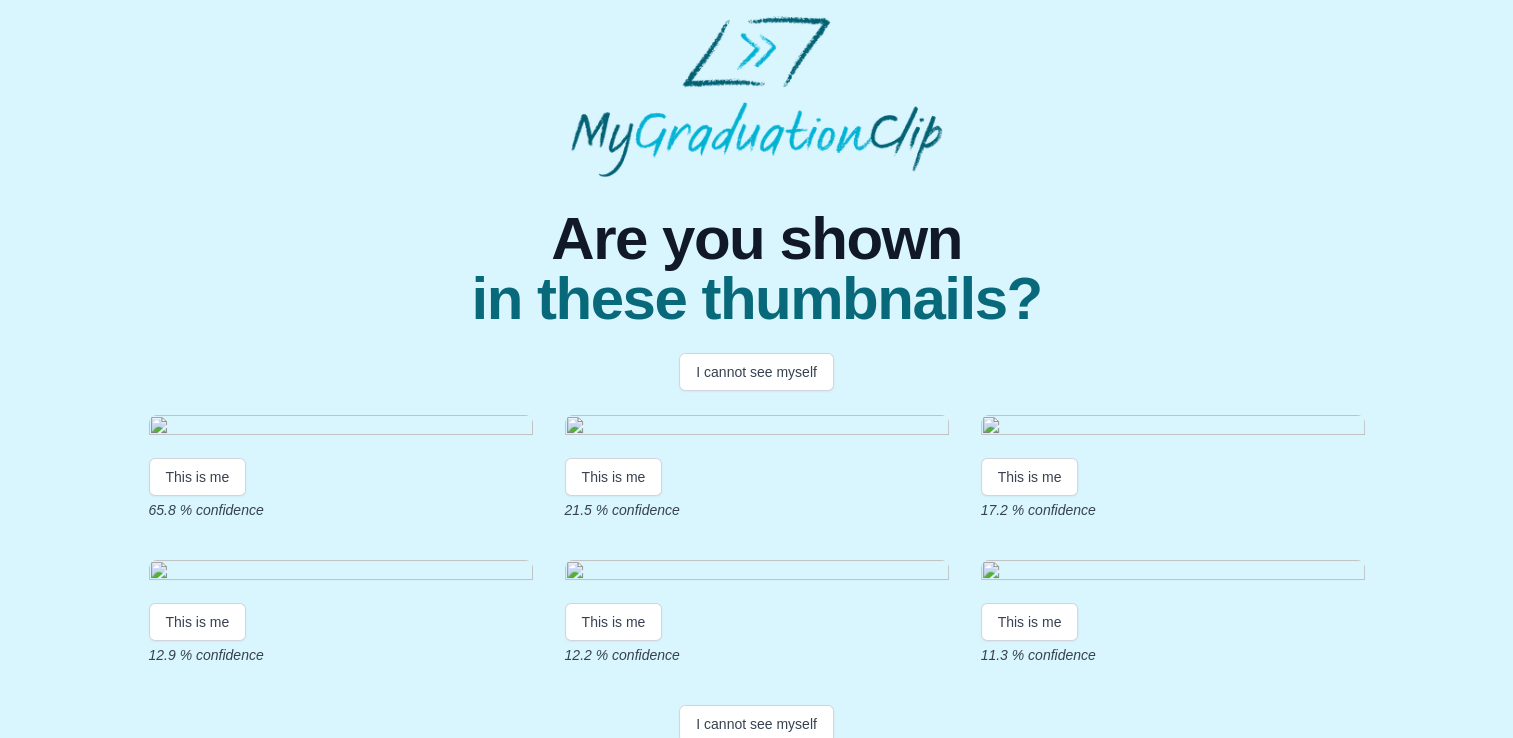 click at bounding box center (341, 428) 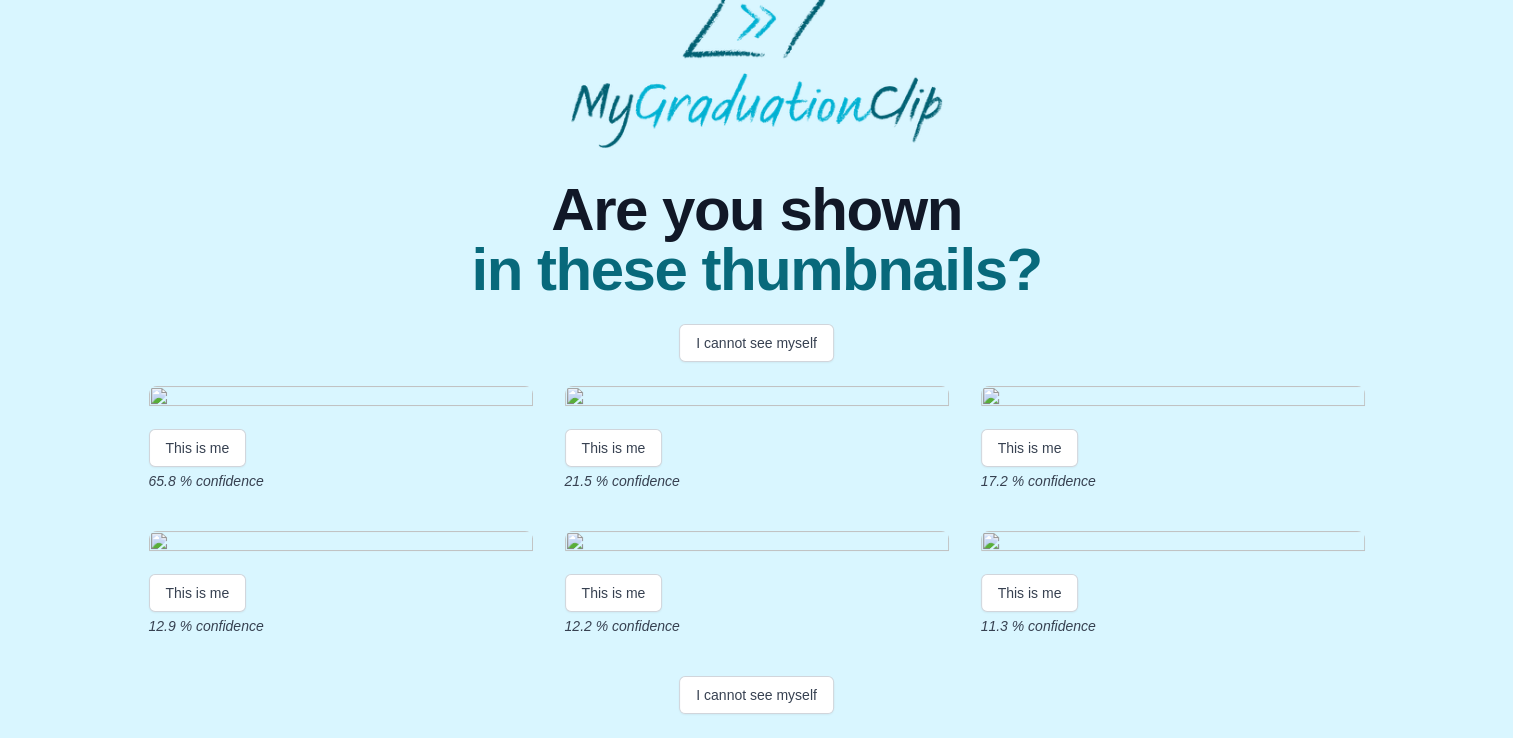 scroll, scrollTop: 320, scrollLeft: 0, axis: vertical 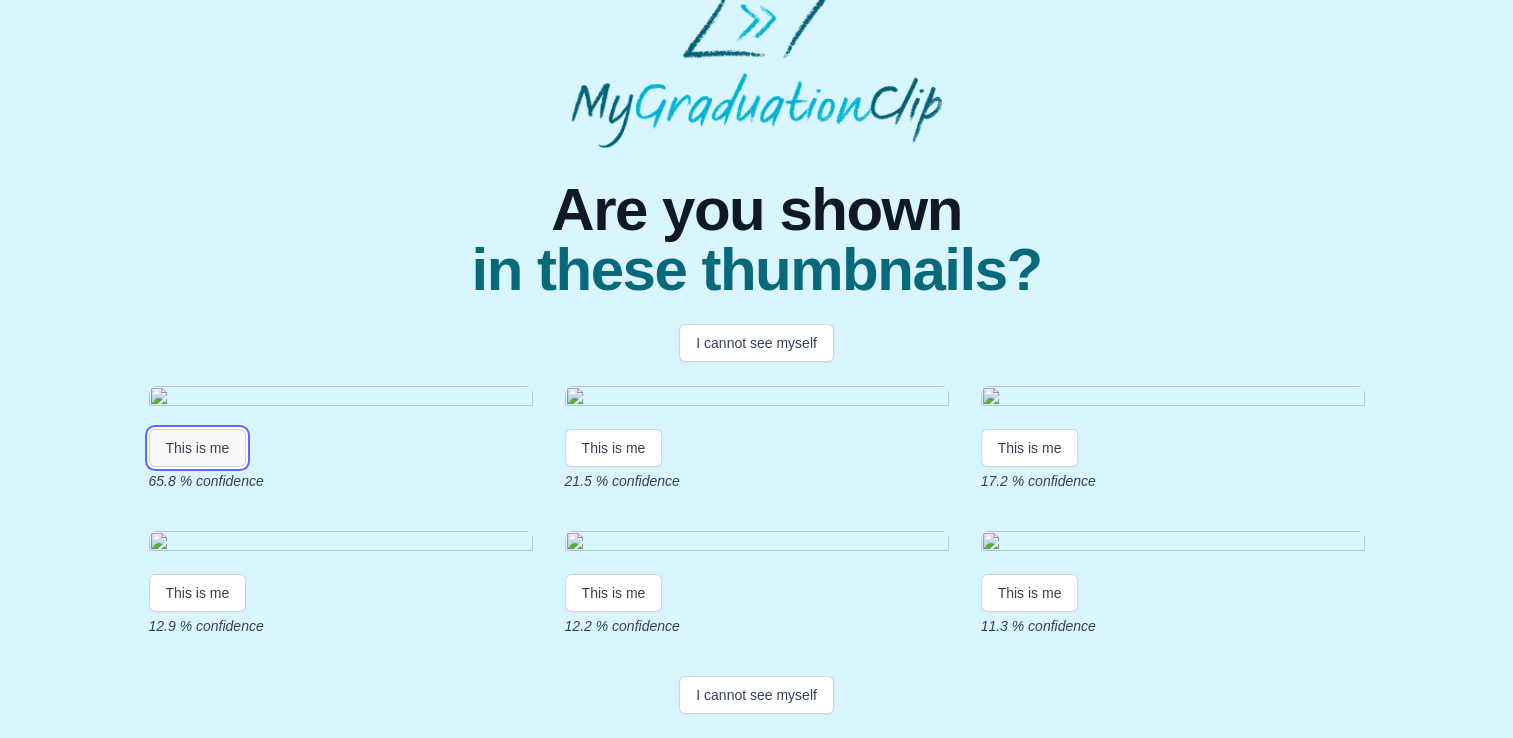click on "This is me" at bounding box center (198, 448) 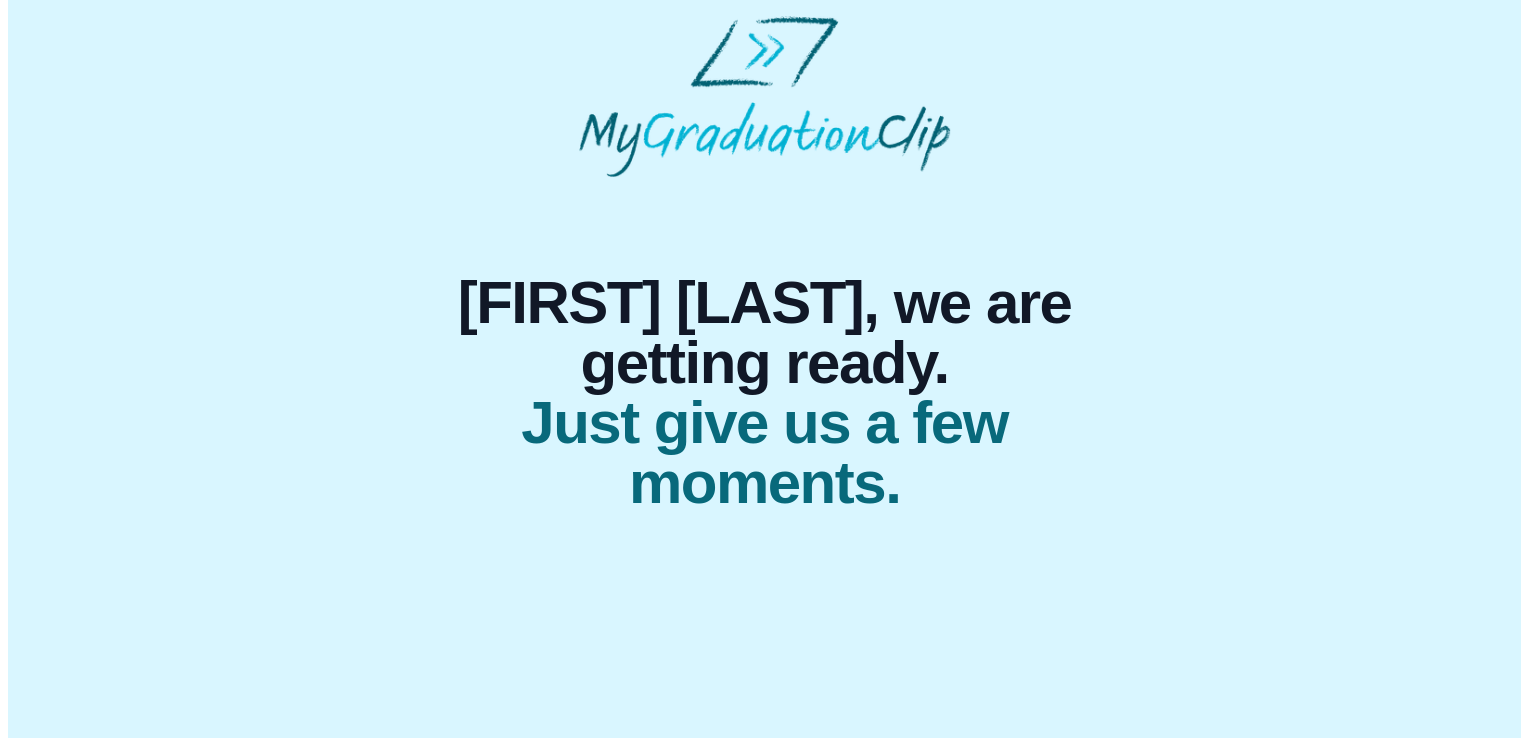 scroll, scrollTop: 0, scrollLeft: 0, axis: both 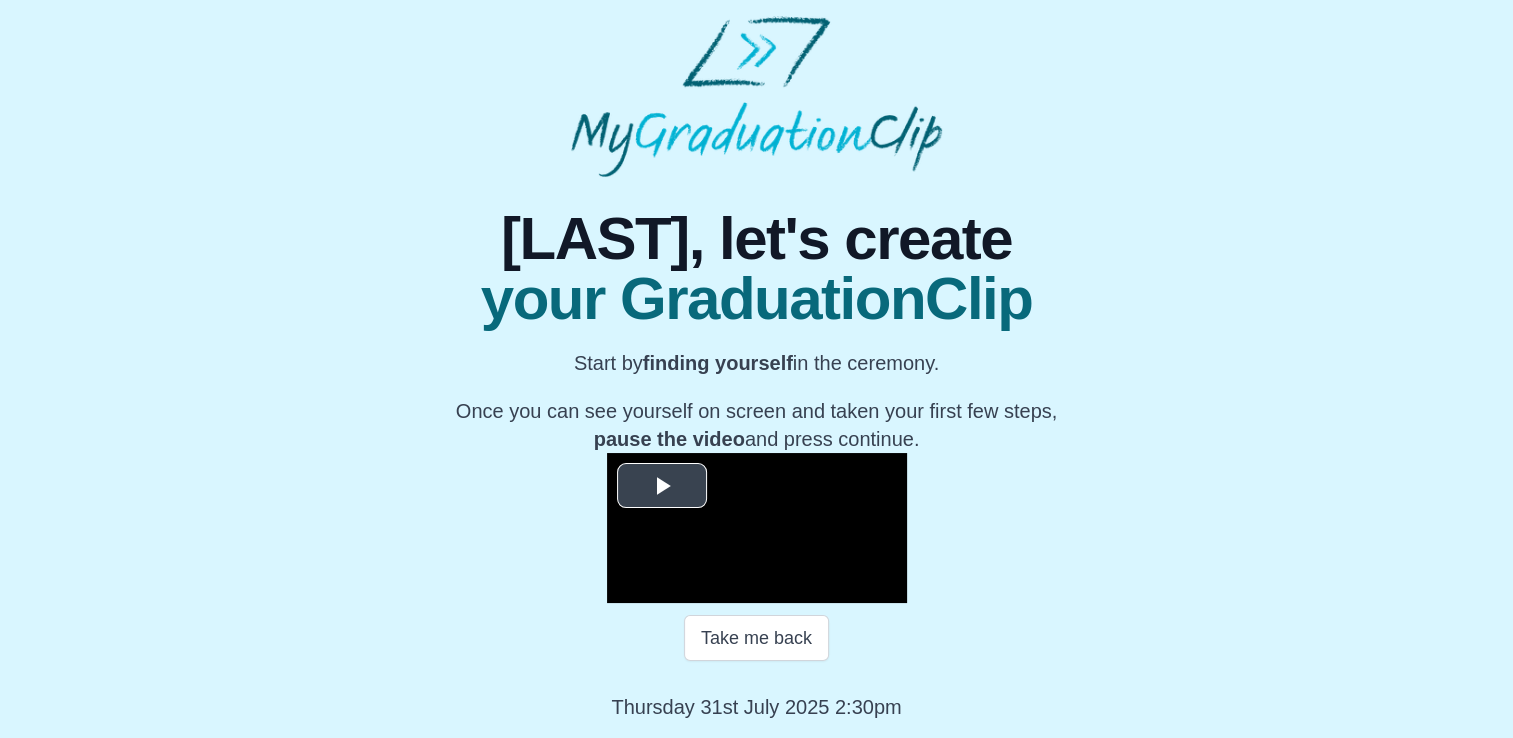 click at bounding box center (662, 486) 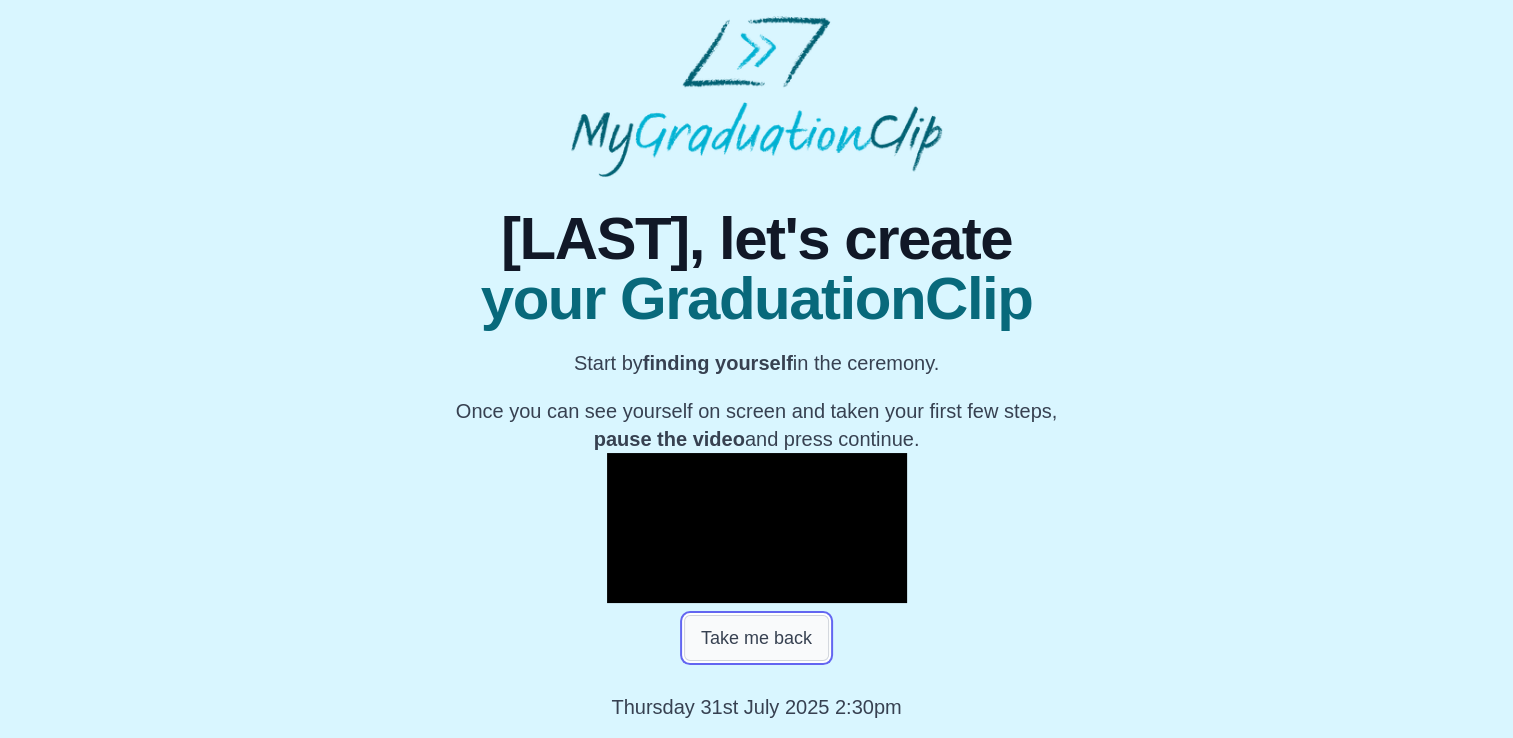 click on "Take me back" at bounding box center (756, 638) 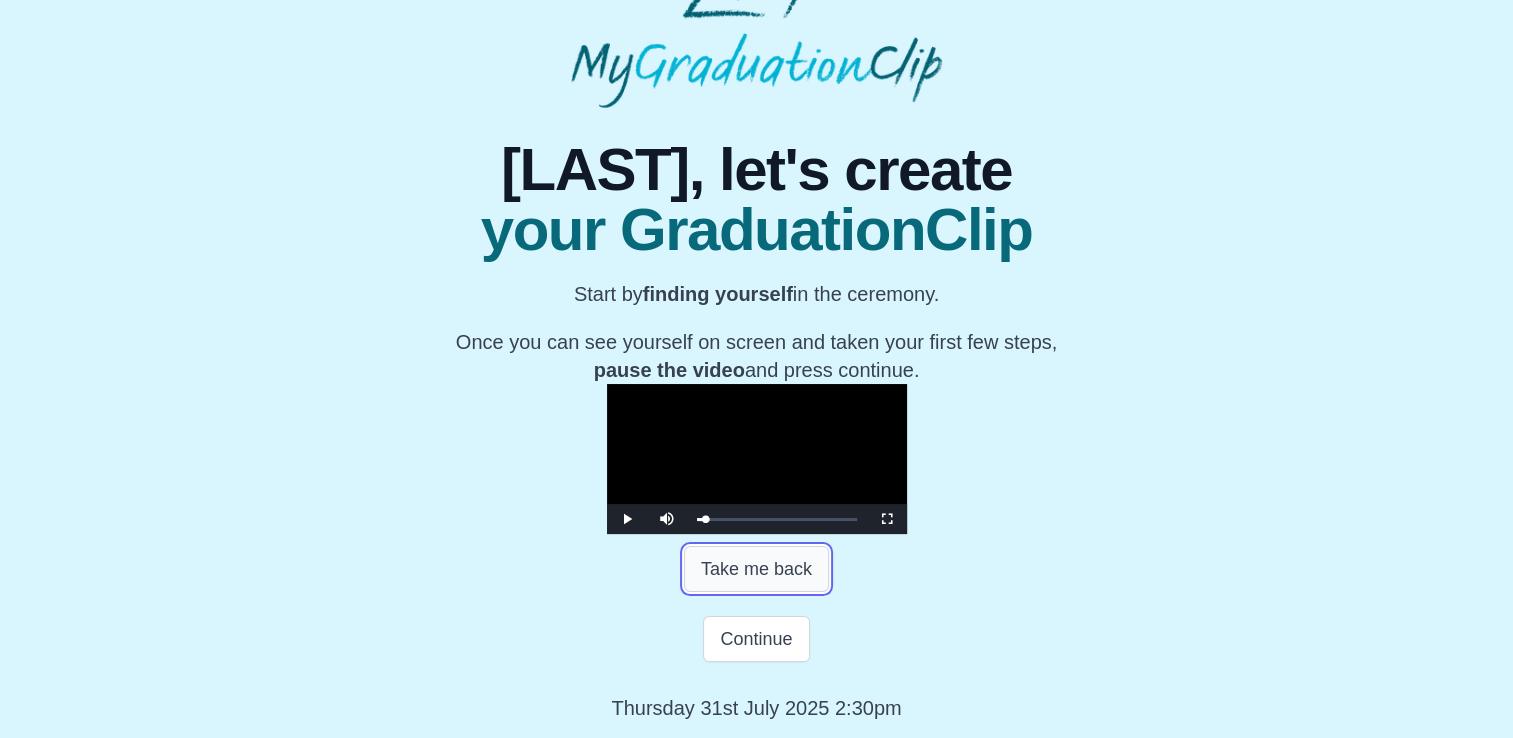 click on "Take me back" at bounding box center (756, 569) 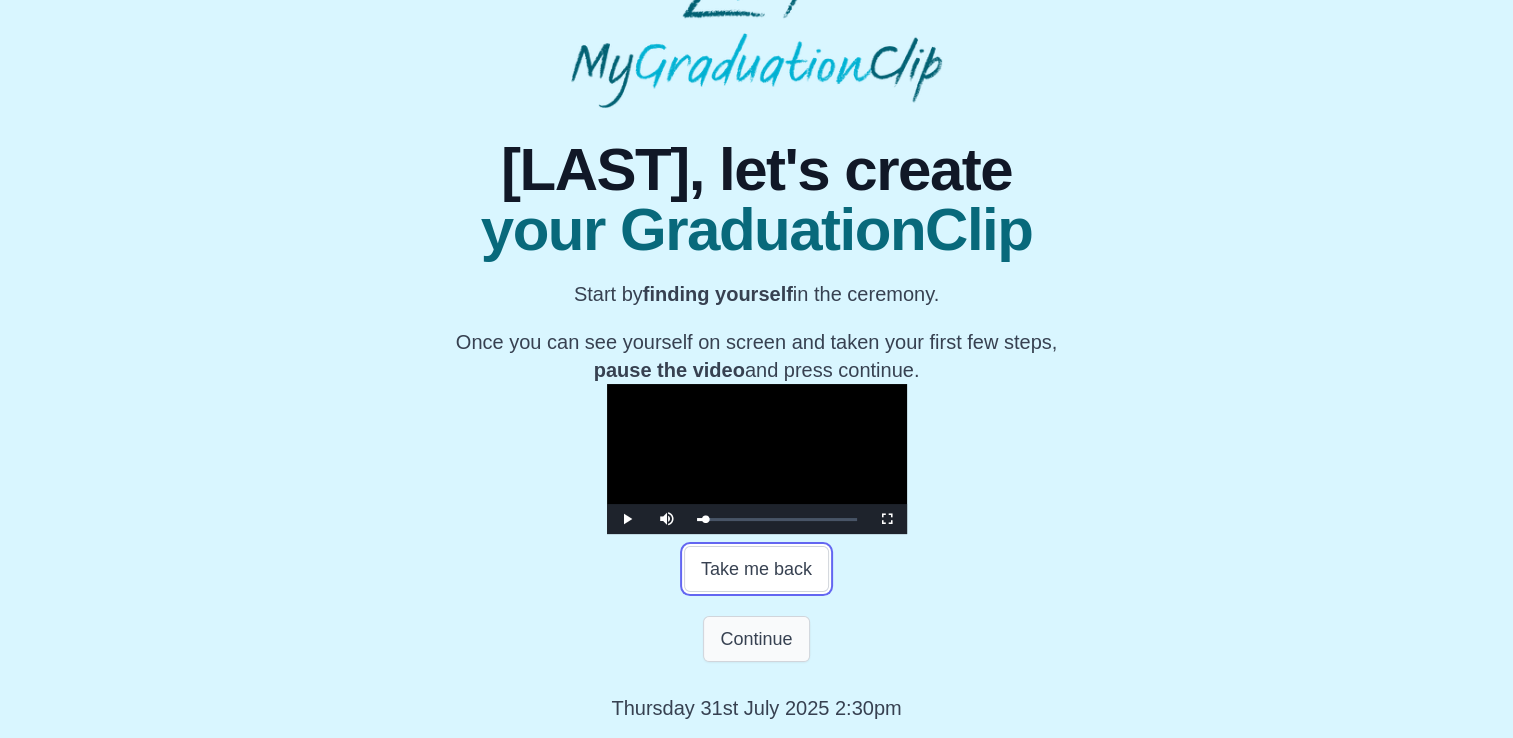 scroll, scrollTop: 344, scrollLeft: 0, axis: vertical 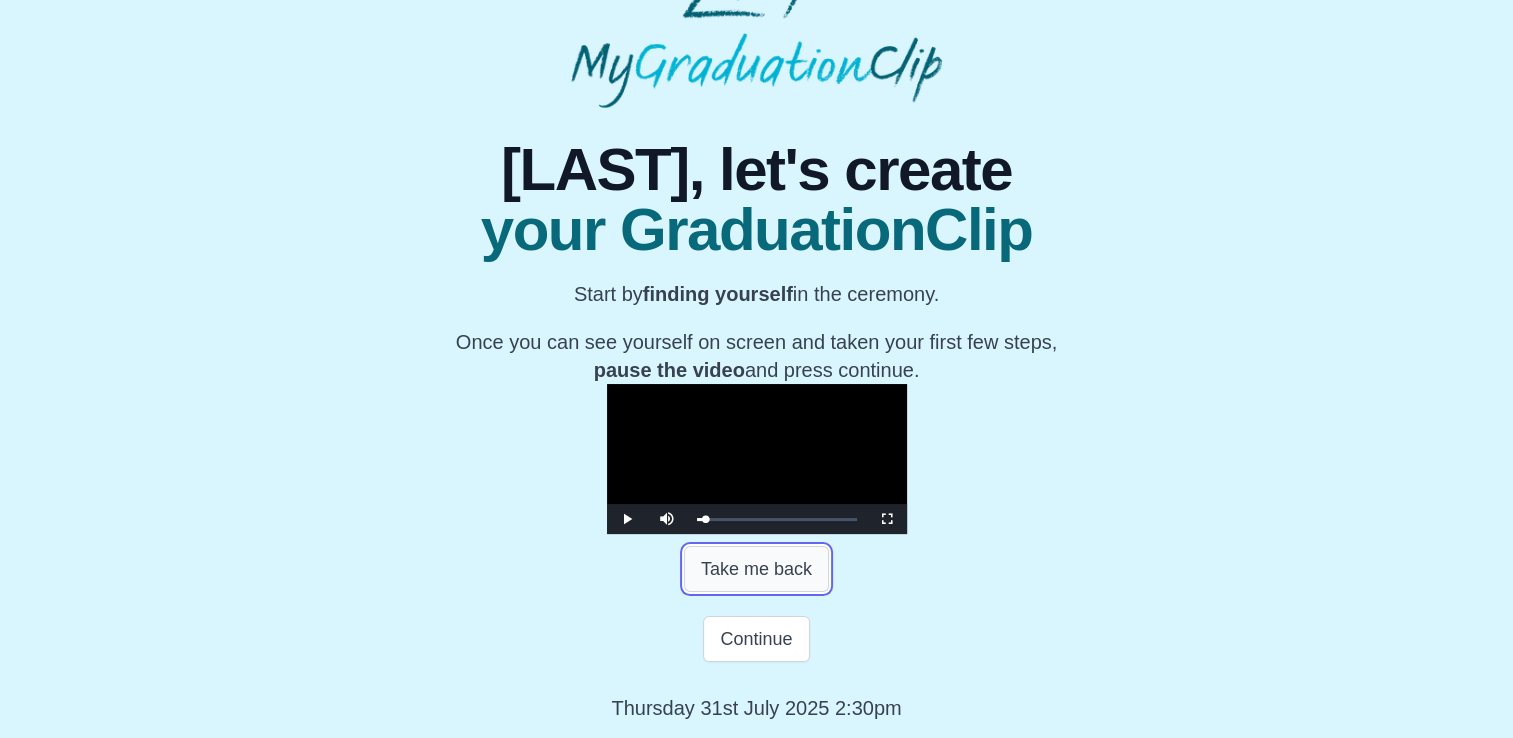 click on "Take me back" at bounding box center (756, 569) 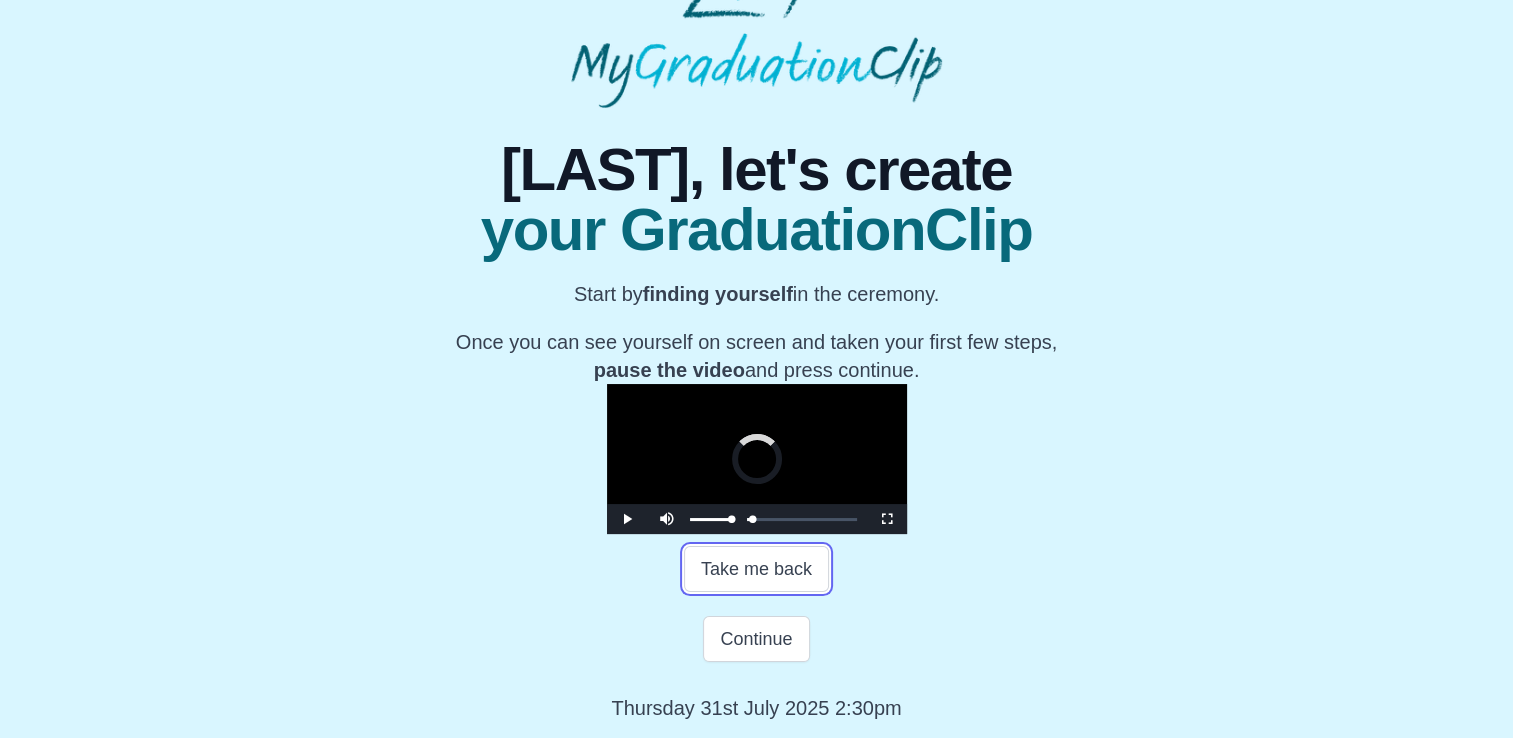 drag, startPoint x: 507, startPoint y: 523, endPoint x: 436, endPoint y: 523, distance: 71 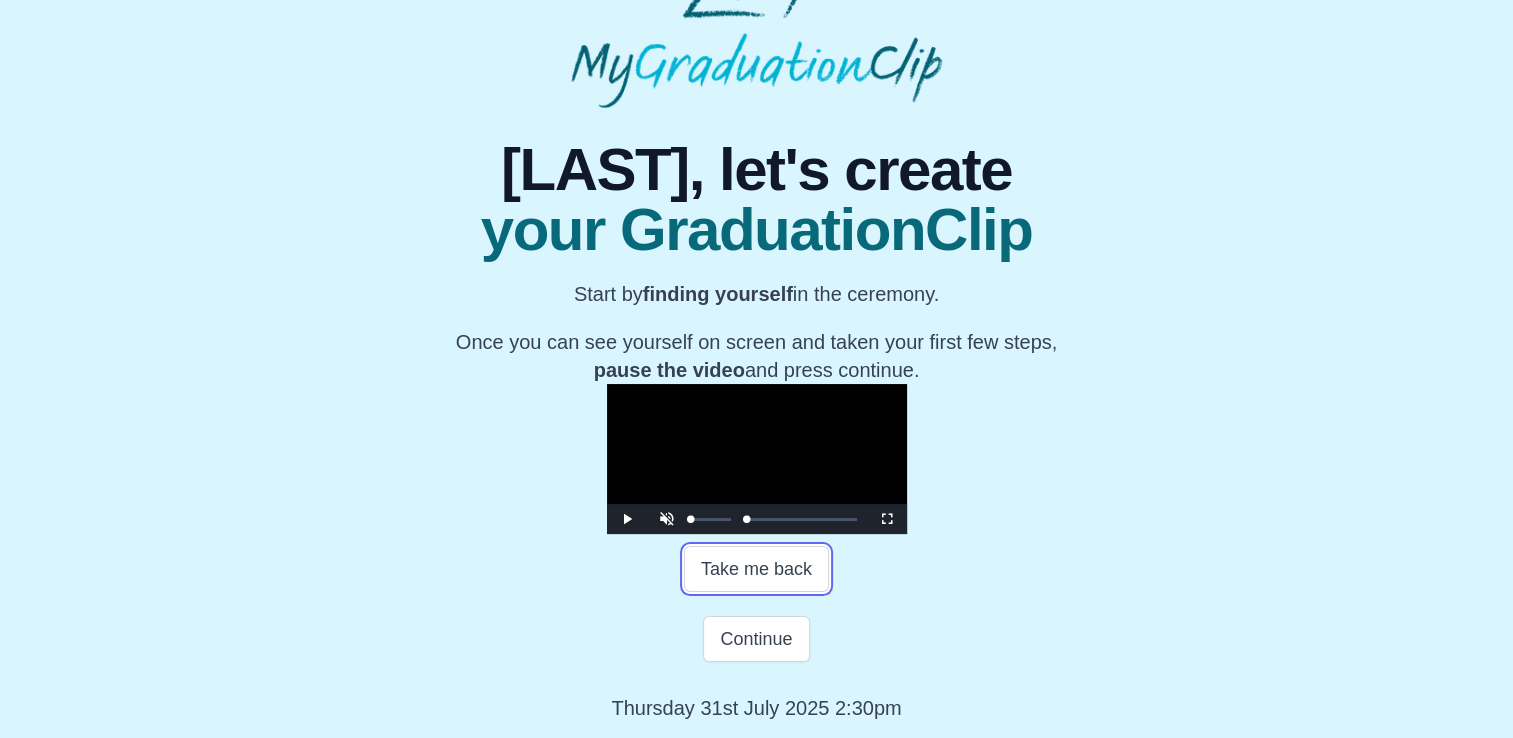 drag, startPoint x: 501, startPoint y: 519, endPoint x: 442, endPoint y: 519, distance: 59 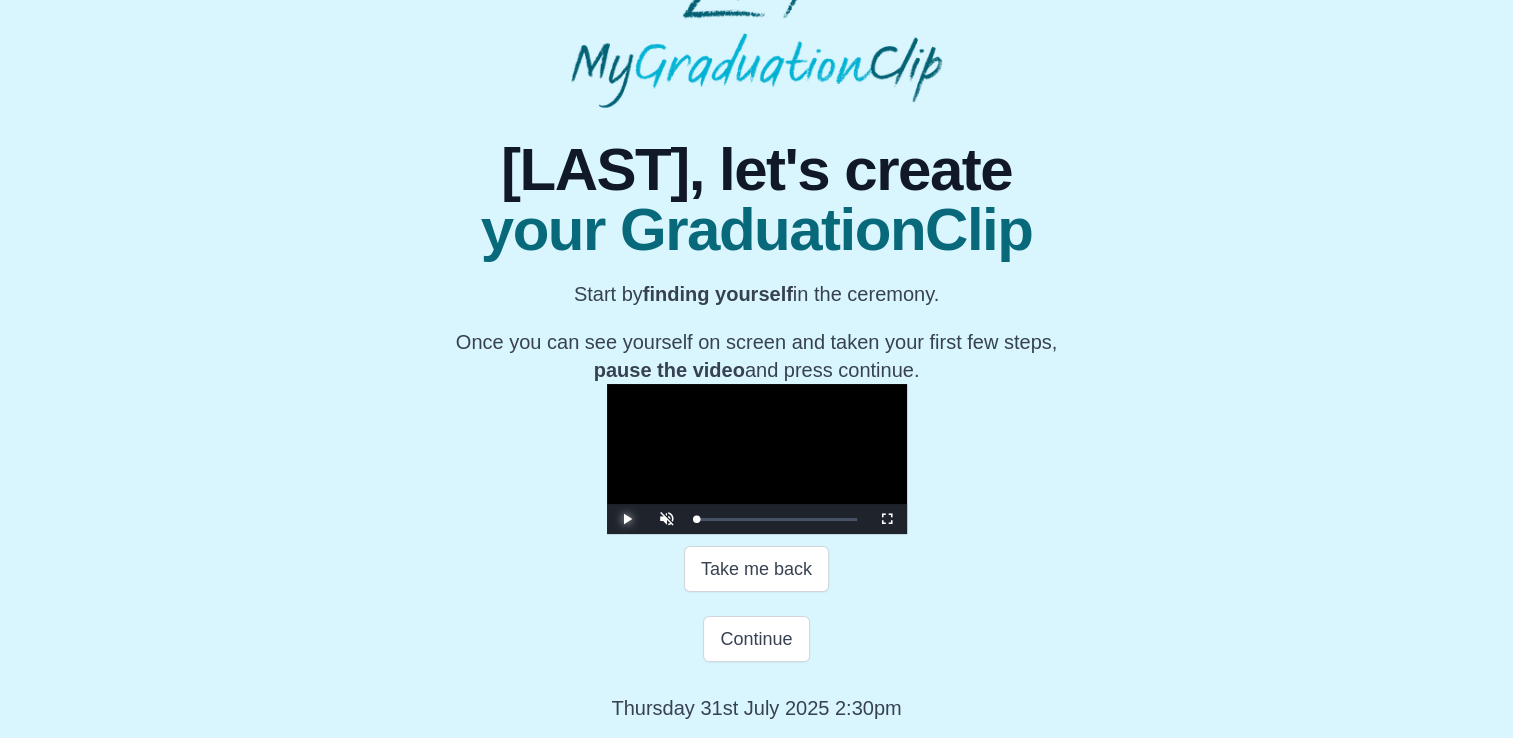 click at bounding box center (627, 519) 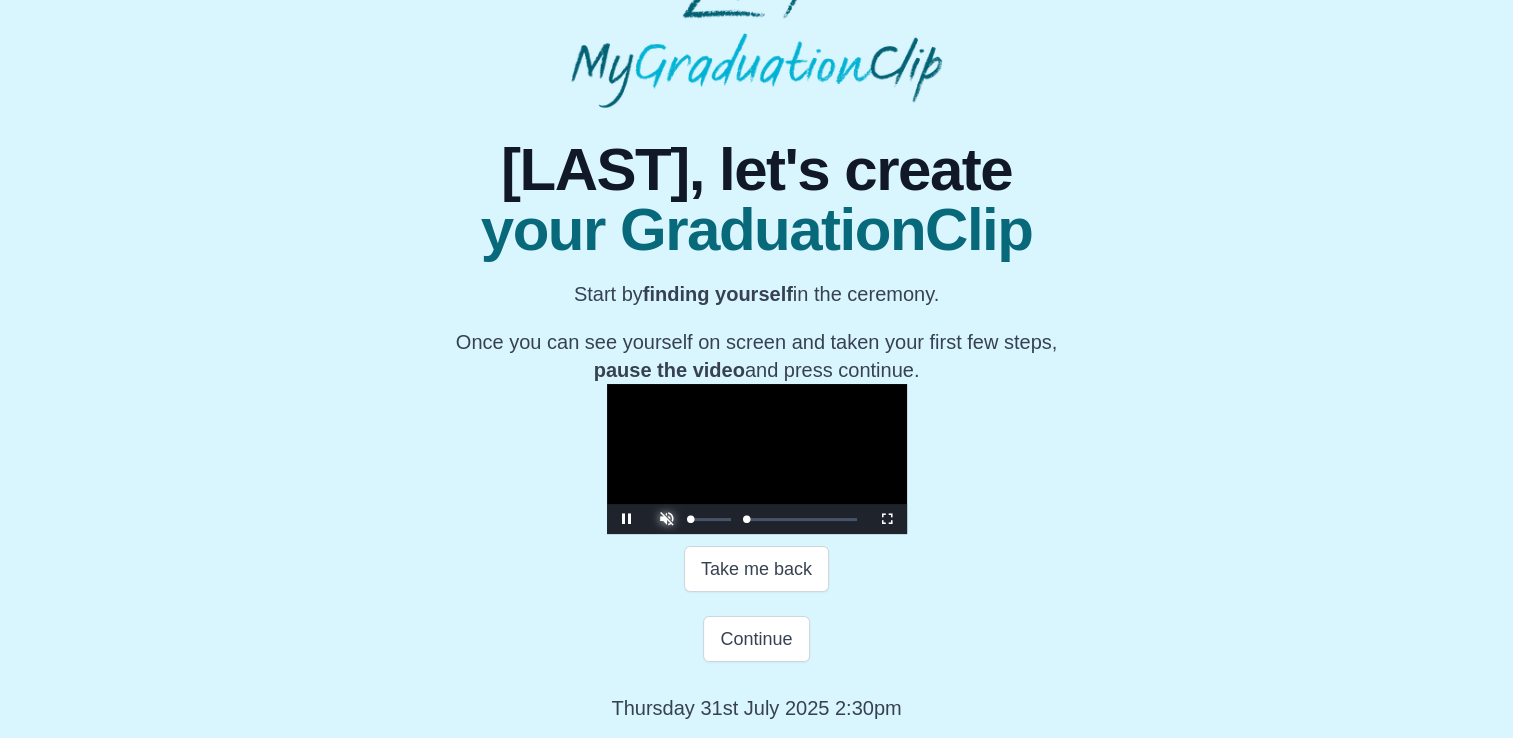 click at bounding box center (667, 504) 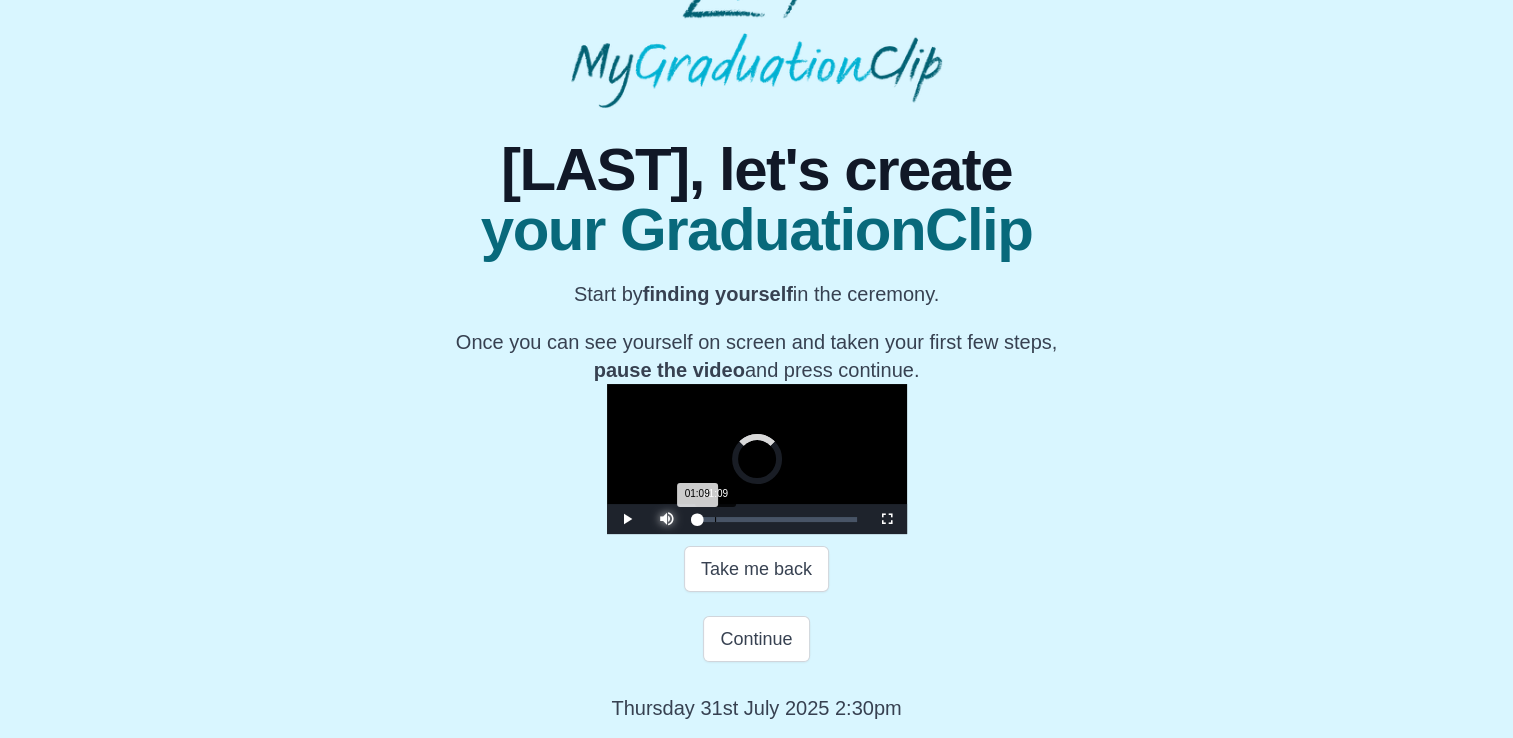 click on "01:09" at bounding box center (715, 519) 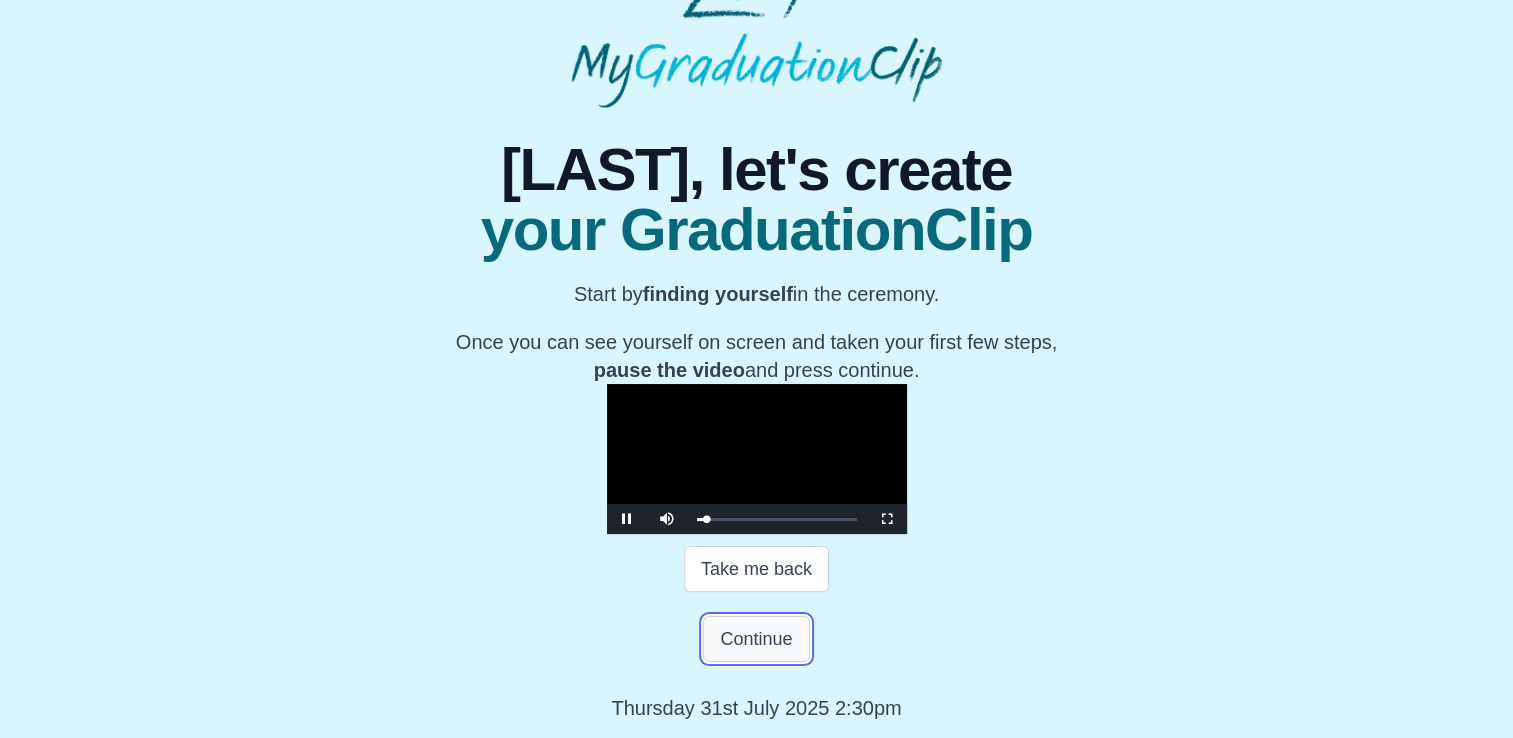click on "Continue" at bounding box center [756, 639] 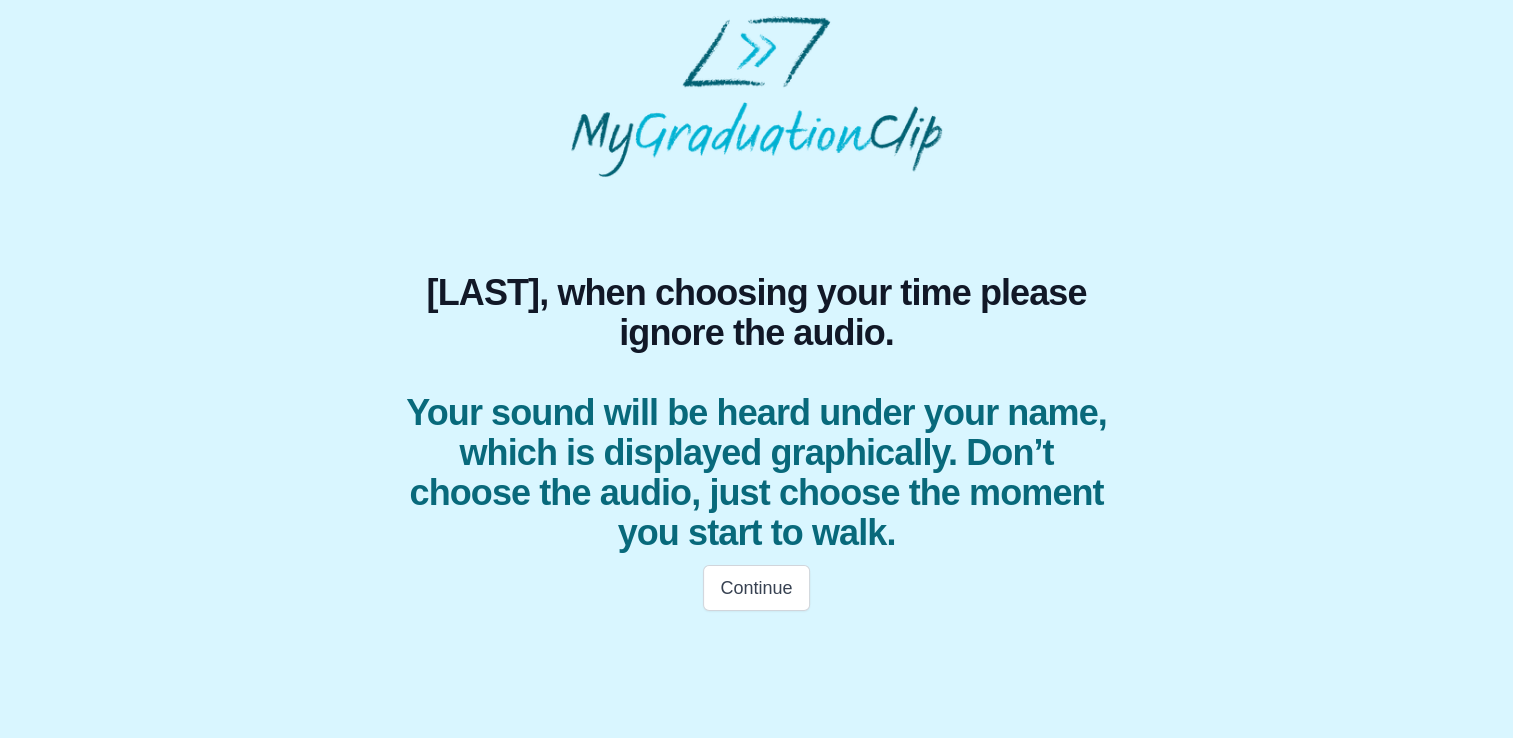 scroll, scrollTop: 0, scrollLeft: 0, axis: both 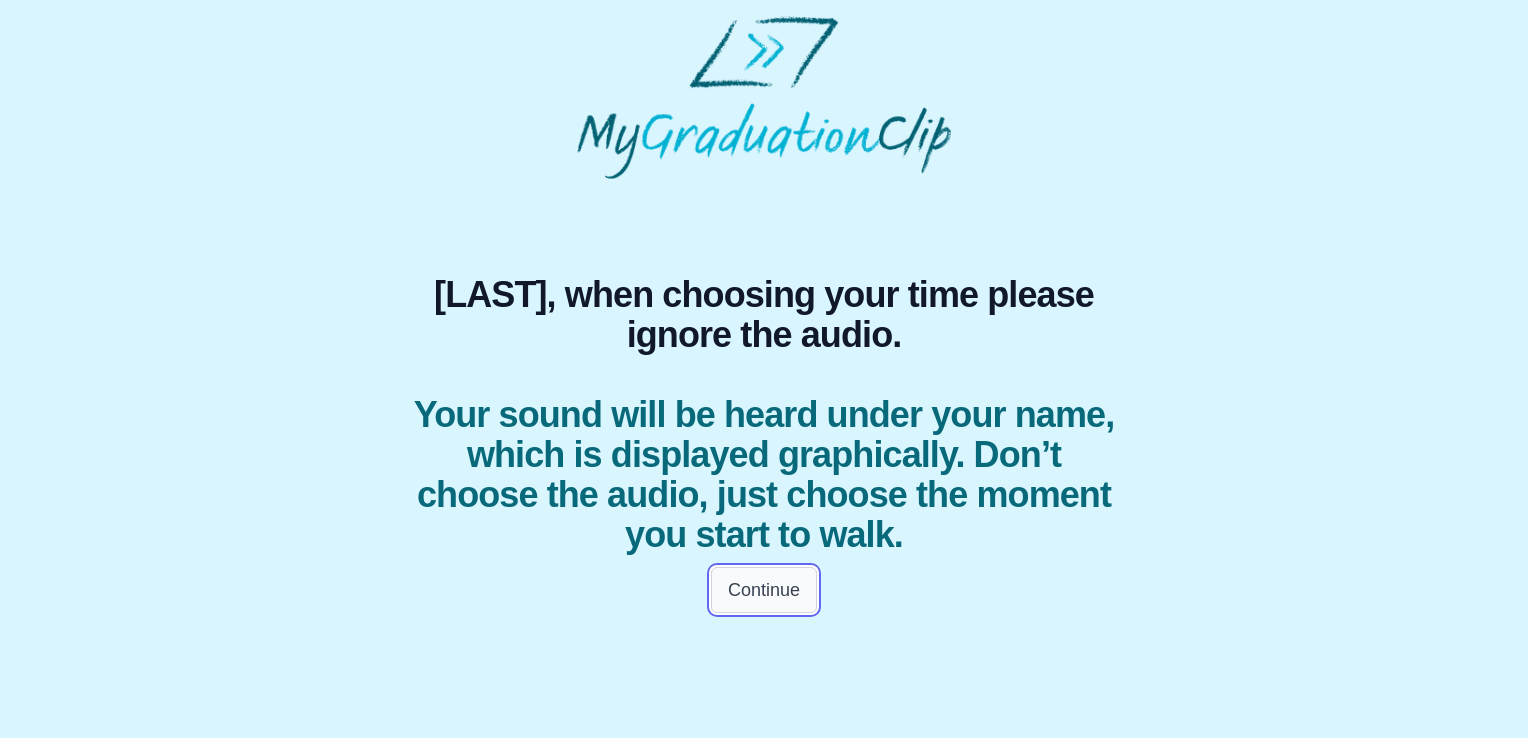 click on "Continue" at bounding box center (764, 590) 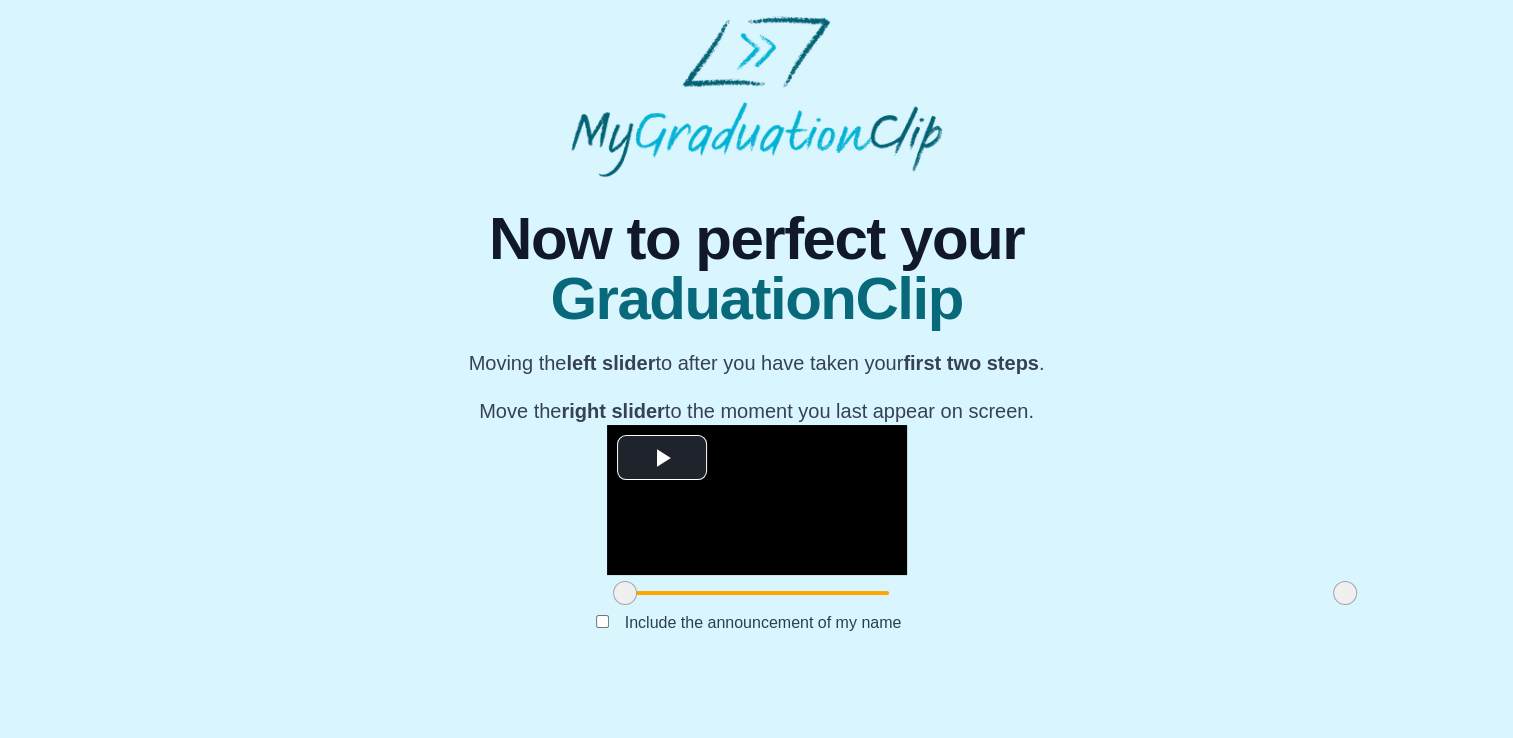 scroll, scrollTop: 226, scrollLeft: 0, axis: vertical 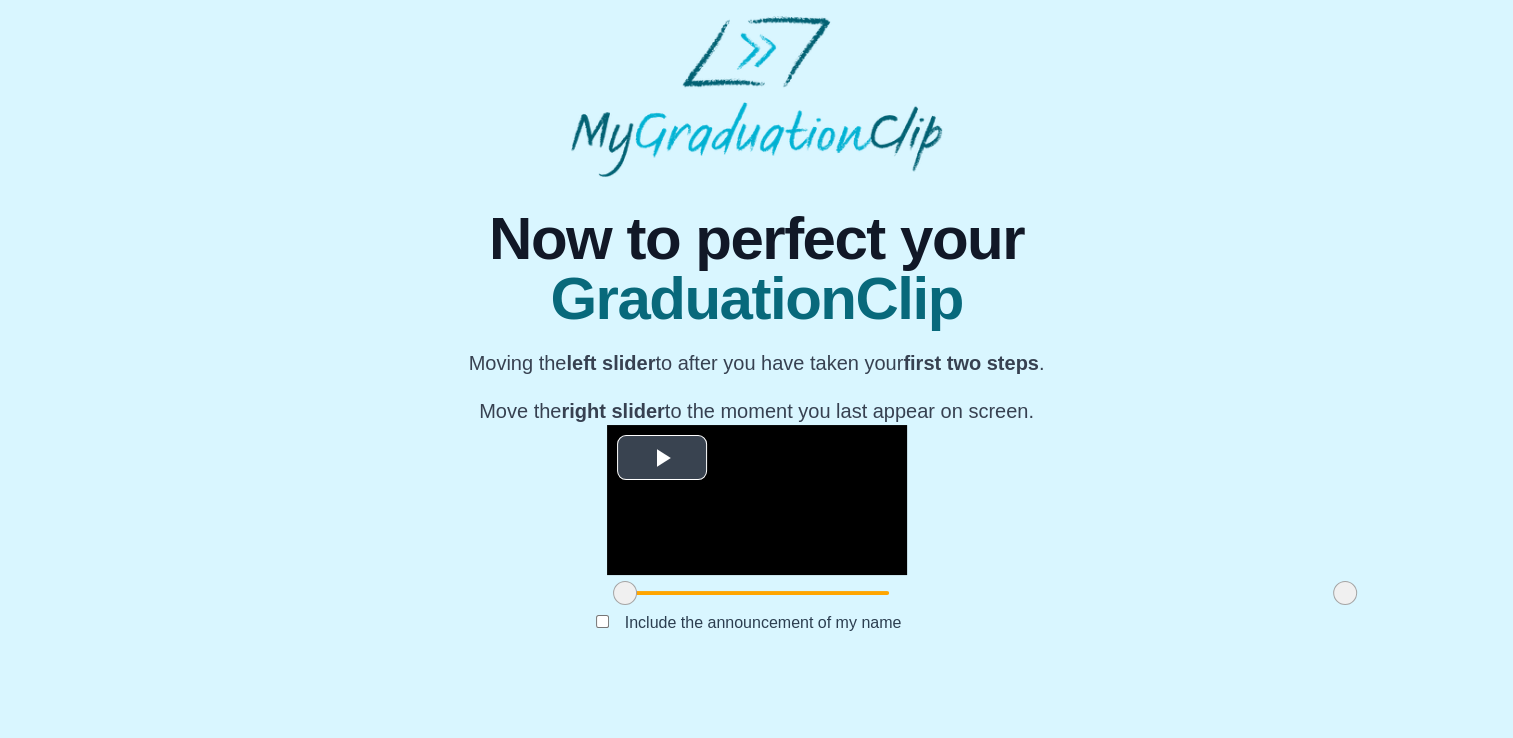 click at bounding box center [662, 458] 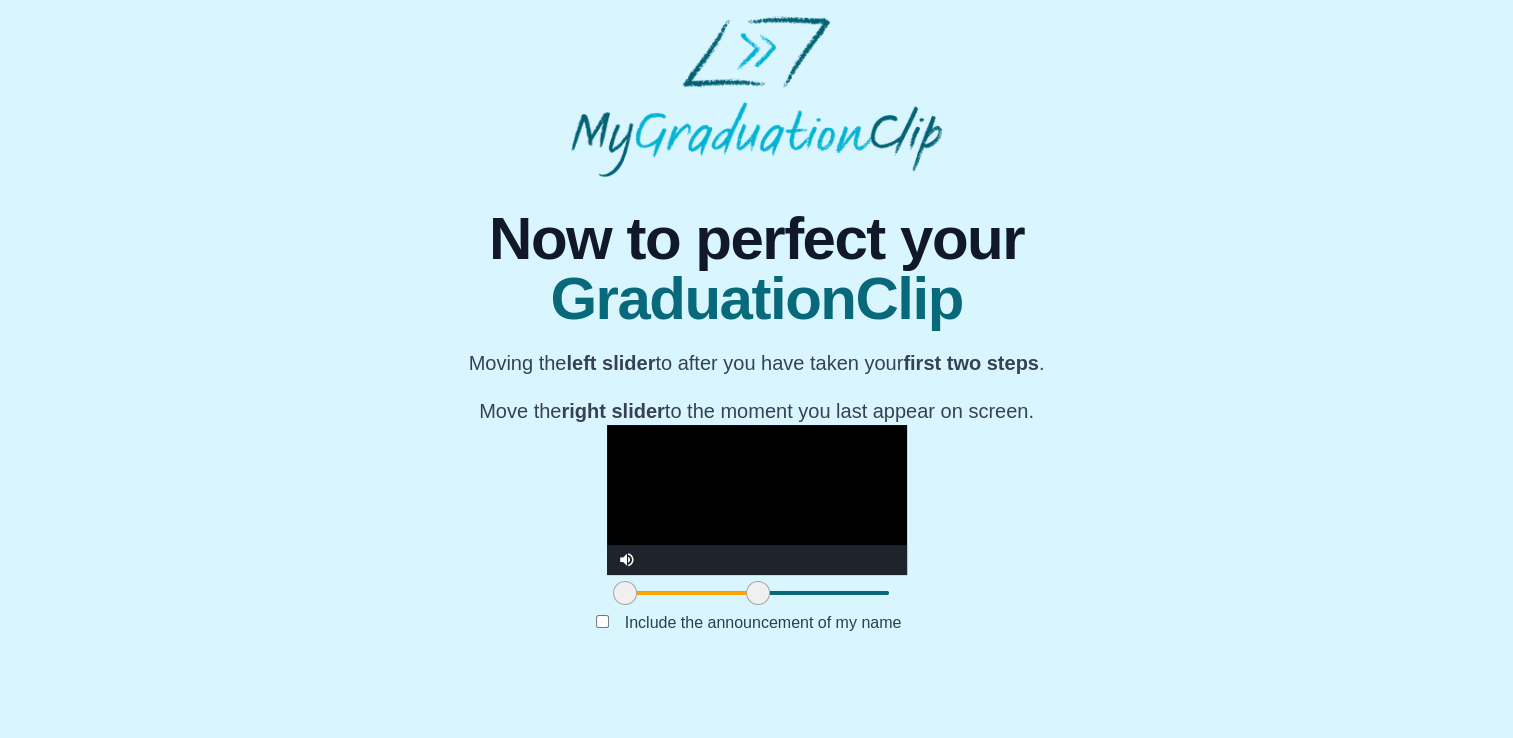 drag, startPoint x: 1118, startPoint y: 647, endPoint x: 531, endPoint y: 650, distance: 587.0077 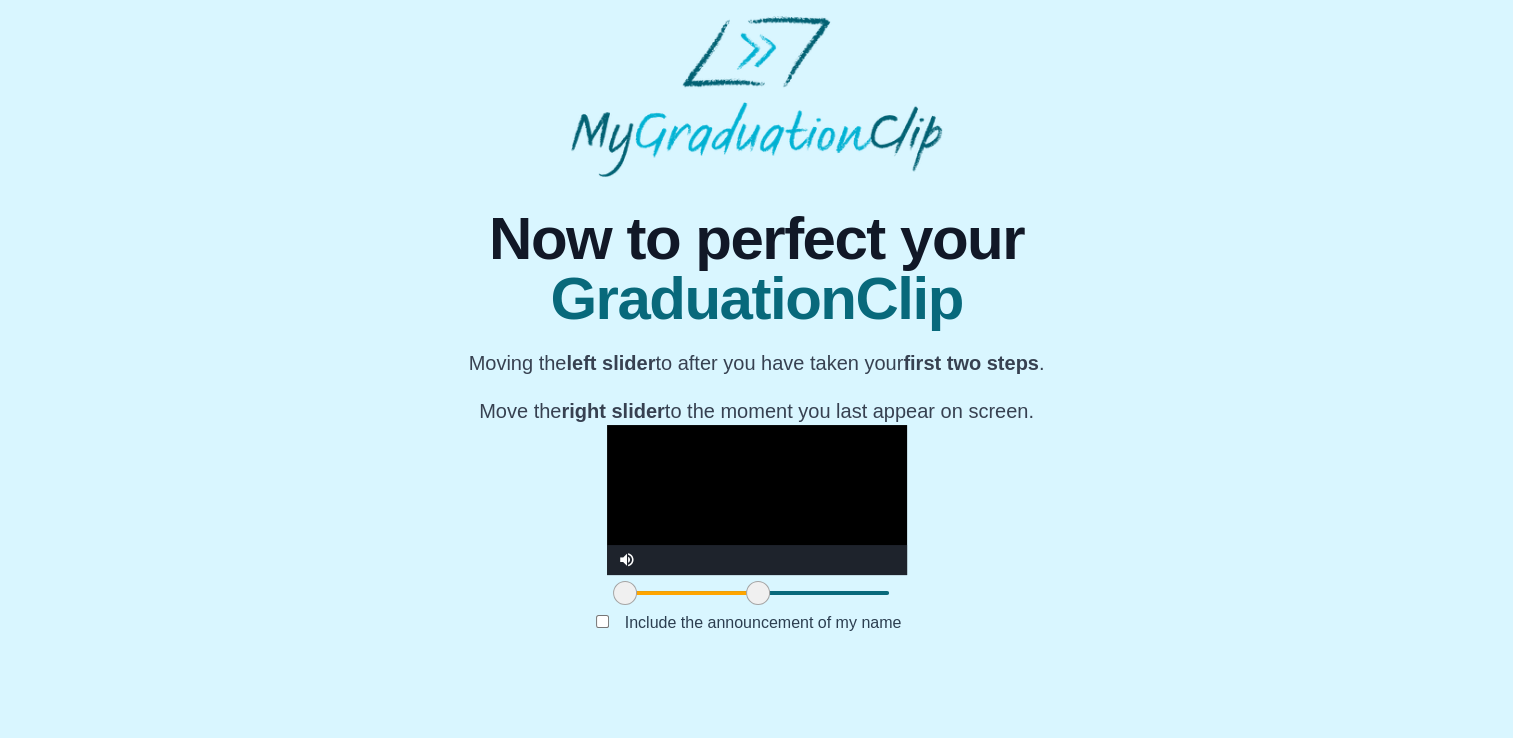 click at bounding box center (757, 500) 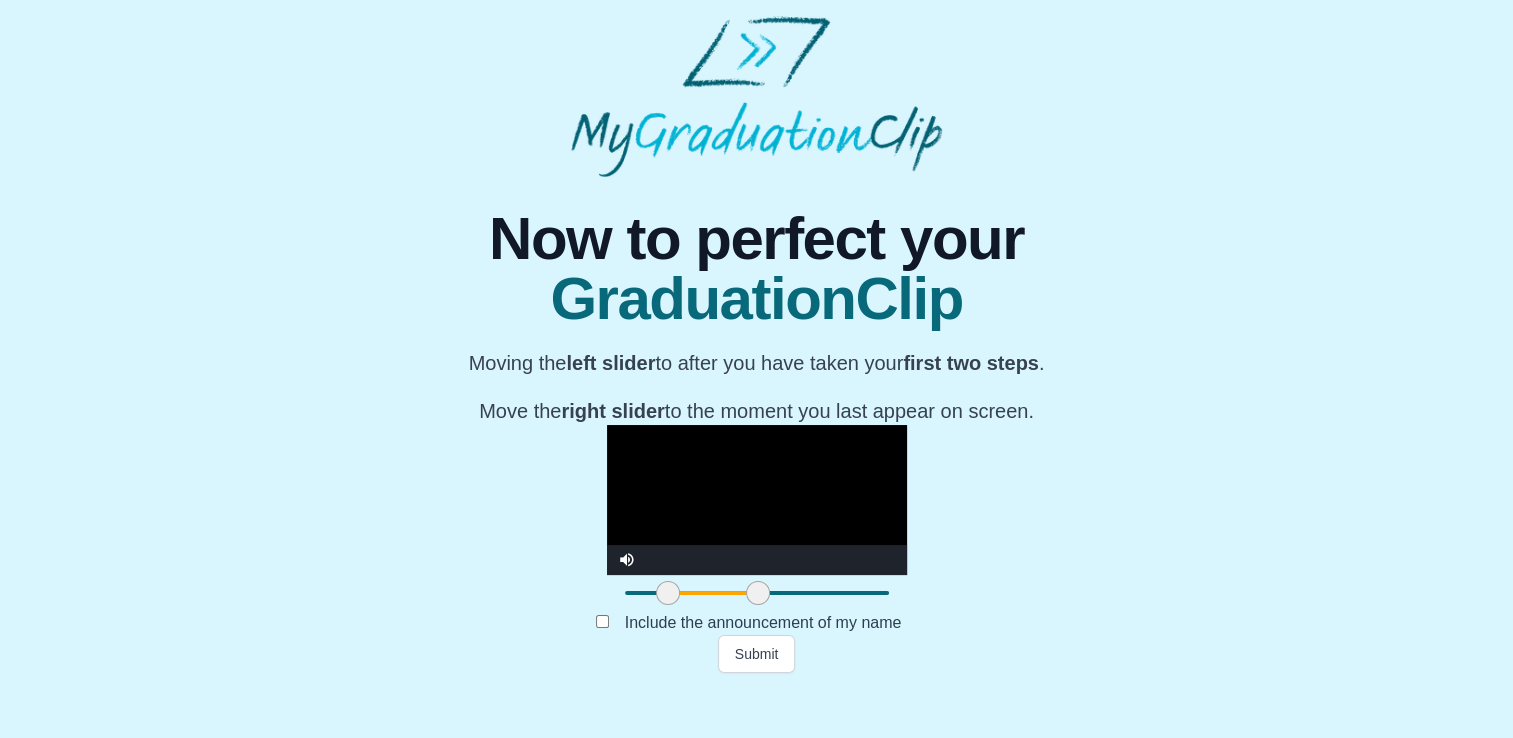 drag, startPoint x: 385, startPoint y: 645, endPoint x: 428, endPoint y: 654, distance: 43.931767 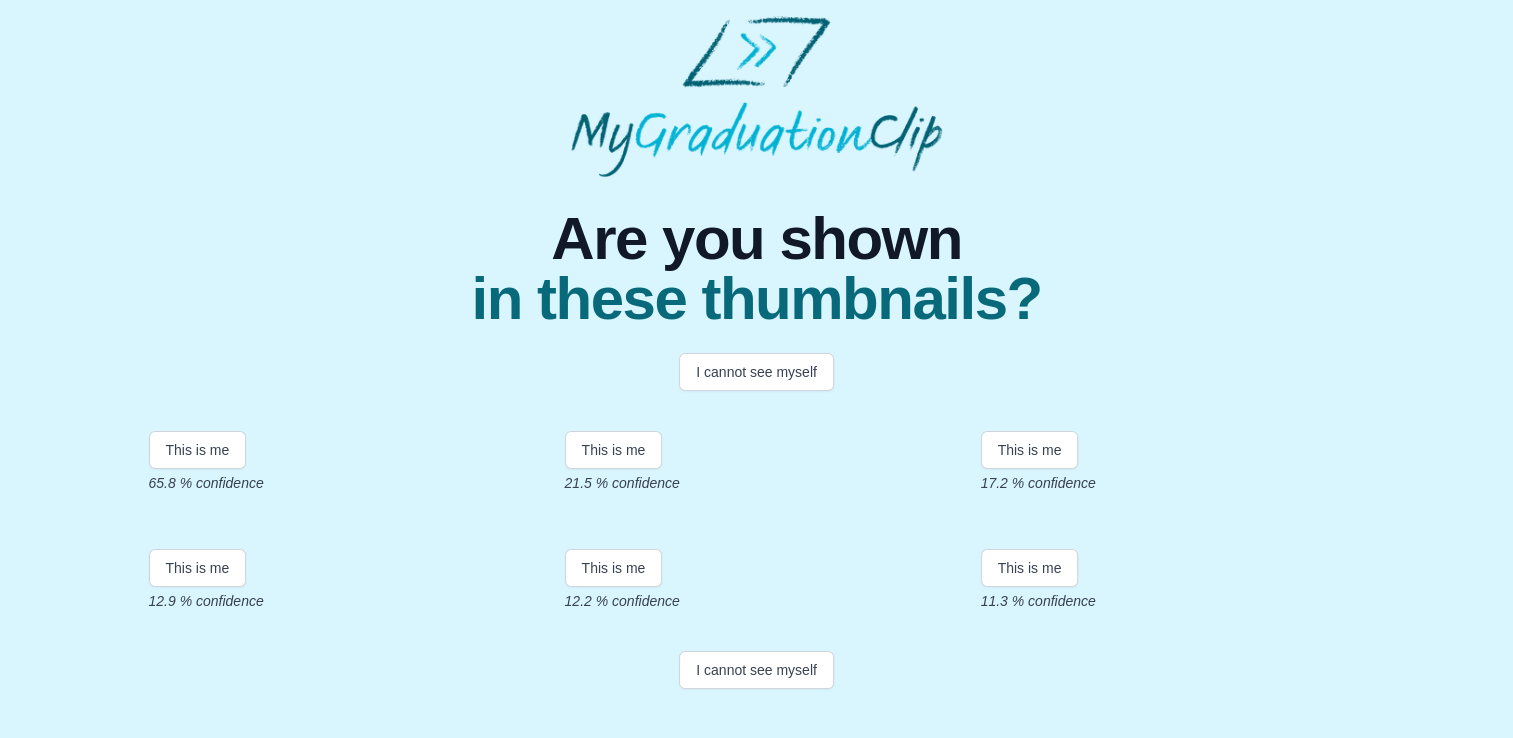 scroll, scrollTop: 77, scrollLeft: 0, axis: vertical 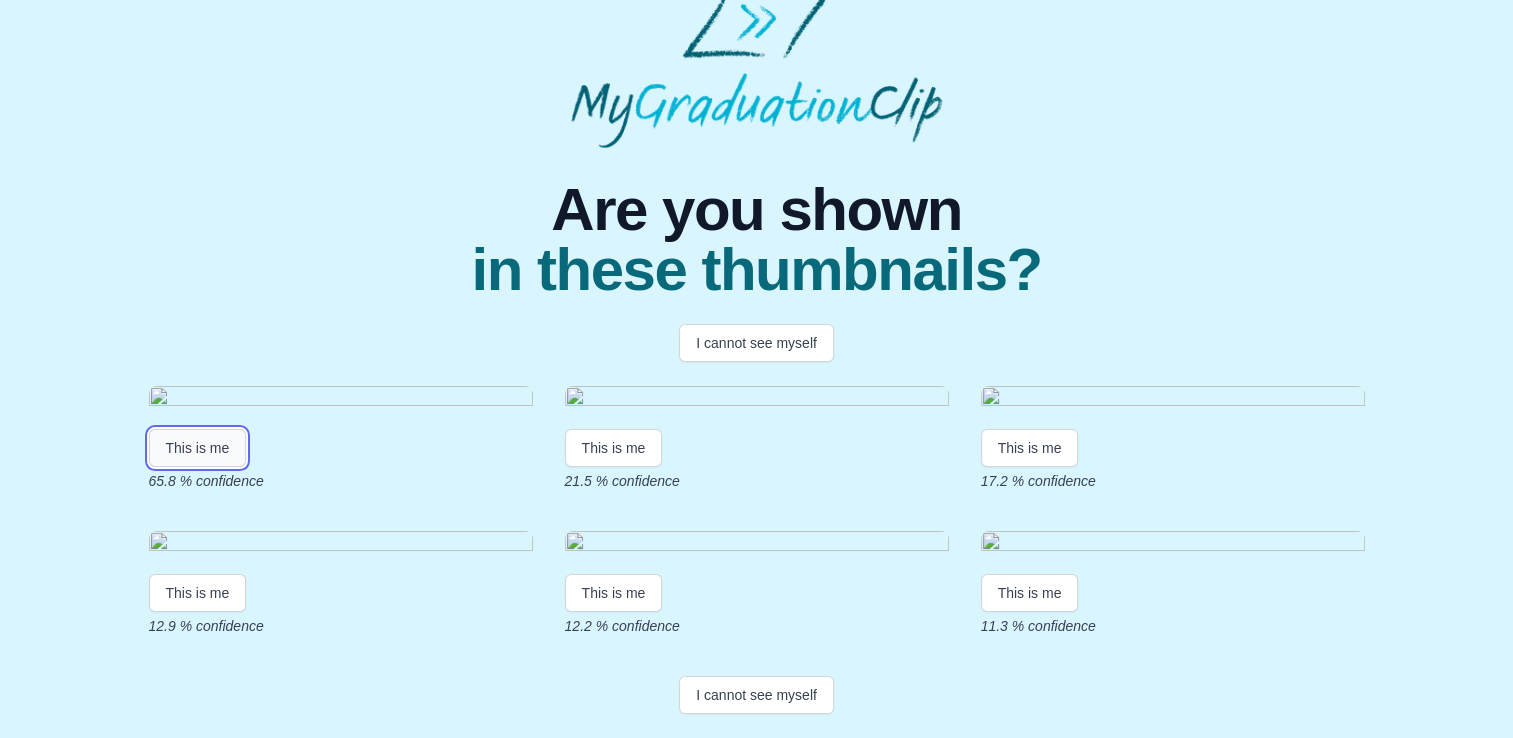 click on "This is me" at bounding box center [198, 448] 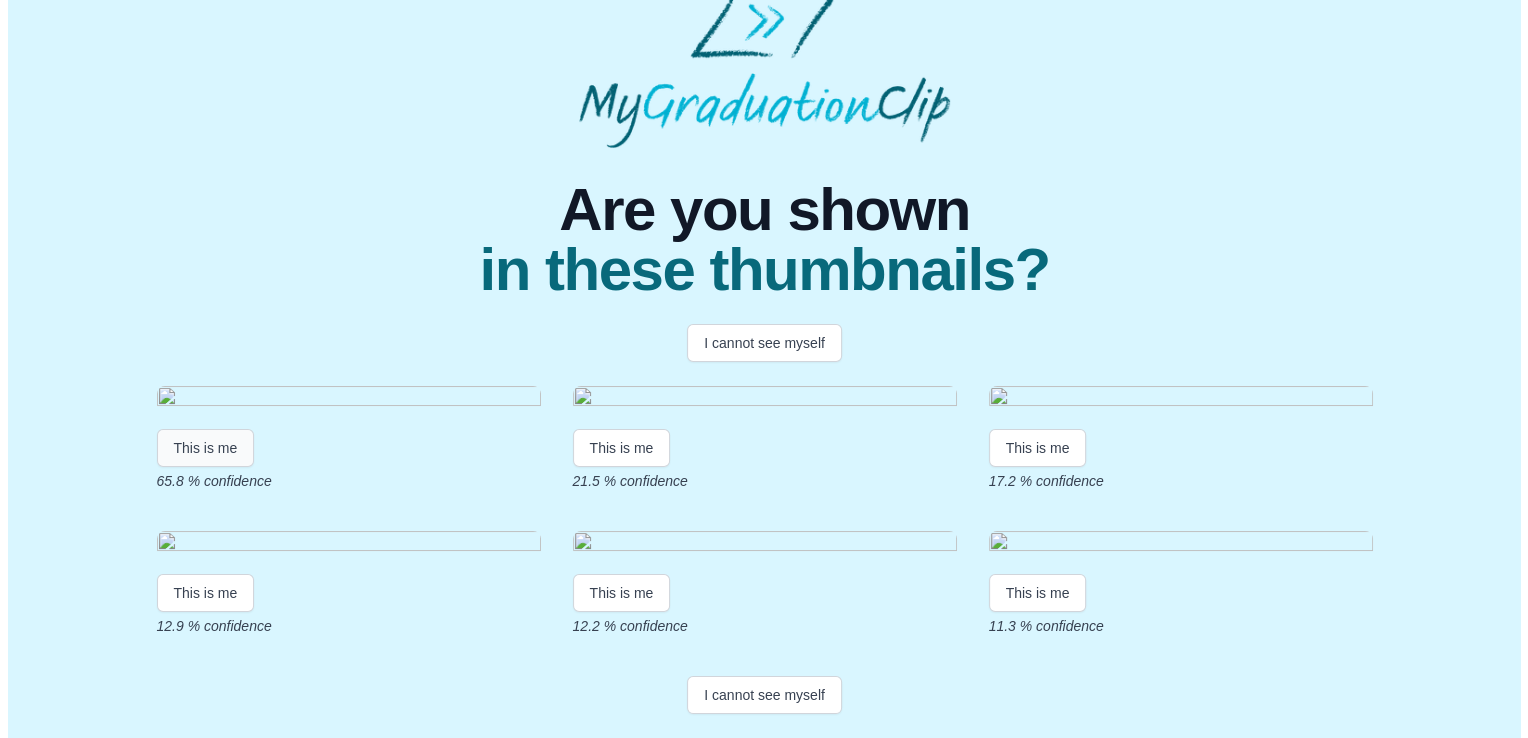 scroll, scrollTop: 0, scrollLeft: 0, axis: both 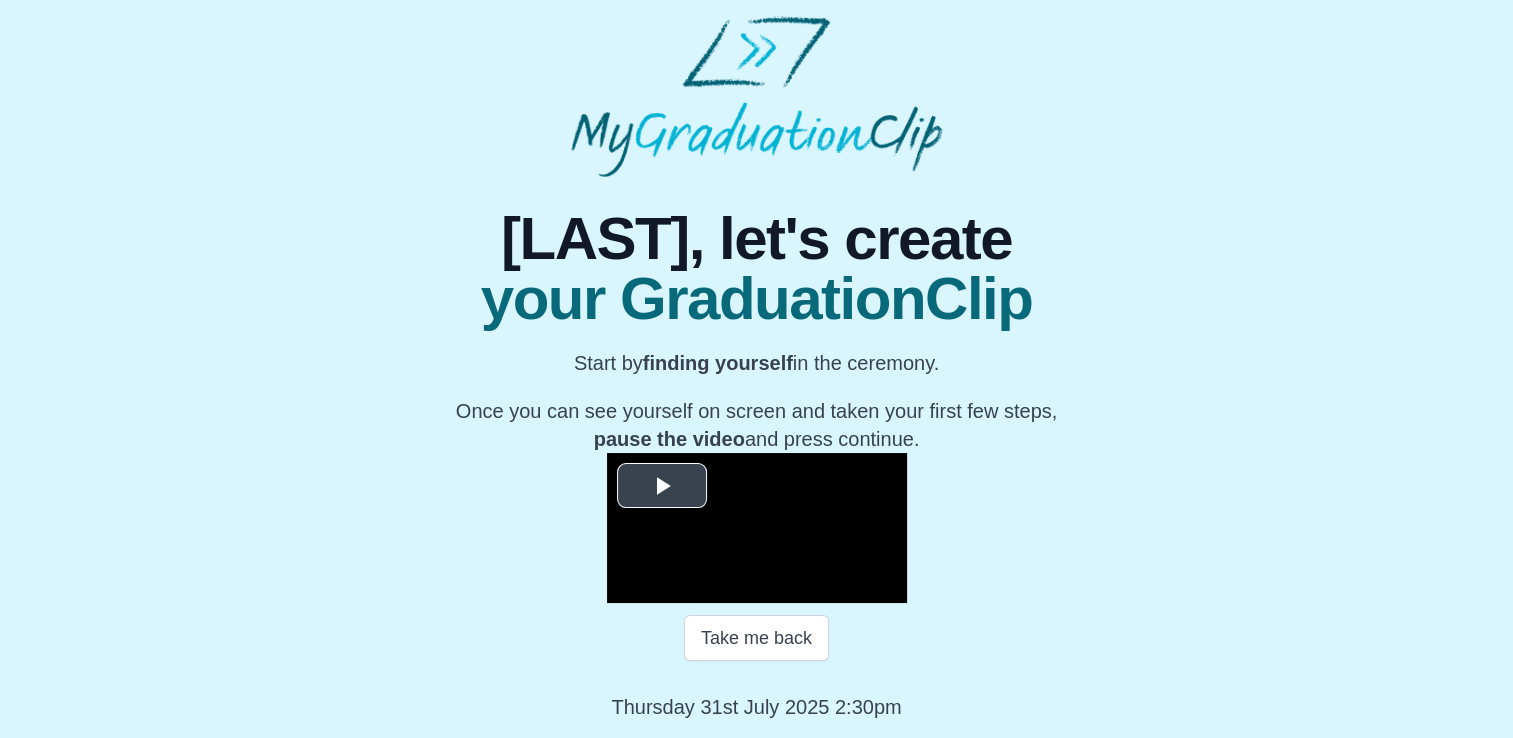 click at bounding box center (662, 486) 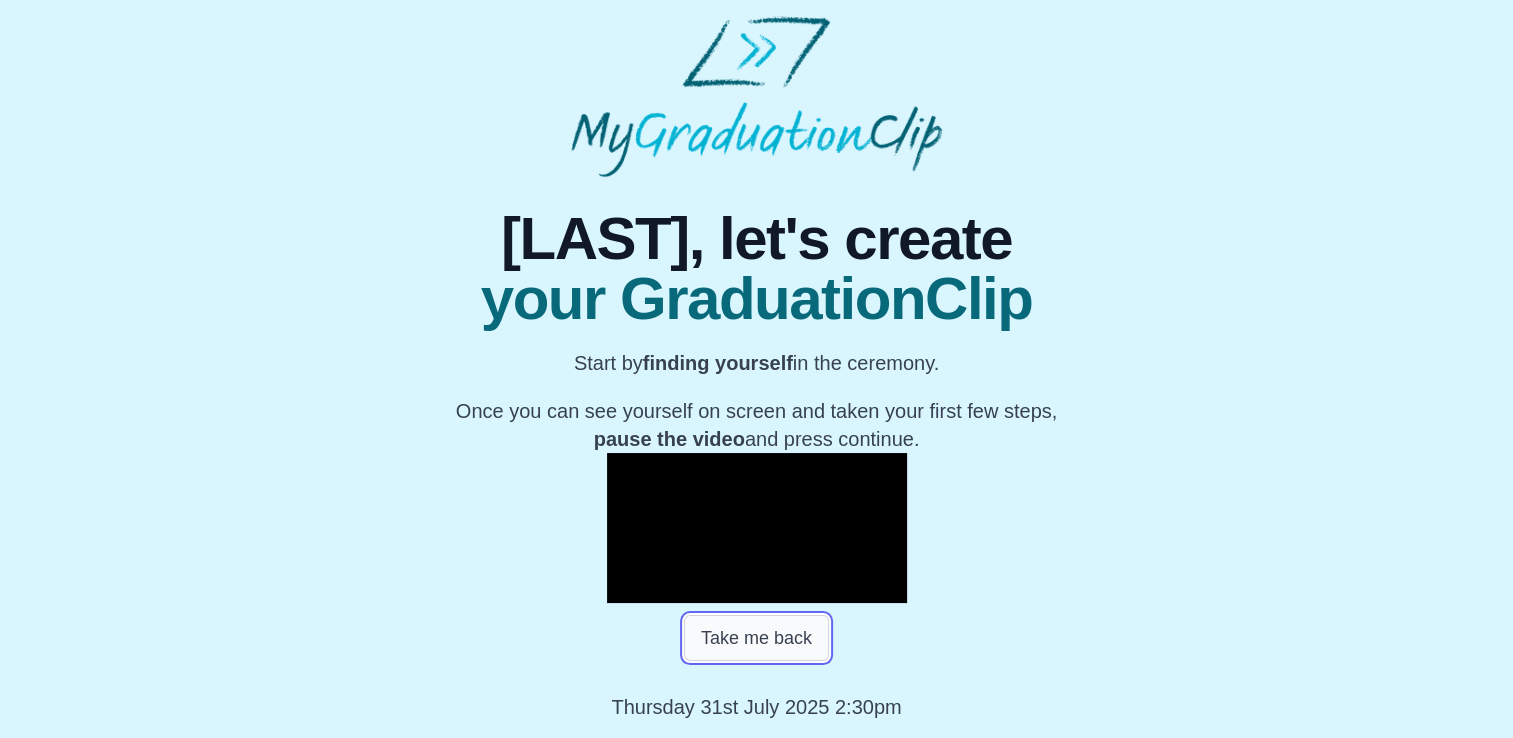 click on "Take me back" at bounding box center (756, 638) 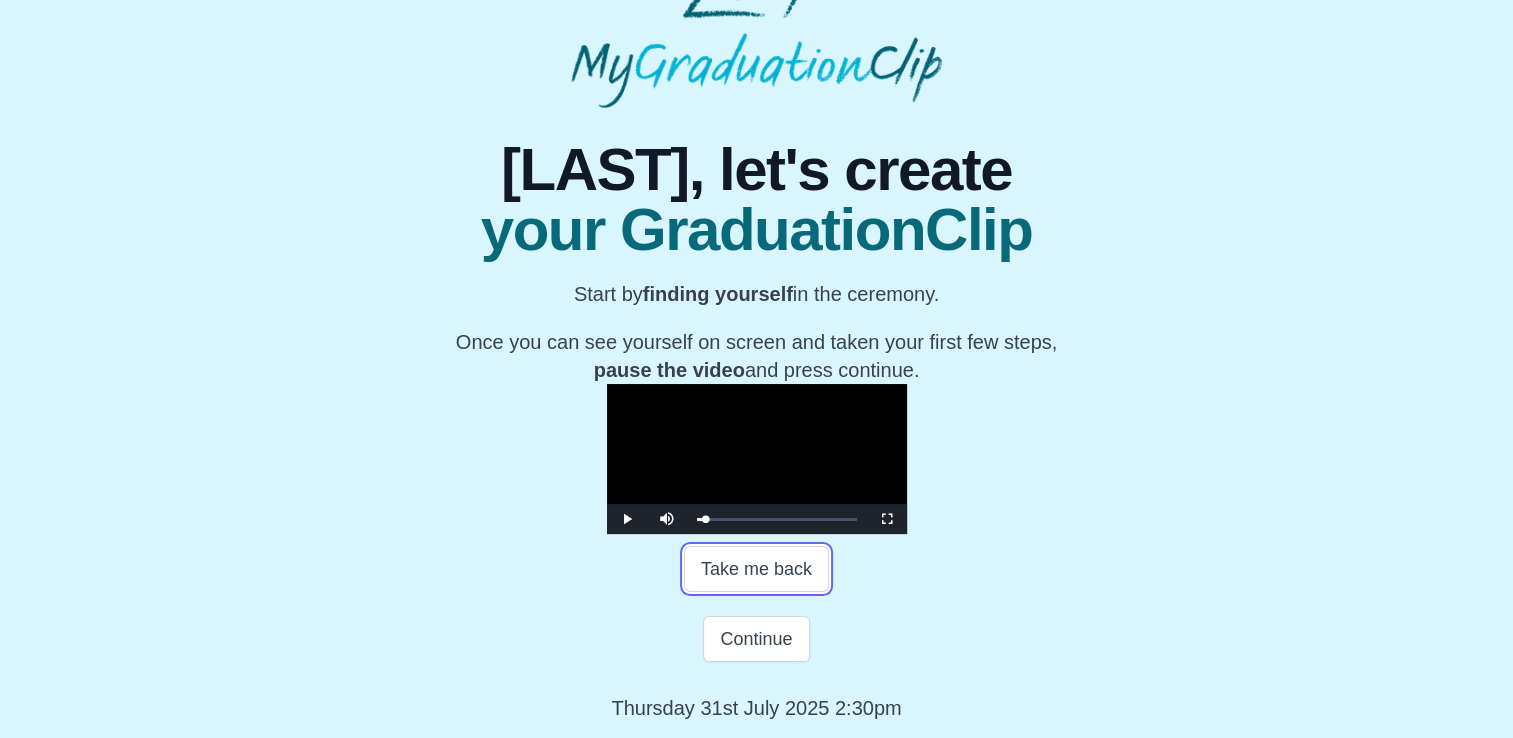 scroll, scrollTop: 344, scrollLeft: 0, axis: vertical 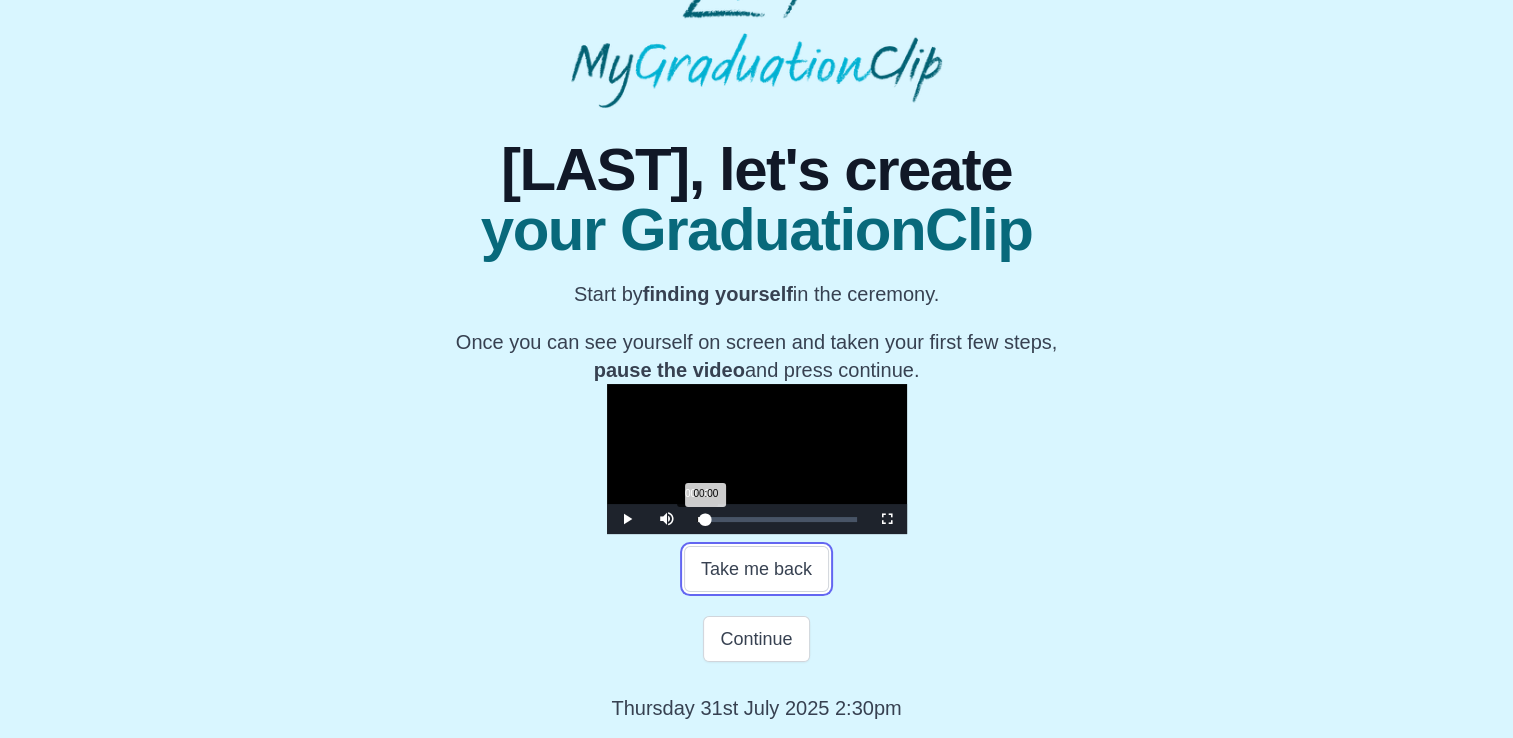 drag, startPoint x: 504, startPoint y: 522, endPoint x: 460, endPoint y: 522, distance: 44 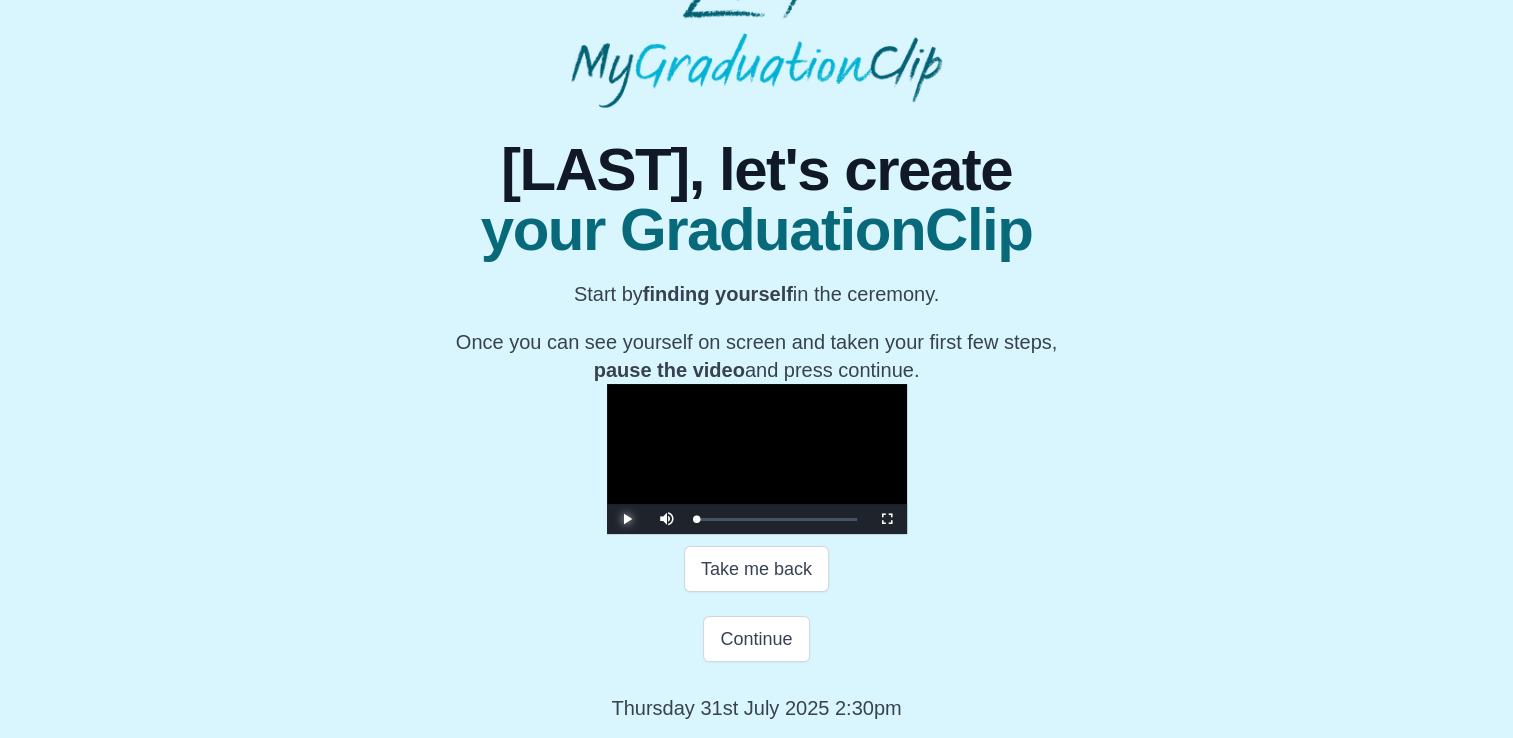 click at bounding box center [627, 519] 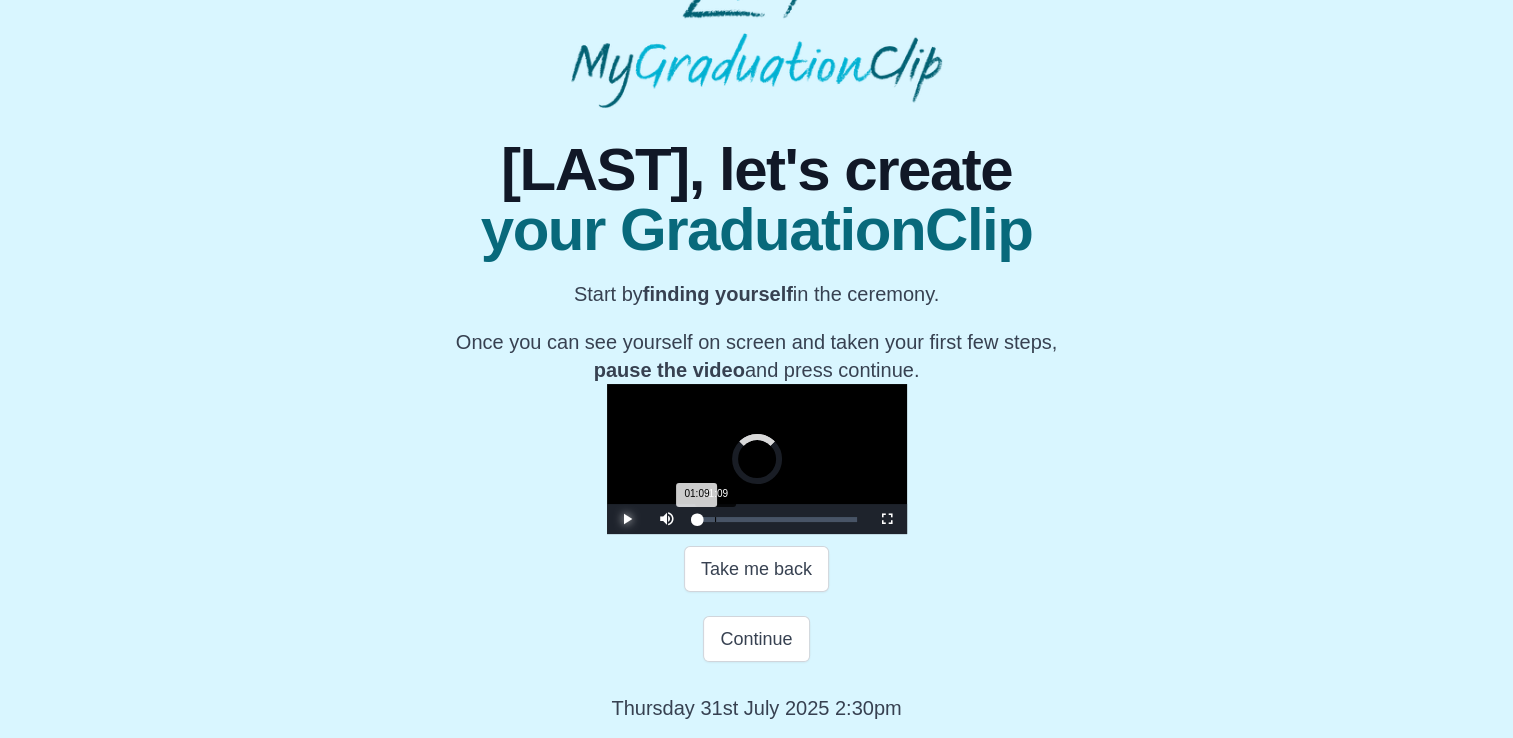 click on "Loaded : 0% 01:09 01:09 Progress : 0%" at bounding box center (777, 519) 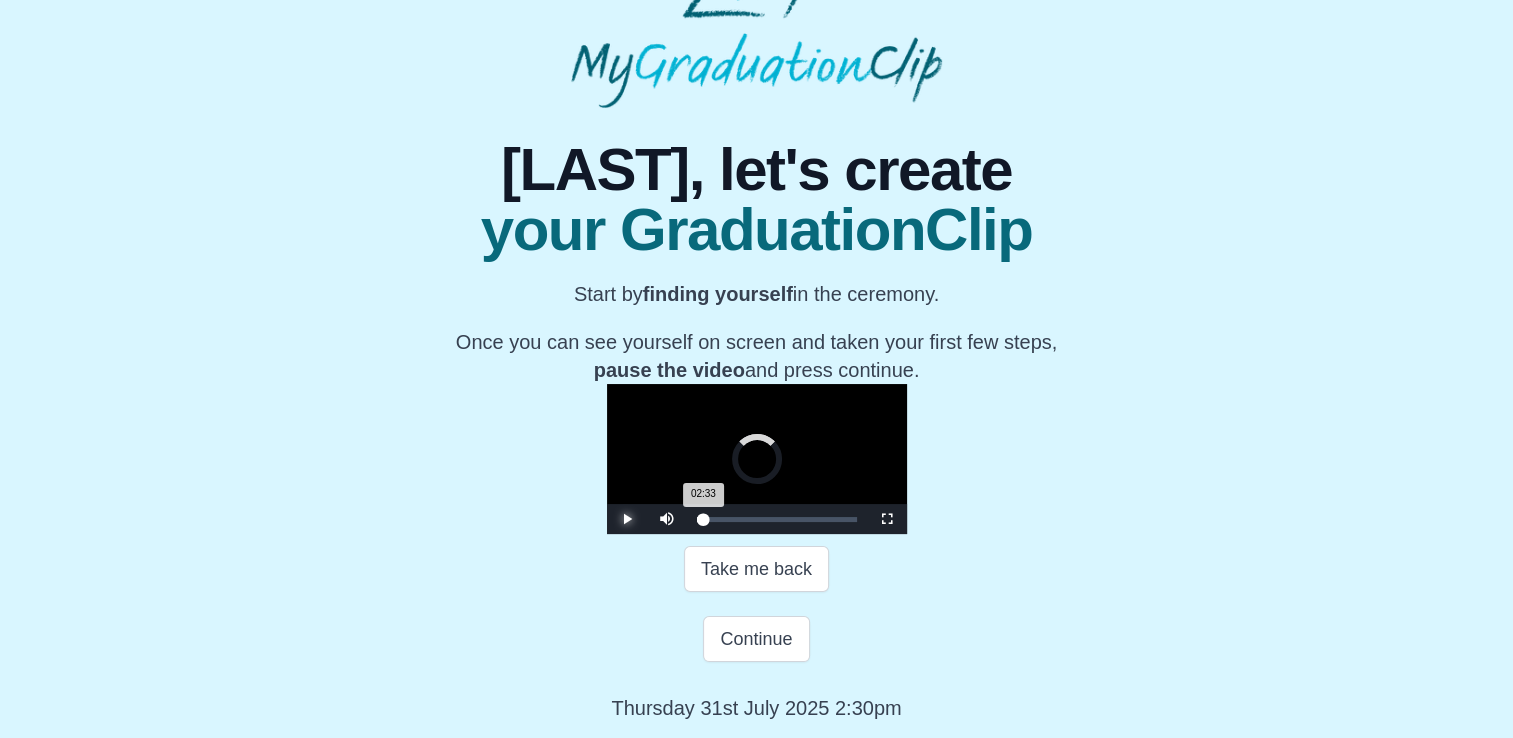 click on "Loaded : 0% 02:33 02:33 Progress : 0%" at bounding box center (777, 519) 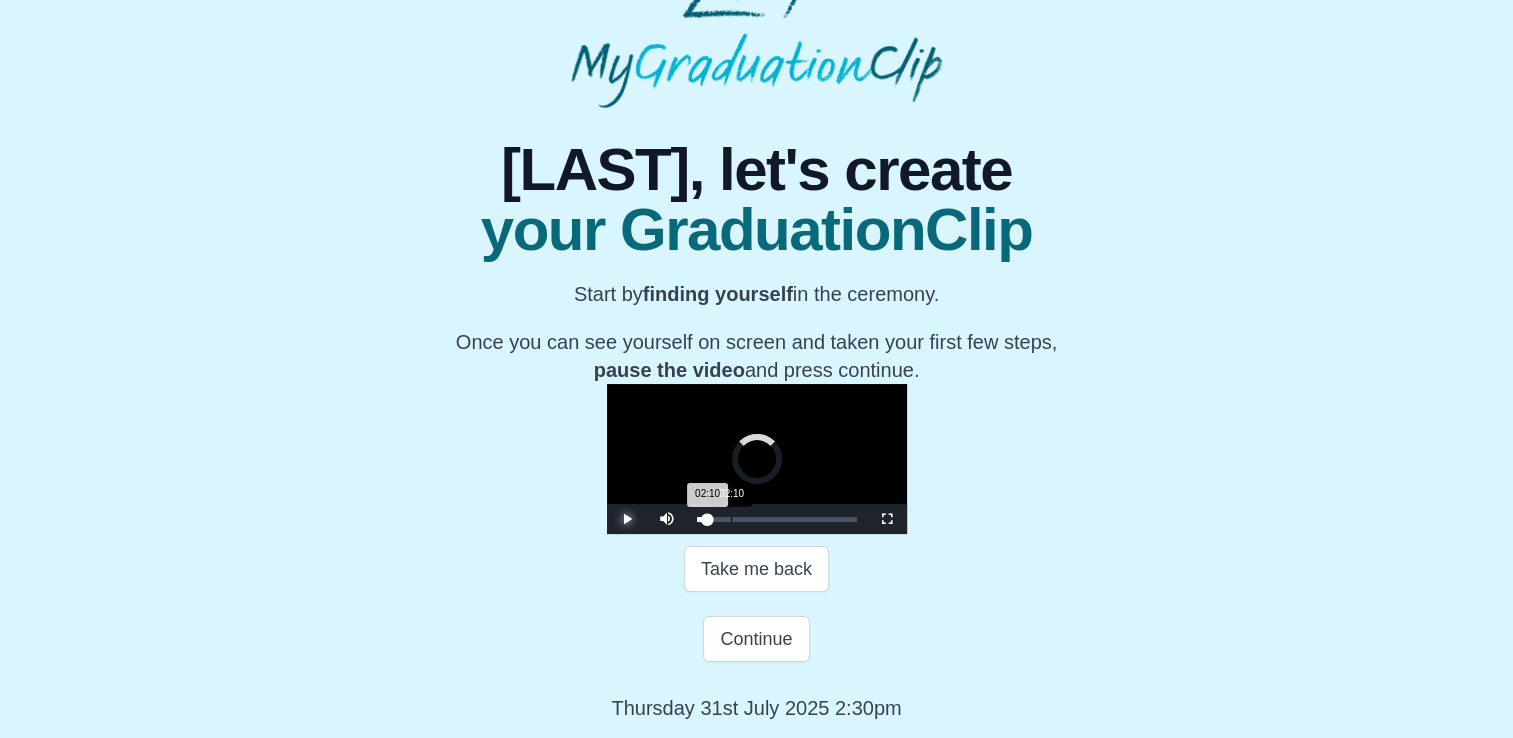 click on "02:10" at bounding box center (731, 519) 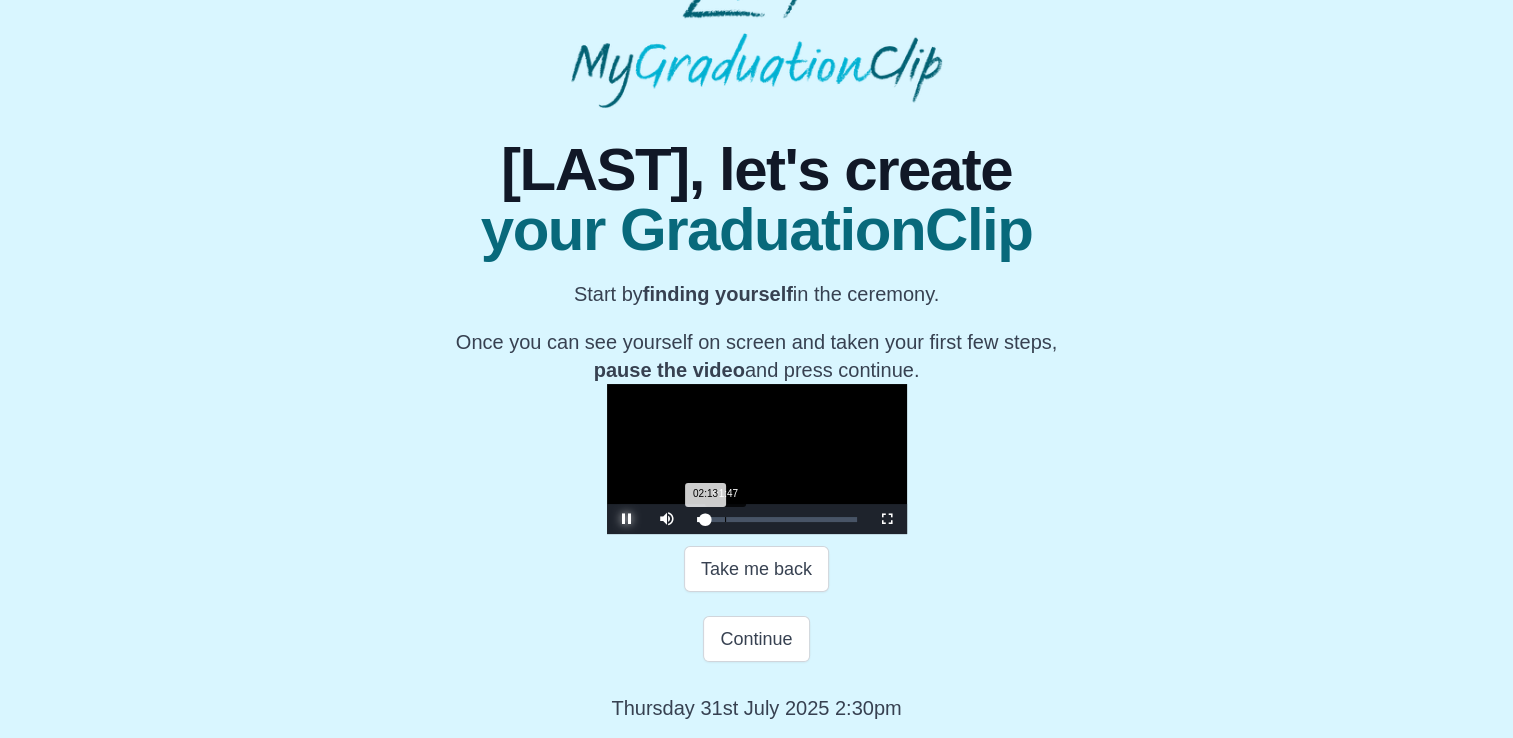 click on "02:13 Progress : 0%" at bounding box center [701, 519] 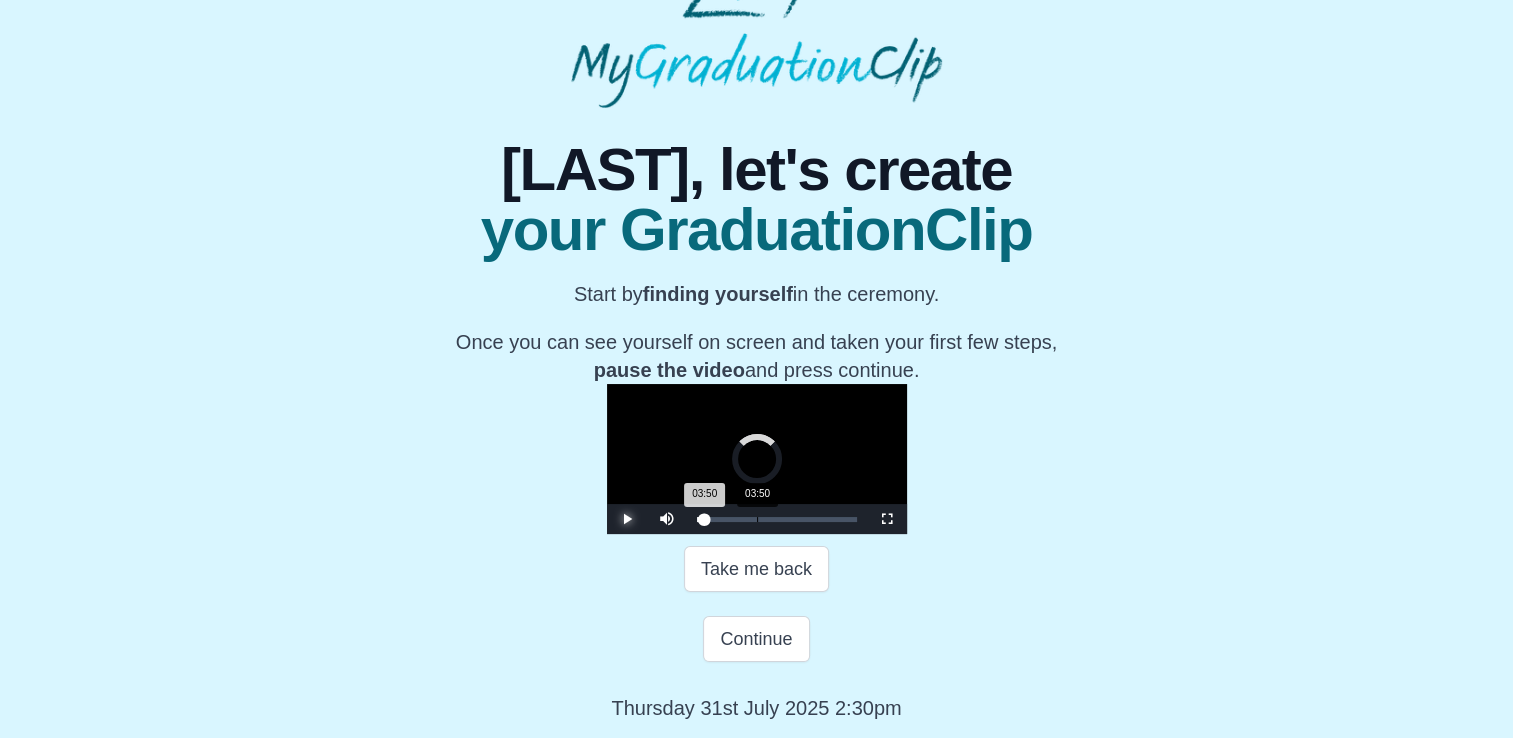 click on "Loaded : 0% 03:50 03:50 Progress : 0%" at bounding box center [777, 519] 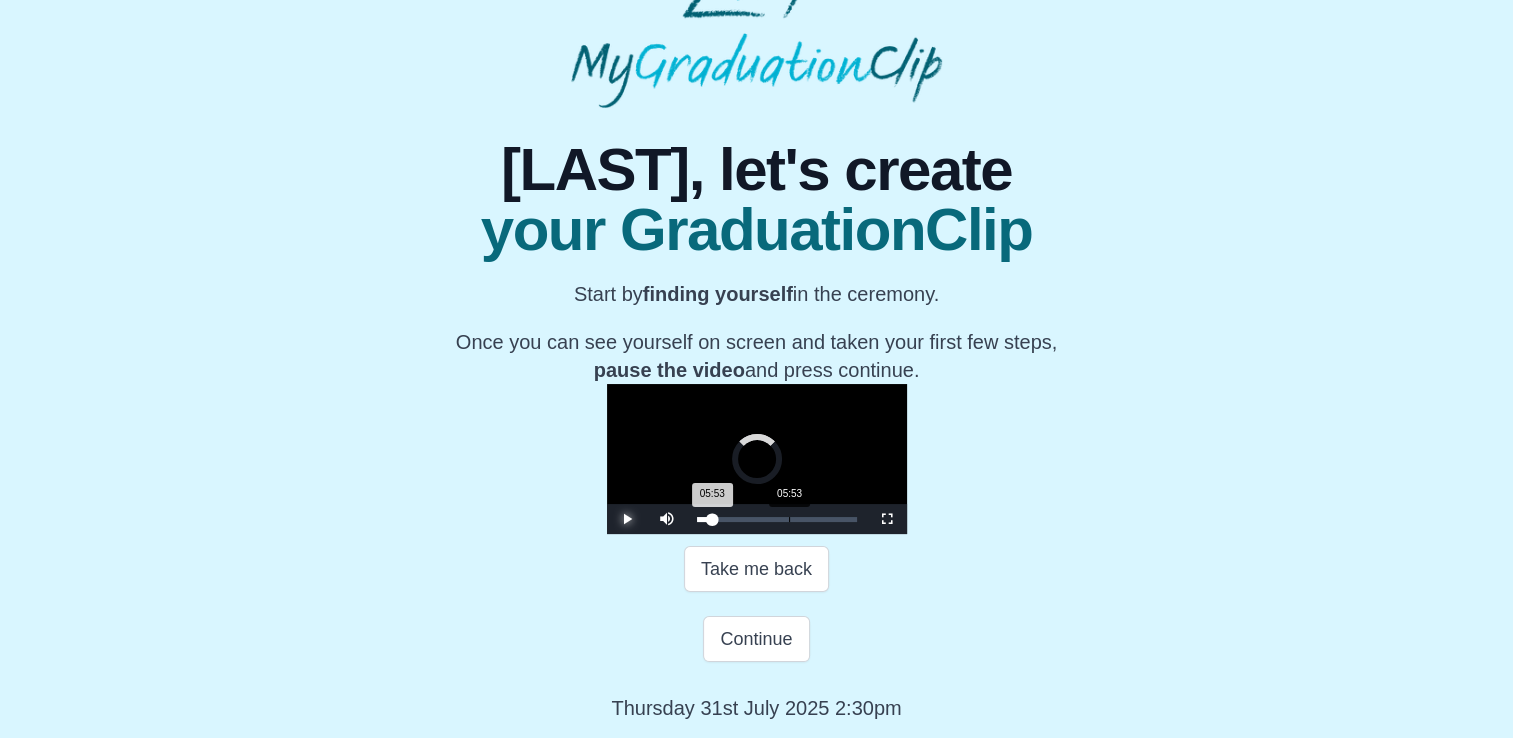 click on "Loaded : 0% 05:53 05:53 Progress : 0%" at bounding box center [777, 519] 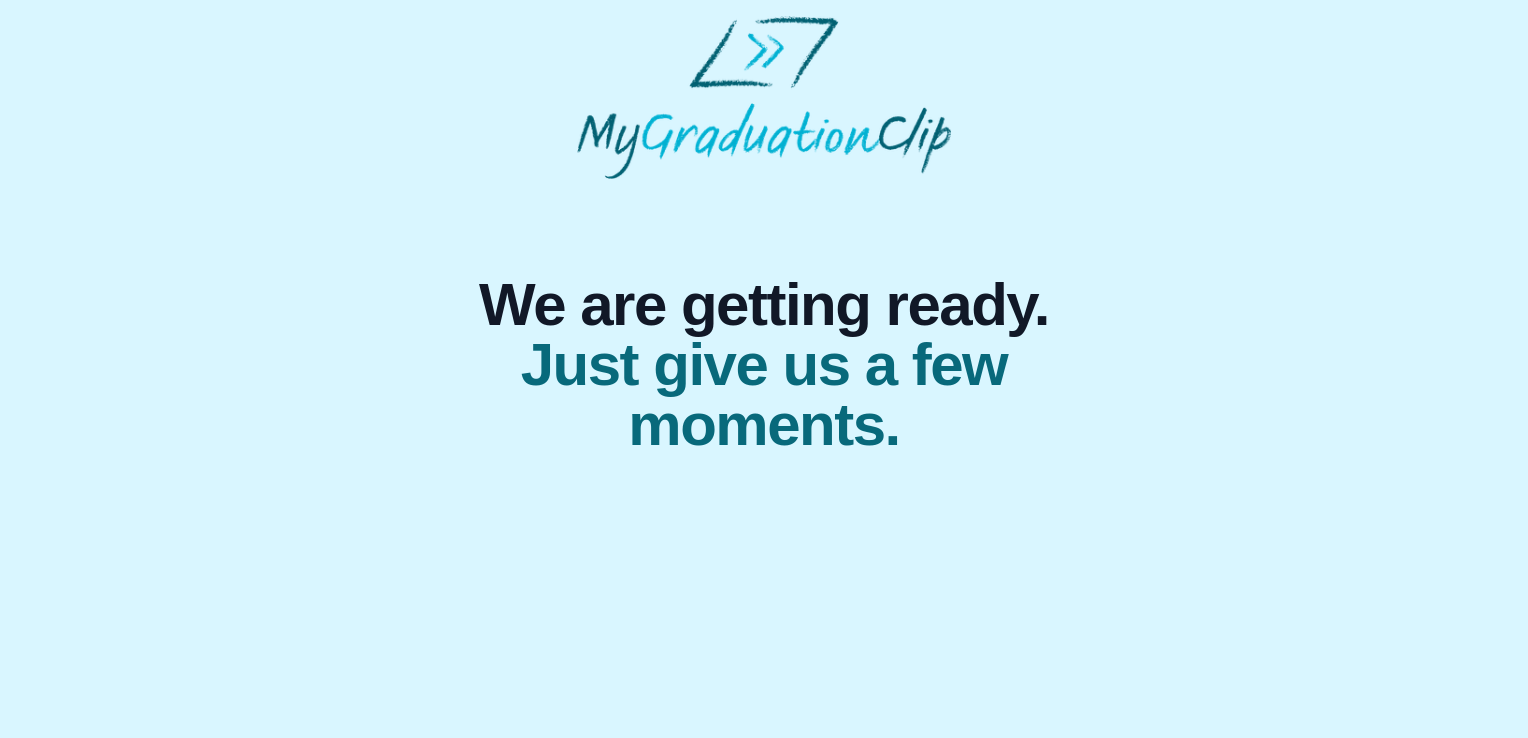 scroll, scrollTop: 0, scrollLeft: 0, axis: both 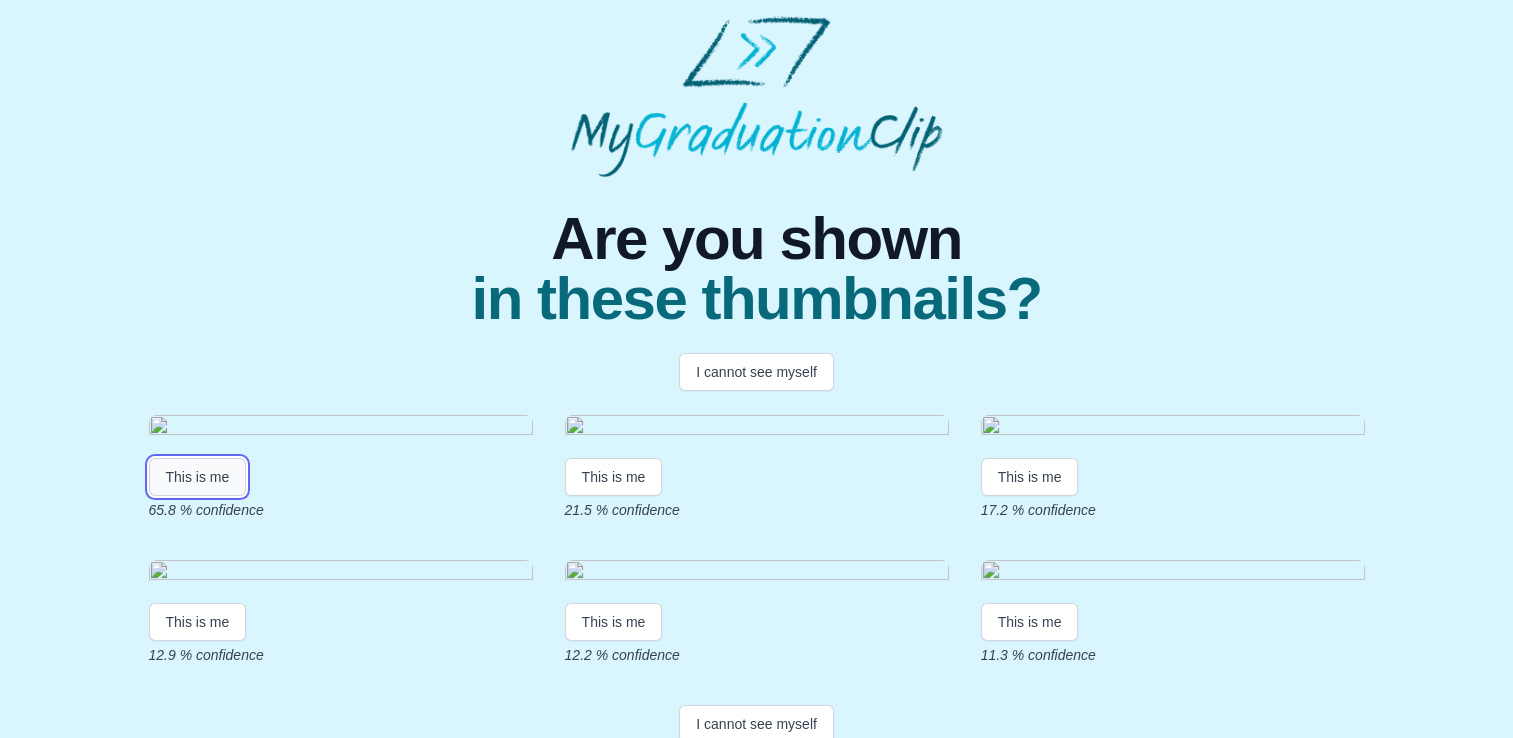 click on "This is me" at bounding box center [198, 477] 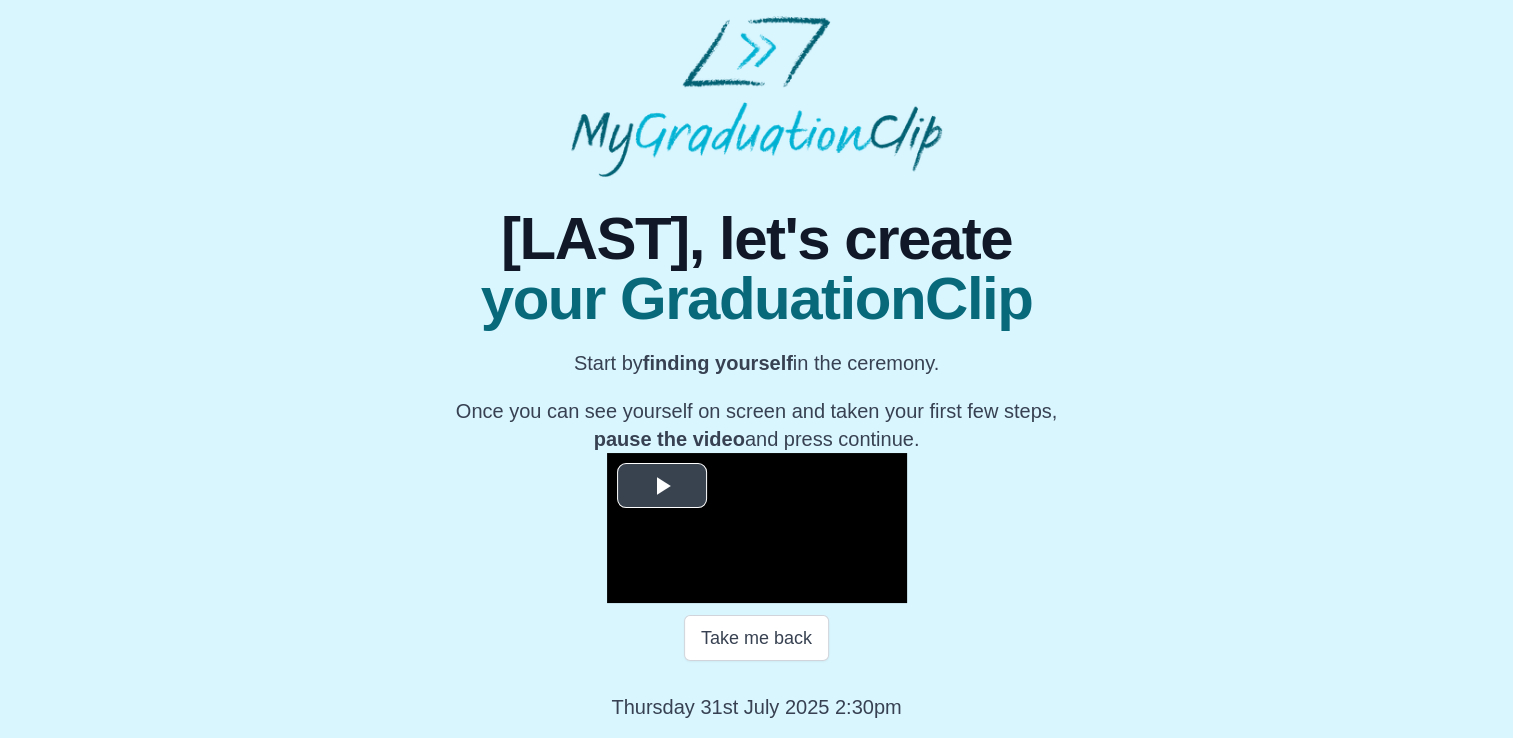scroll, scrollTop: 274, scrollLeft: 0, axis: vertical 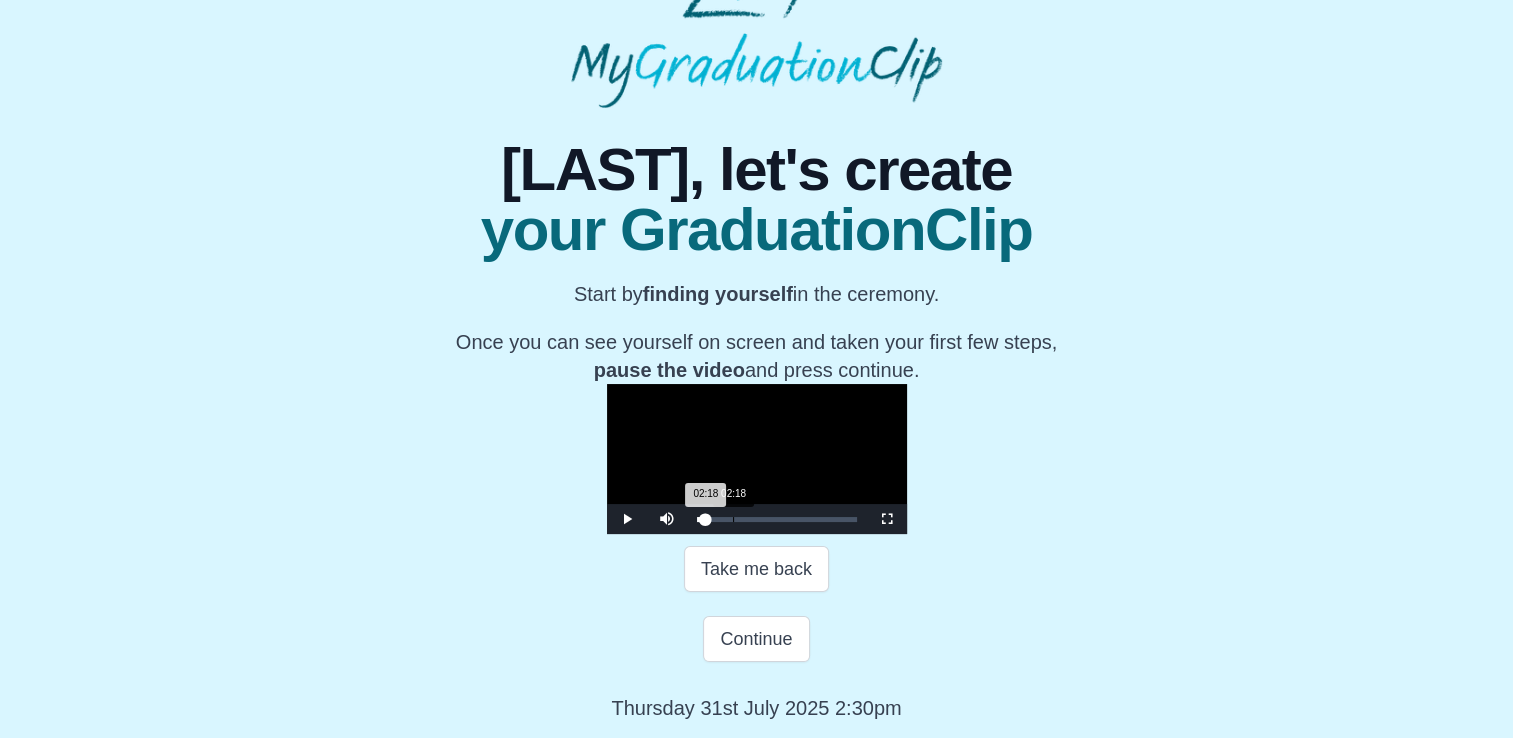 click on "02:18 Progress : 0%" at bounding box center [701, 519] 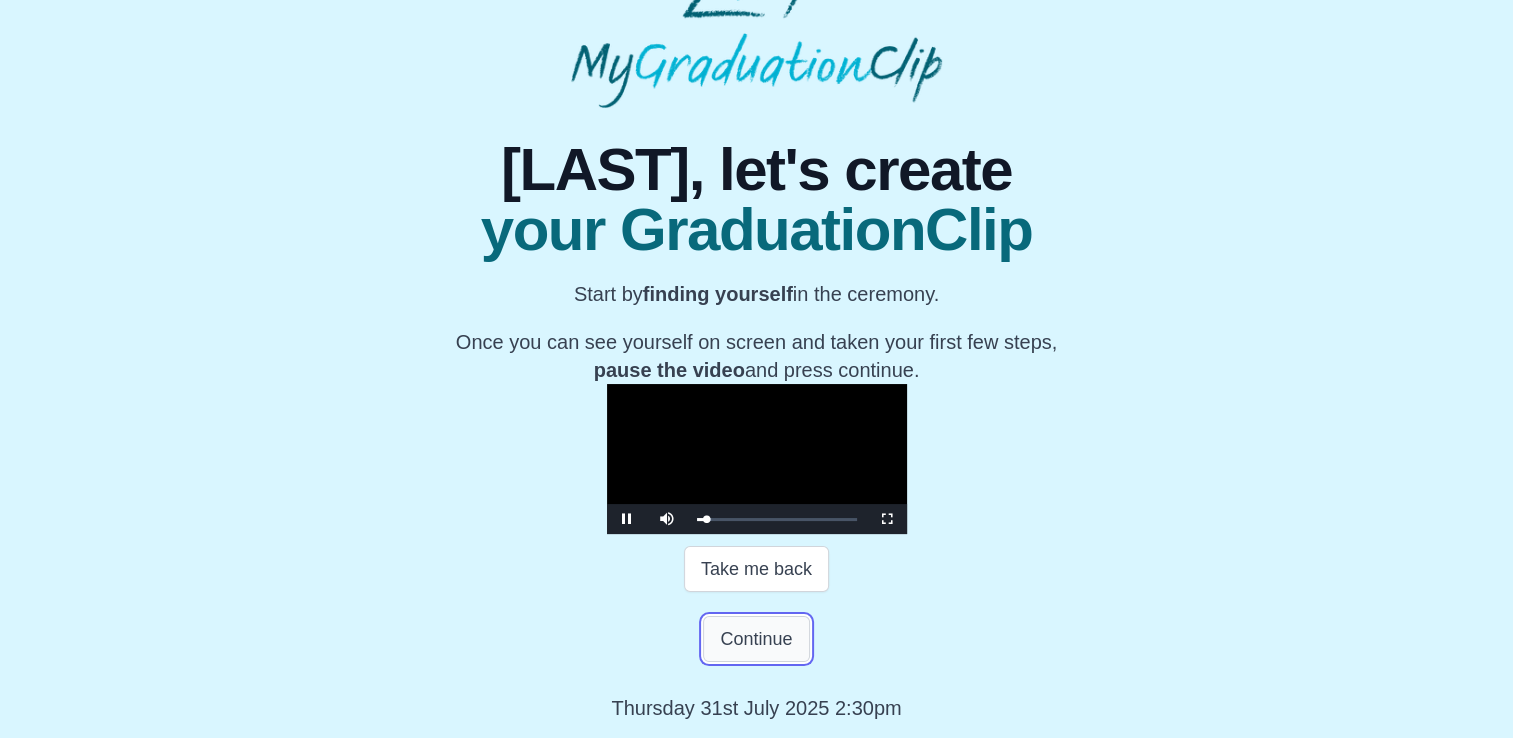 click on "Continue" at bounding box center (756, 639) 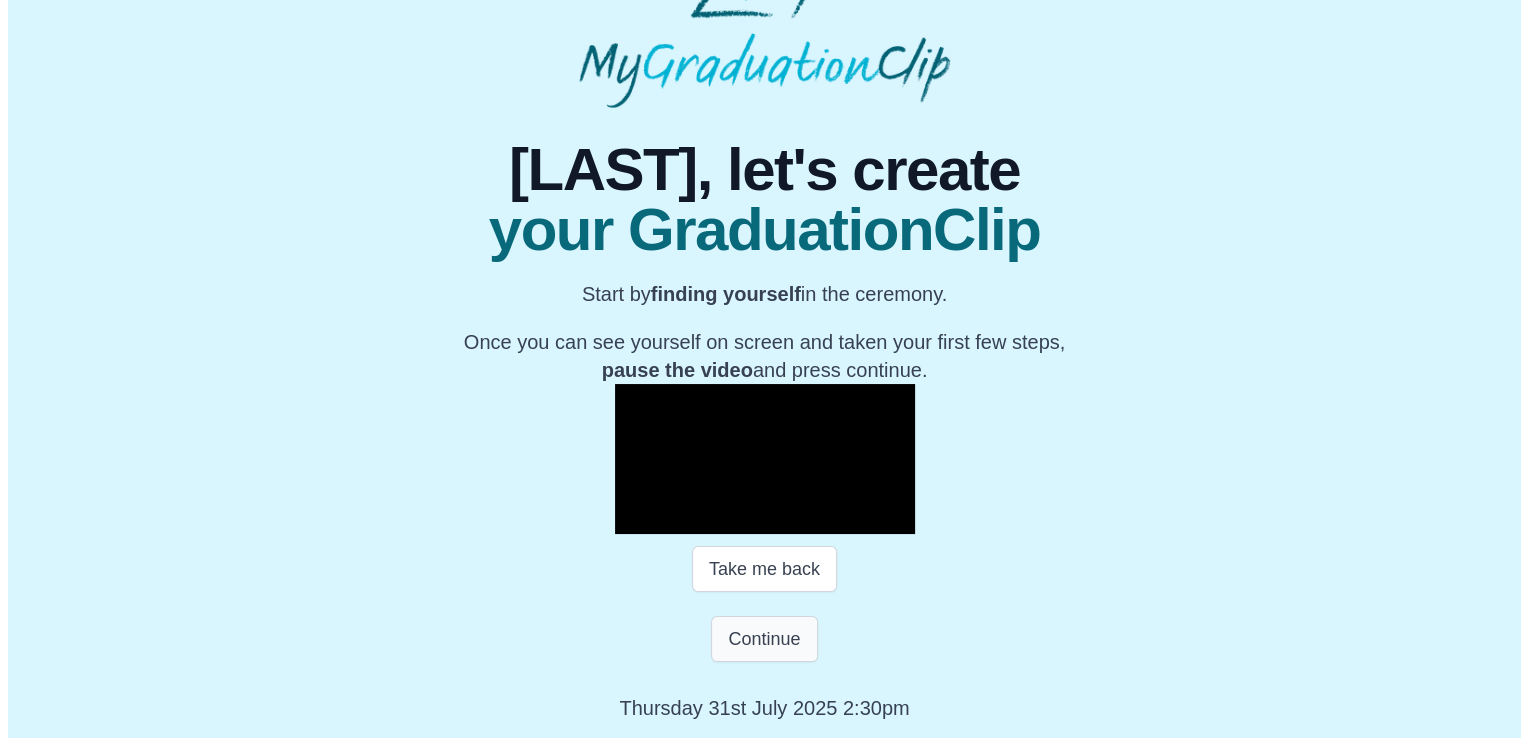 scroll, scrollTop: 0, scrollLeft: 0, axis: both 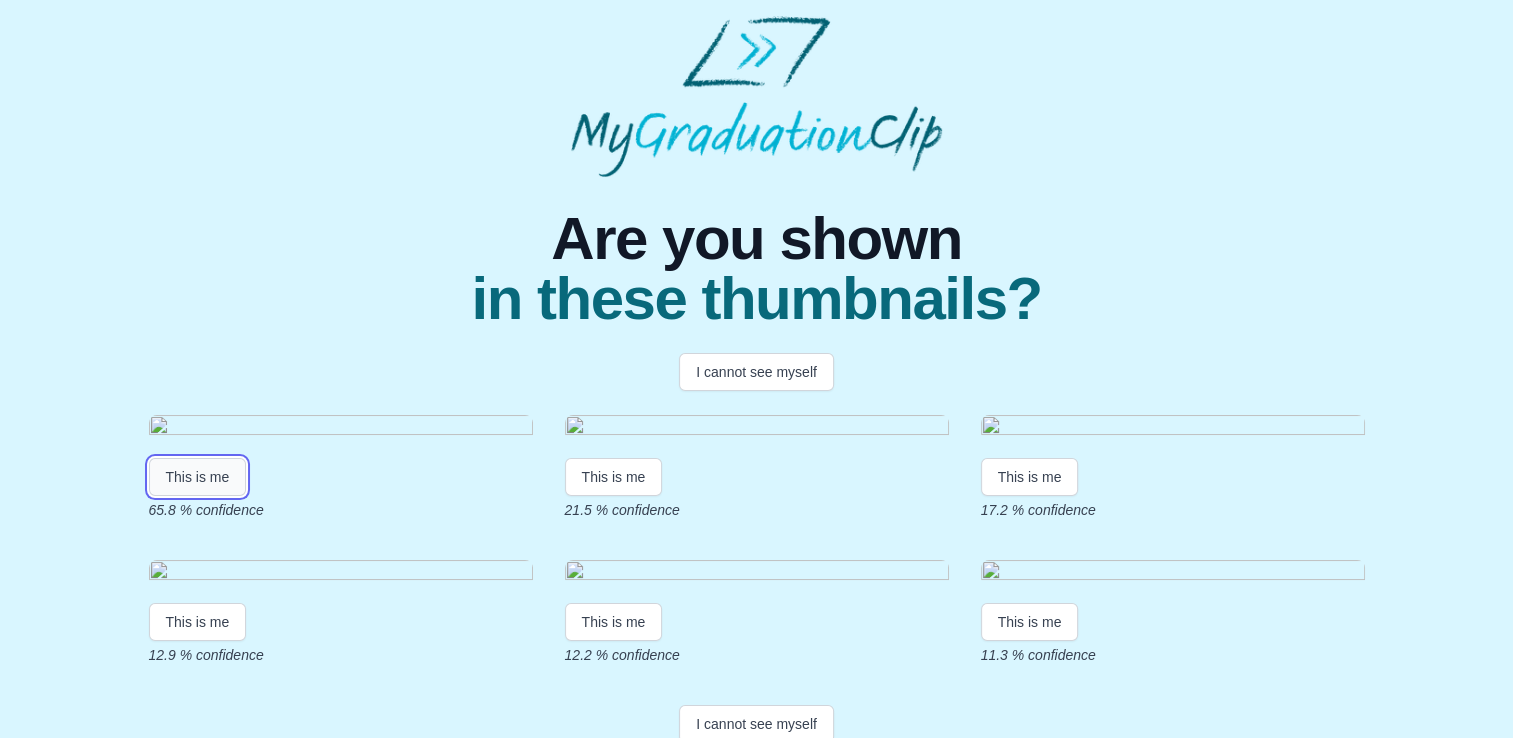 click on "This is me" at bounding box center [198, 477] 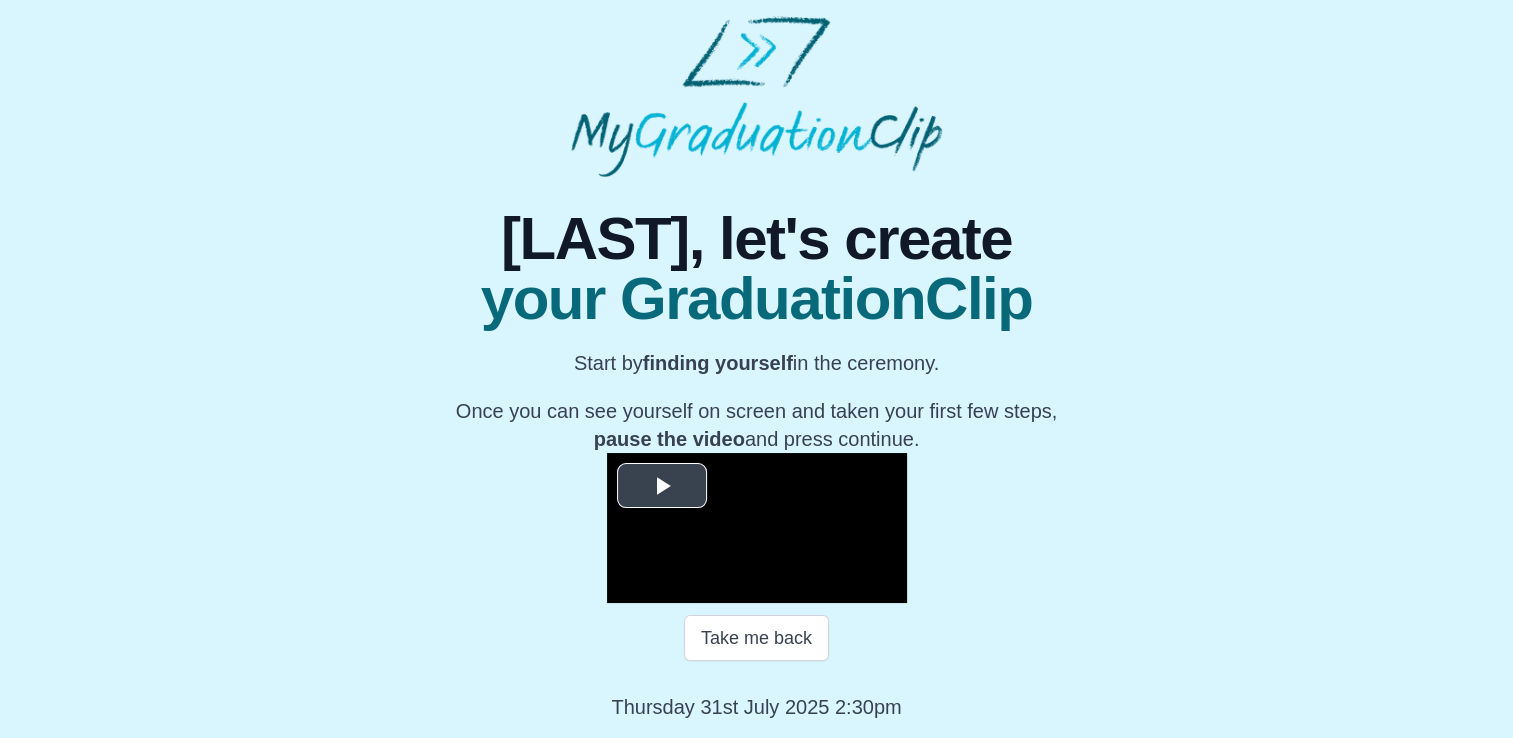scroll, scrollTop: 274, scrollLeft: 0, axis: vertical 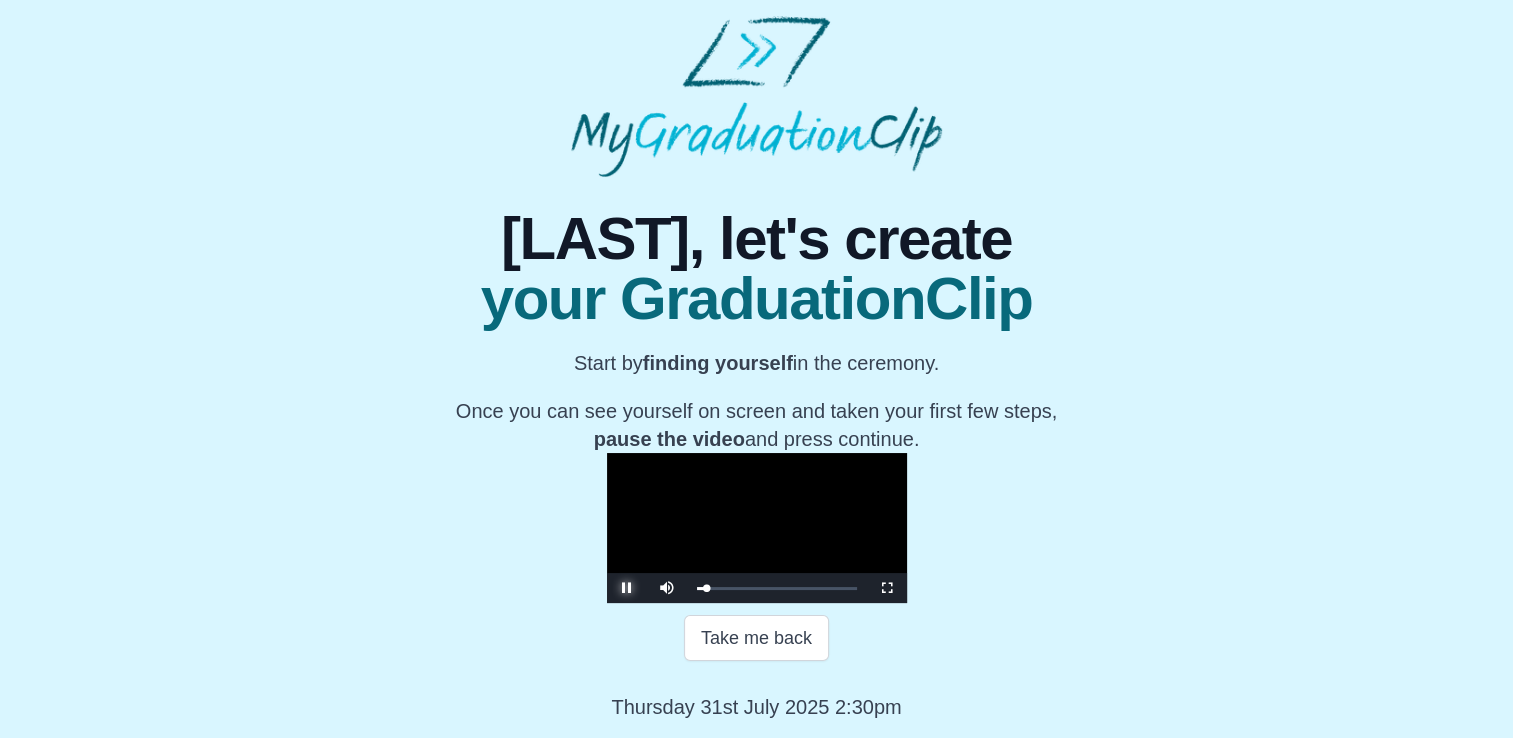 click at bounding box center (627, 588) 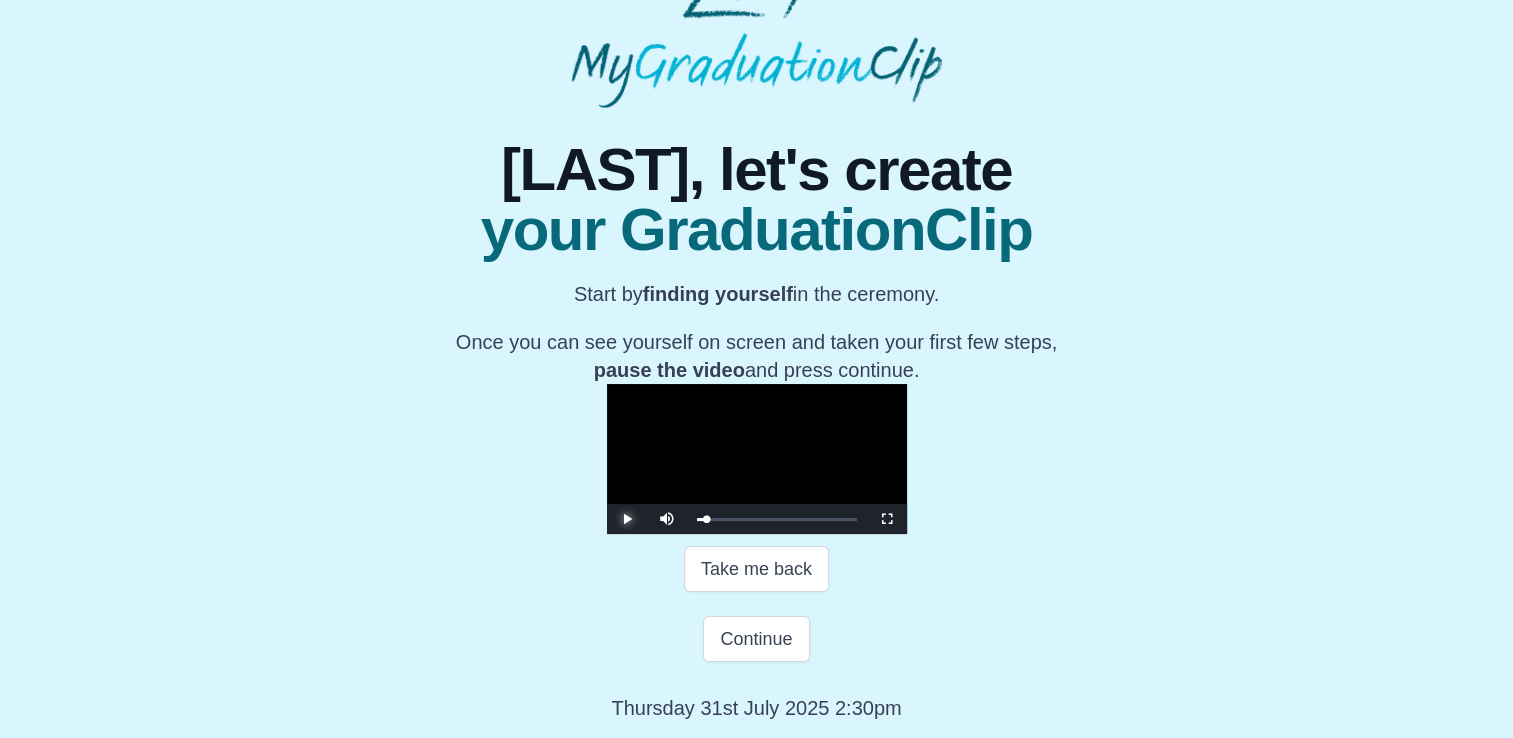 click at bounding box center (627, 519) 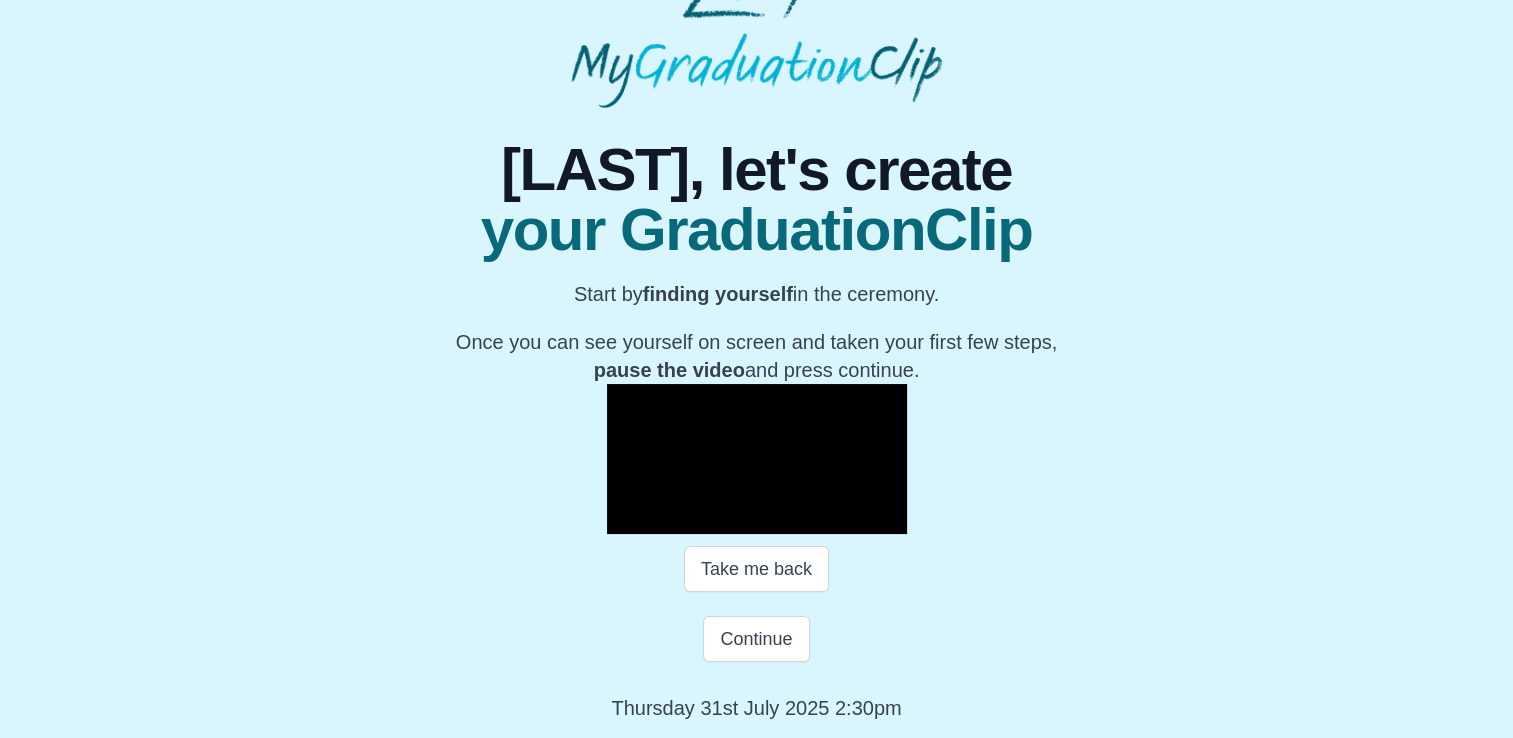 click at bounding box center (627, 519) 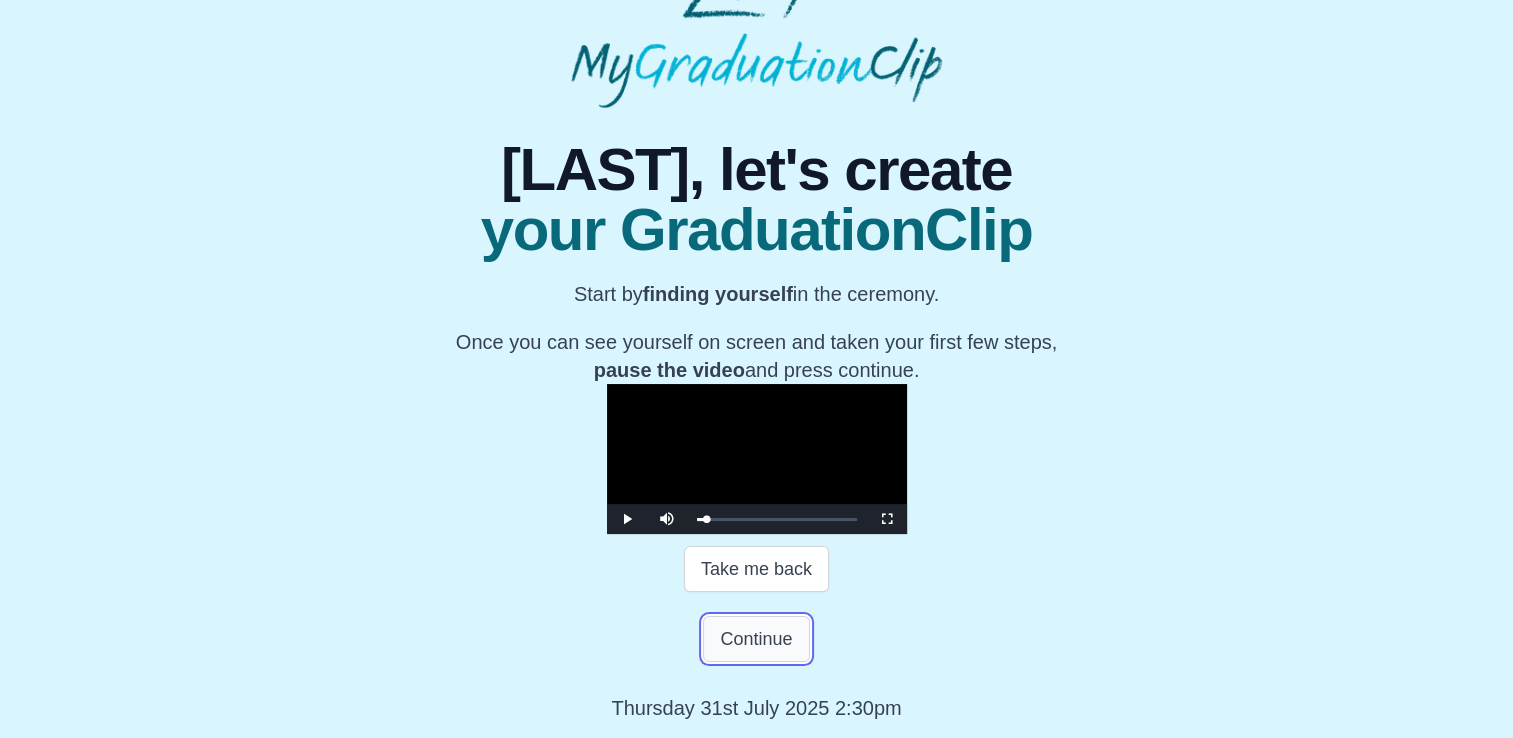 click on "Continue" at bounding box center [756, 639] 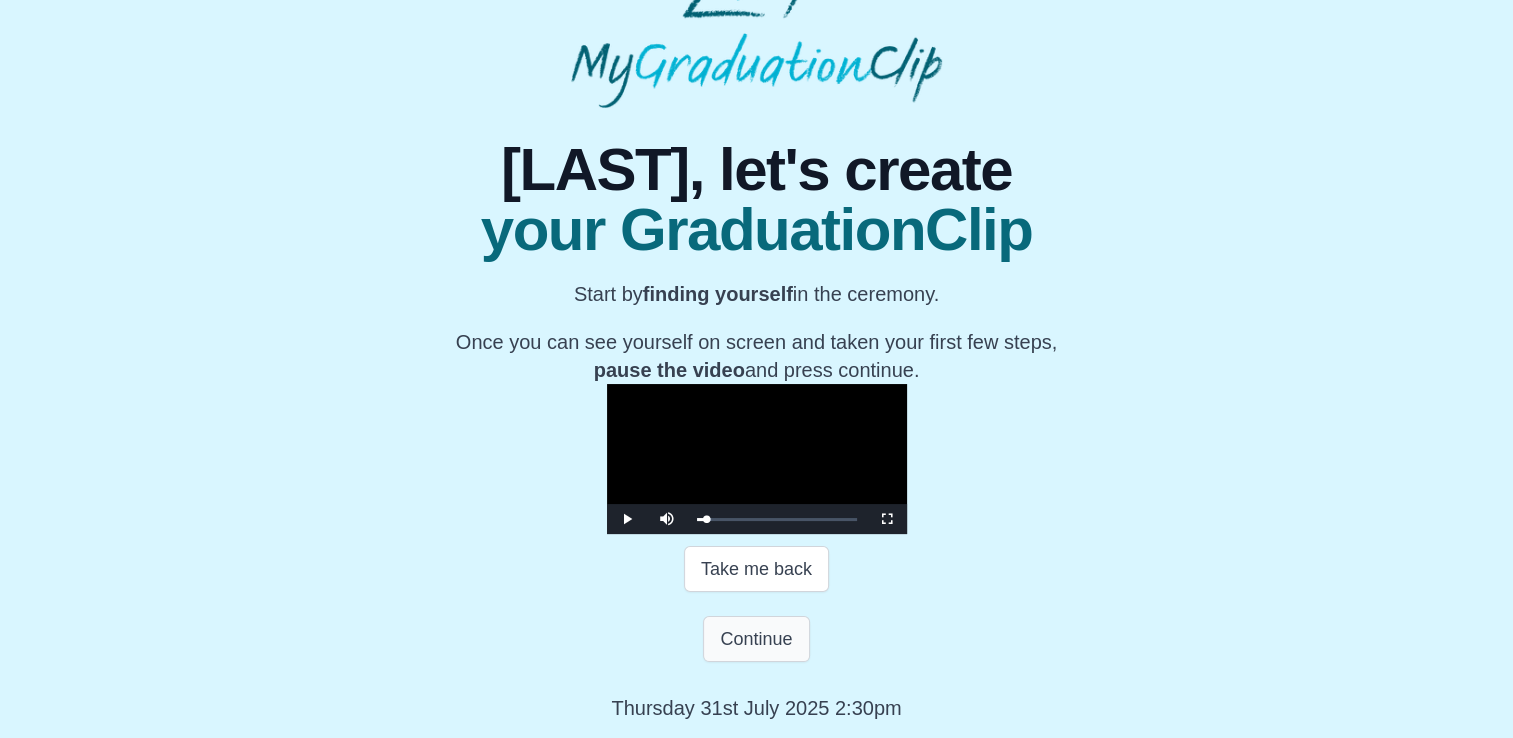 scroll, scrollTop: 0, scrollLeft: 0, axis: both 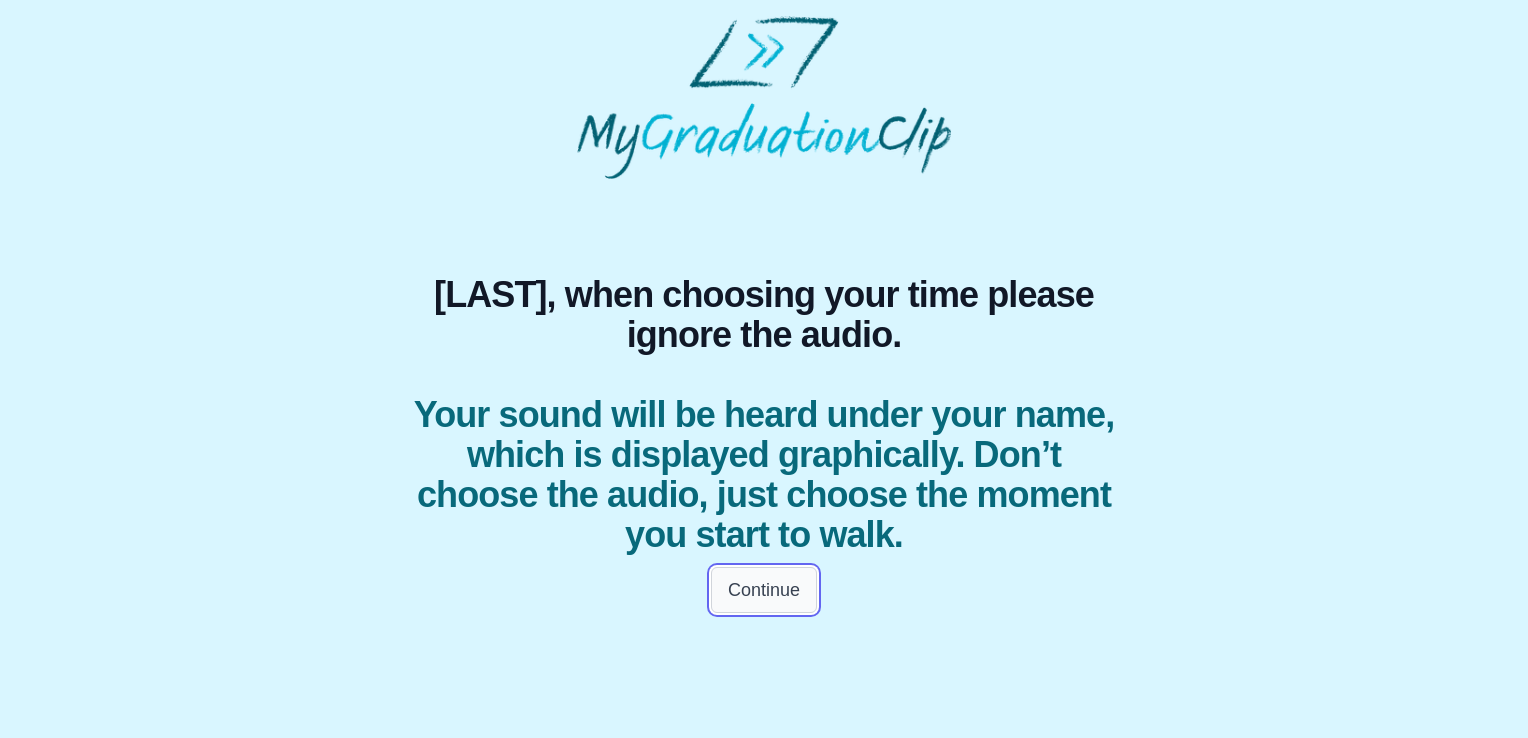 click on "Continue" at bounding box center [764, 590] 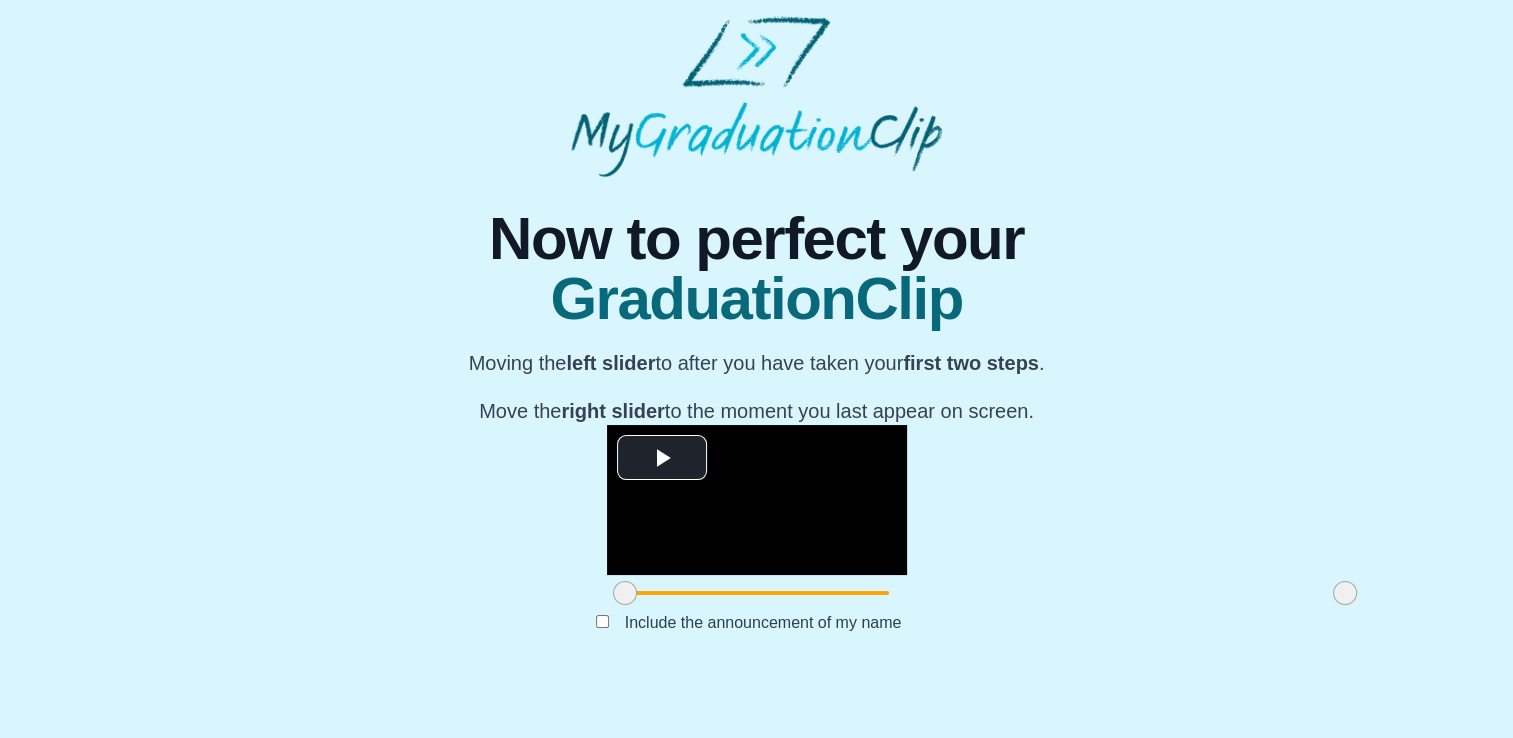 scroll, scrollTop: 226, scrollLeft: 0, axis: vertical 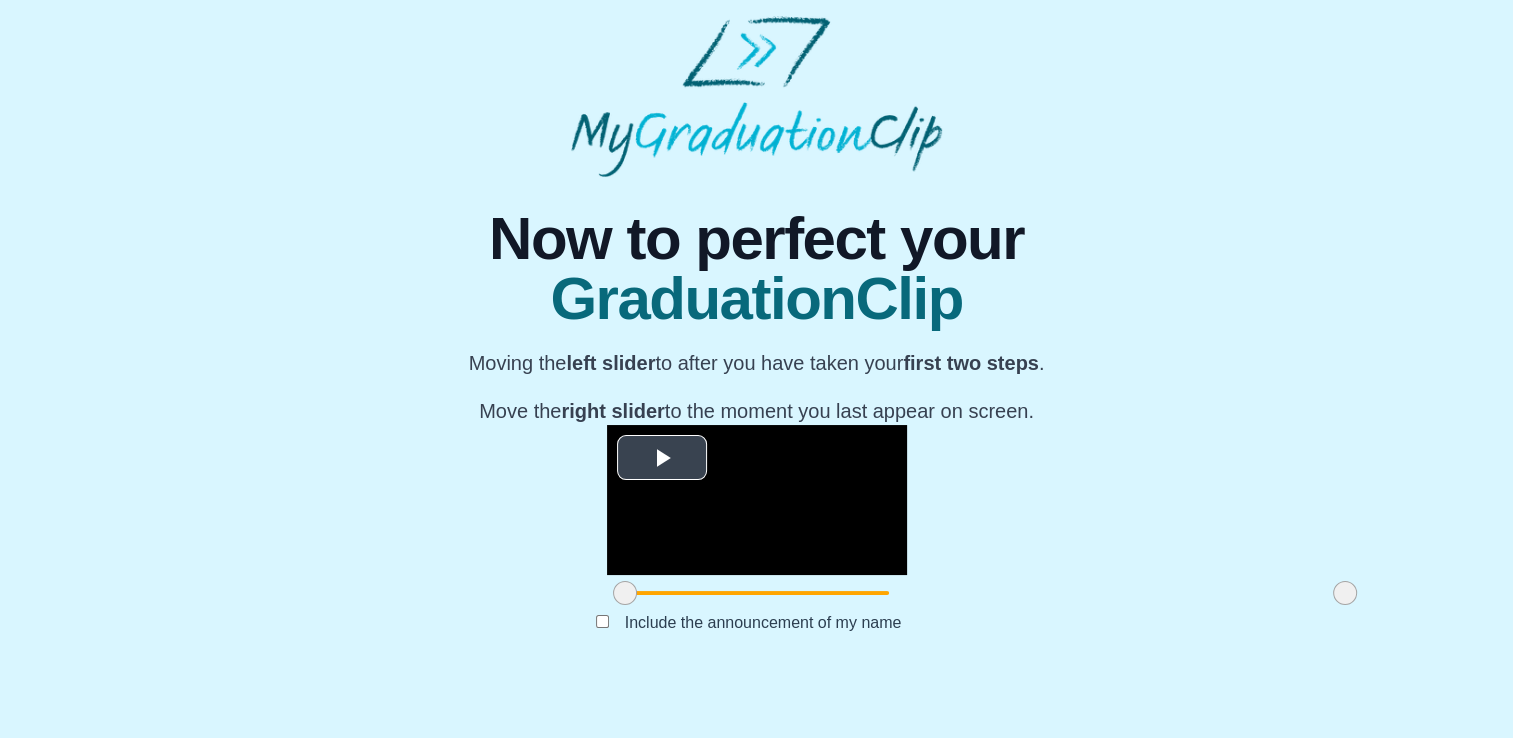 click at bounding box center (662, 458) 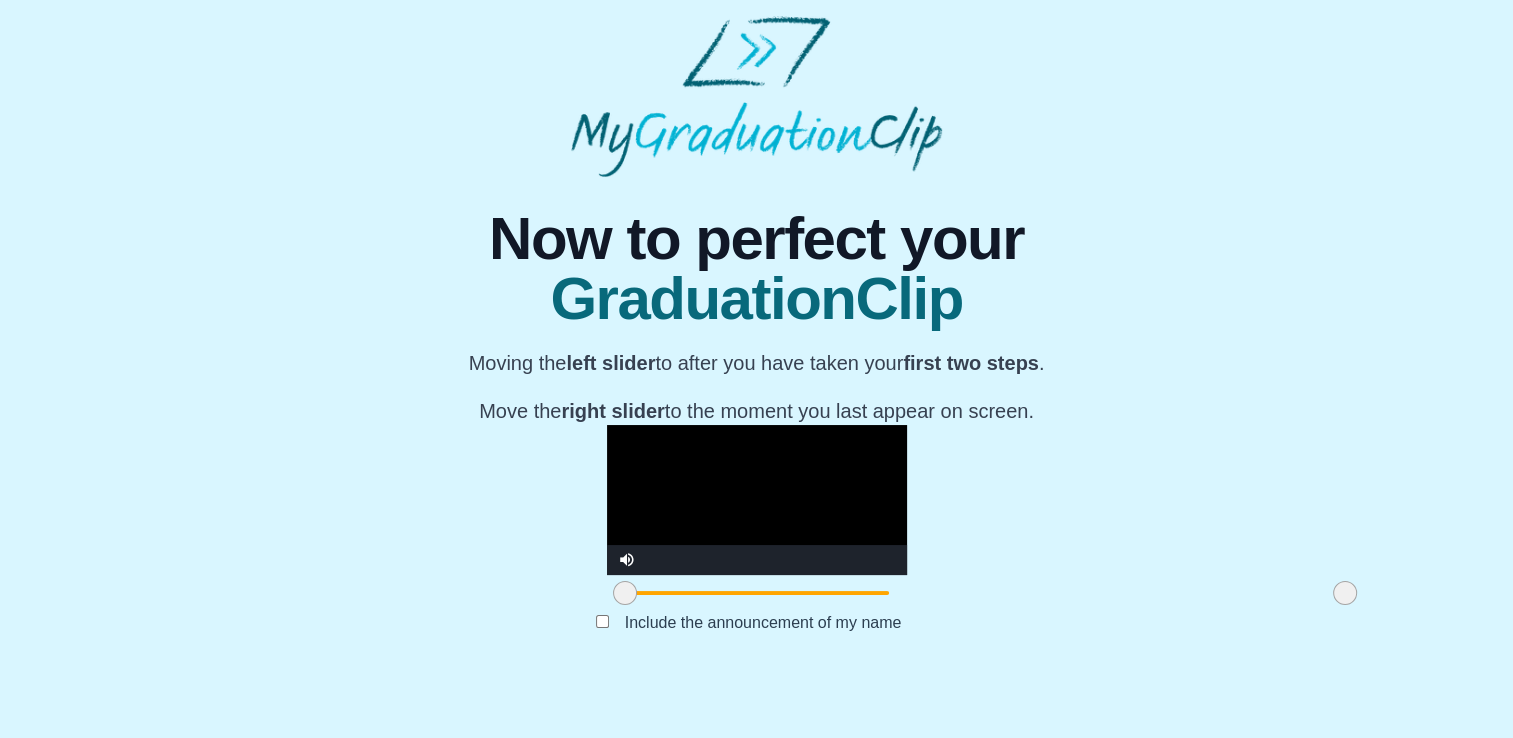 click at bounding box center [1345, 593] 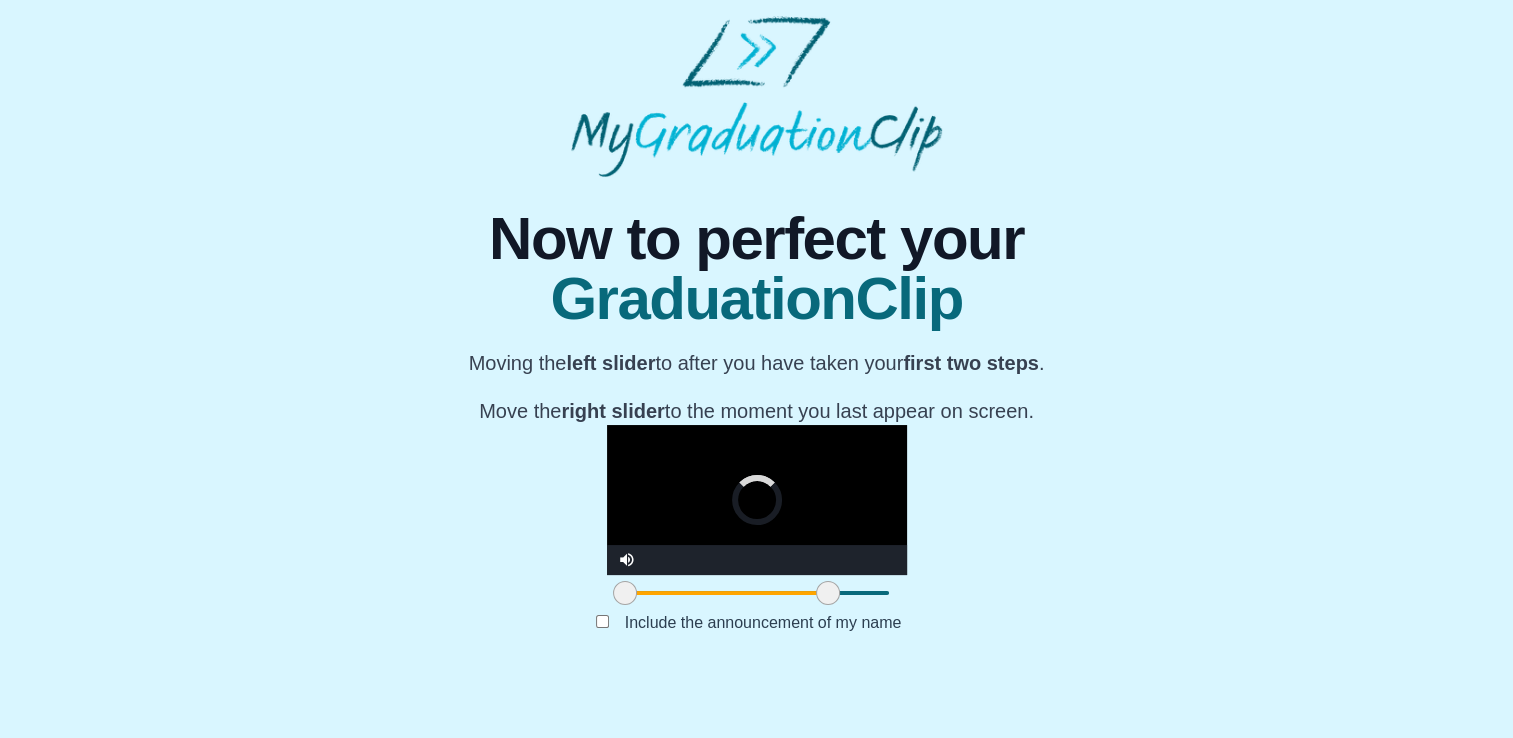 drag, startPoint x: 1112, startPoint y: 648, endPoint x: 592, endPoint y: 655, distance: 520.0471 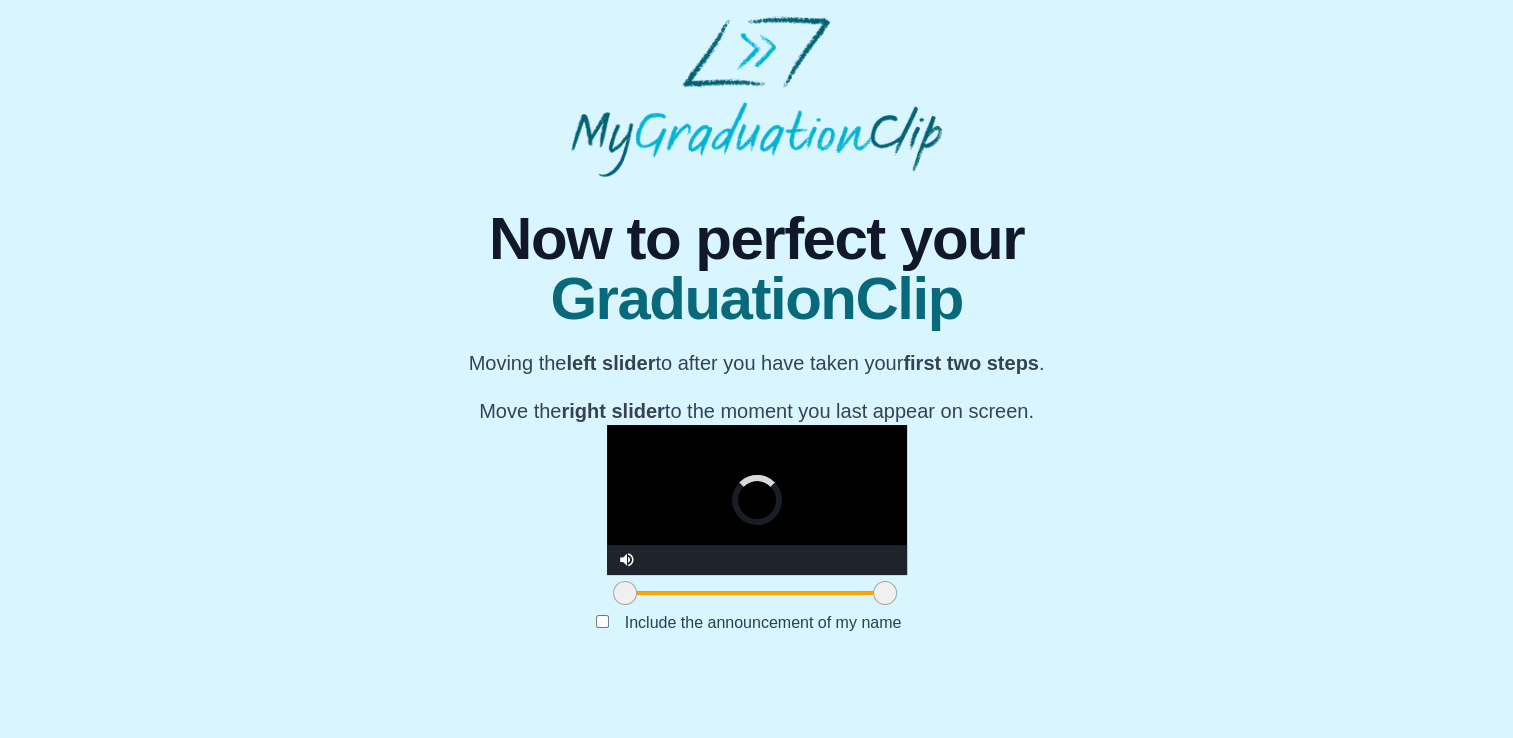 drag, startPoint x: 596, startPoint y: 646, endPoint x: 660, endPoint y: 646, distance: 64 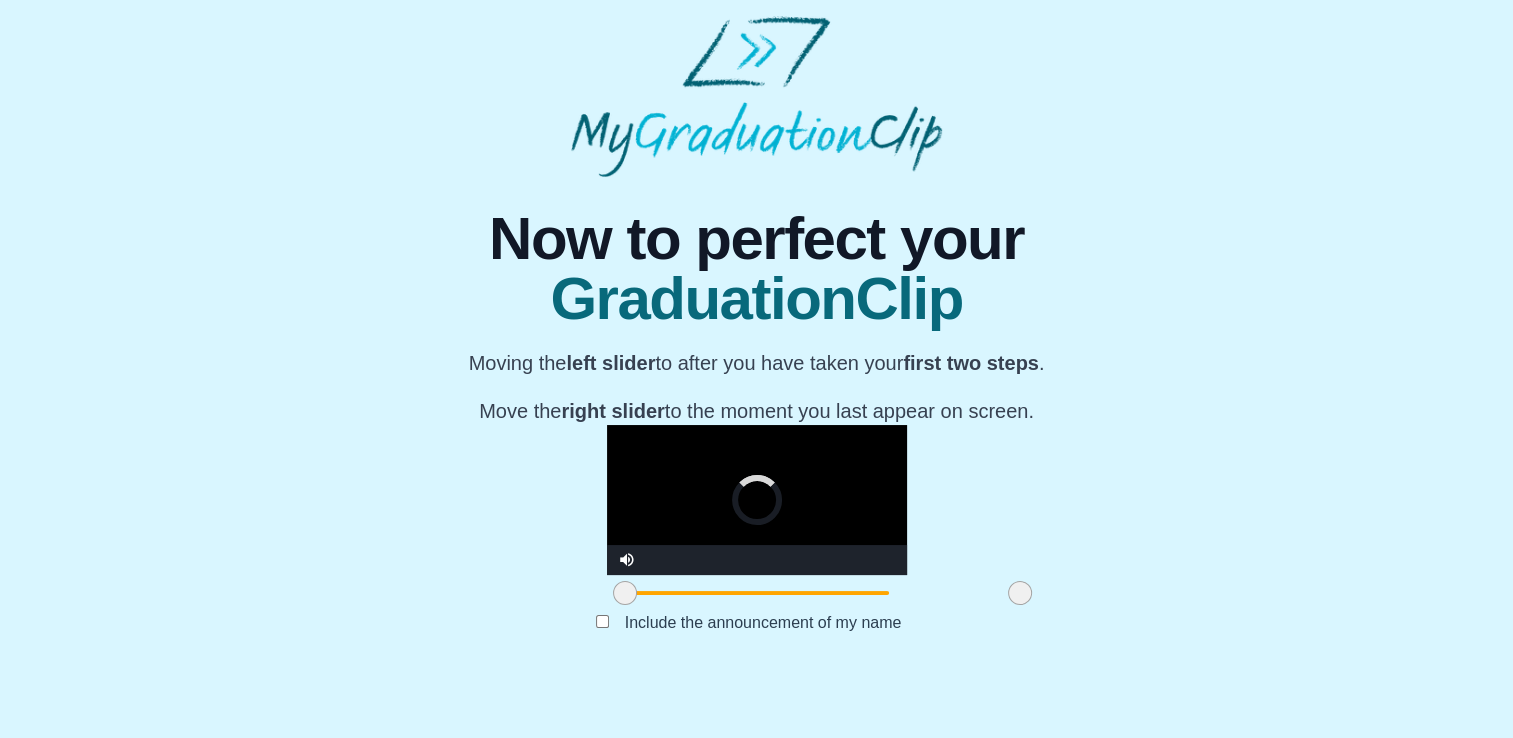 drag, startPoint x: 660, startPoint y: 642, endPoint x: 793, endPoint y: 651, distance: 133.30417 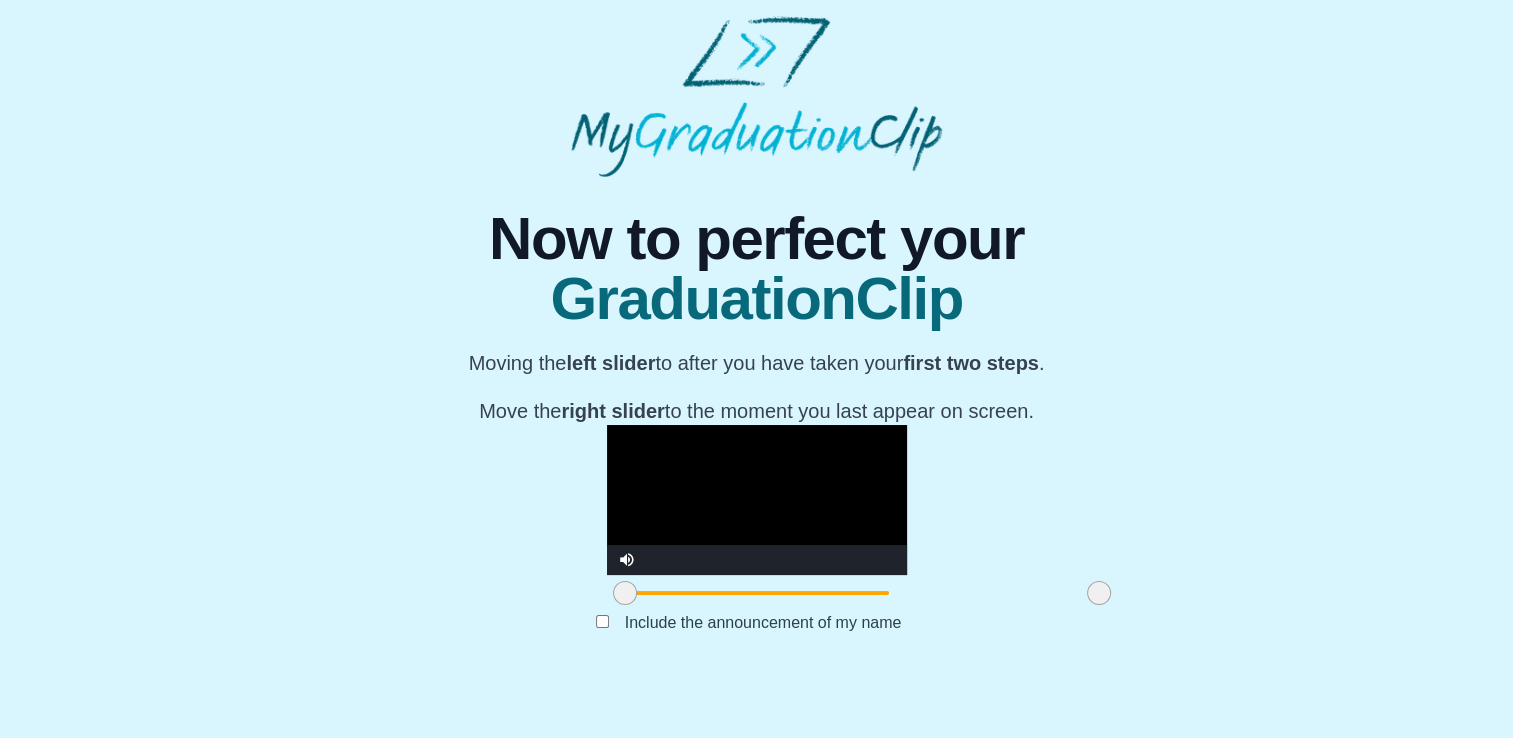 drag, startPoint x: 792, startPoint y: 646, endPoint x: 871, endPoint y: 650, distance: 79.101204 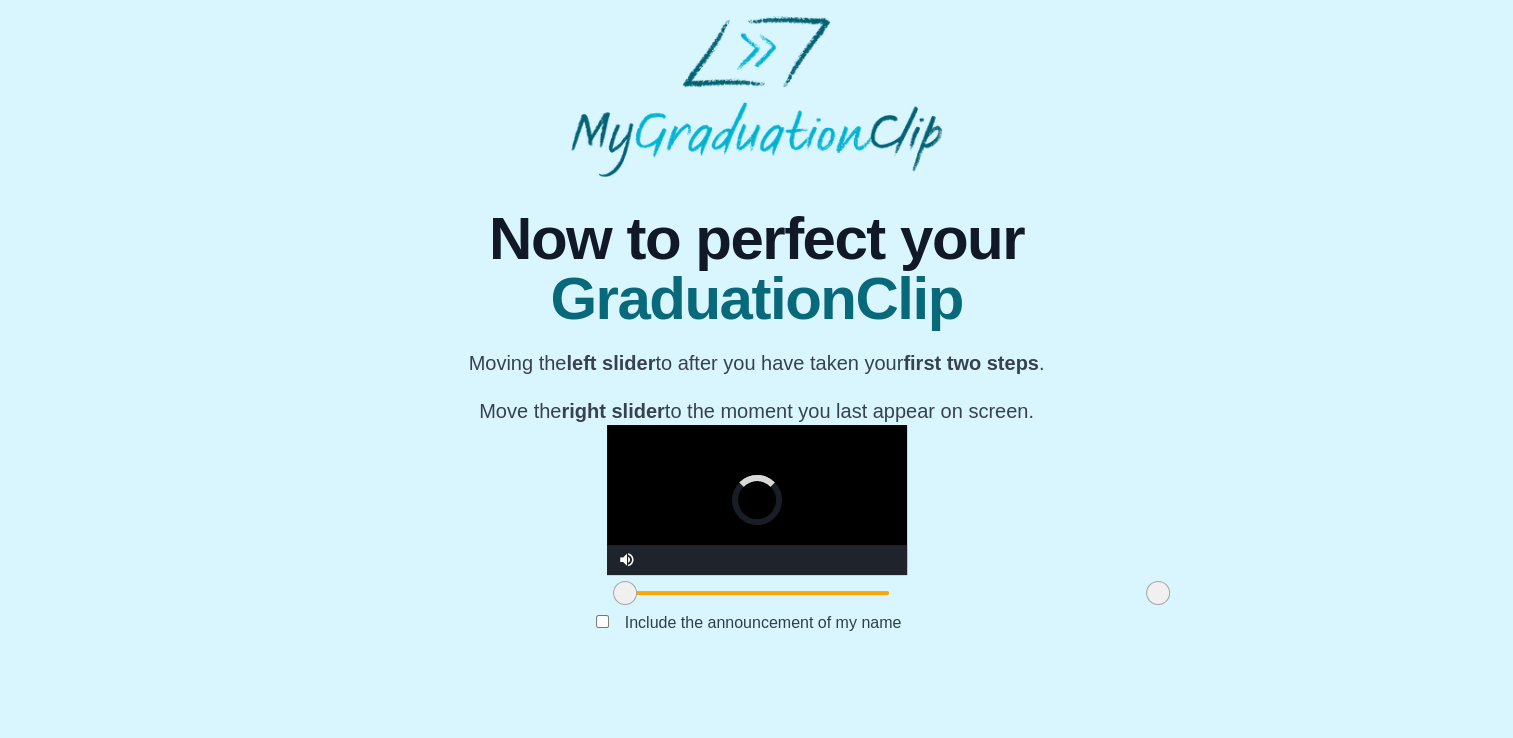 drag, startPoint x: 871, startPoint y: 650, endPoint x: 938, endPoint y: 651, distance: 67.00746 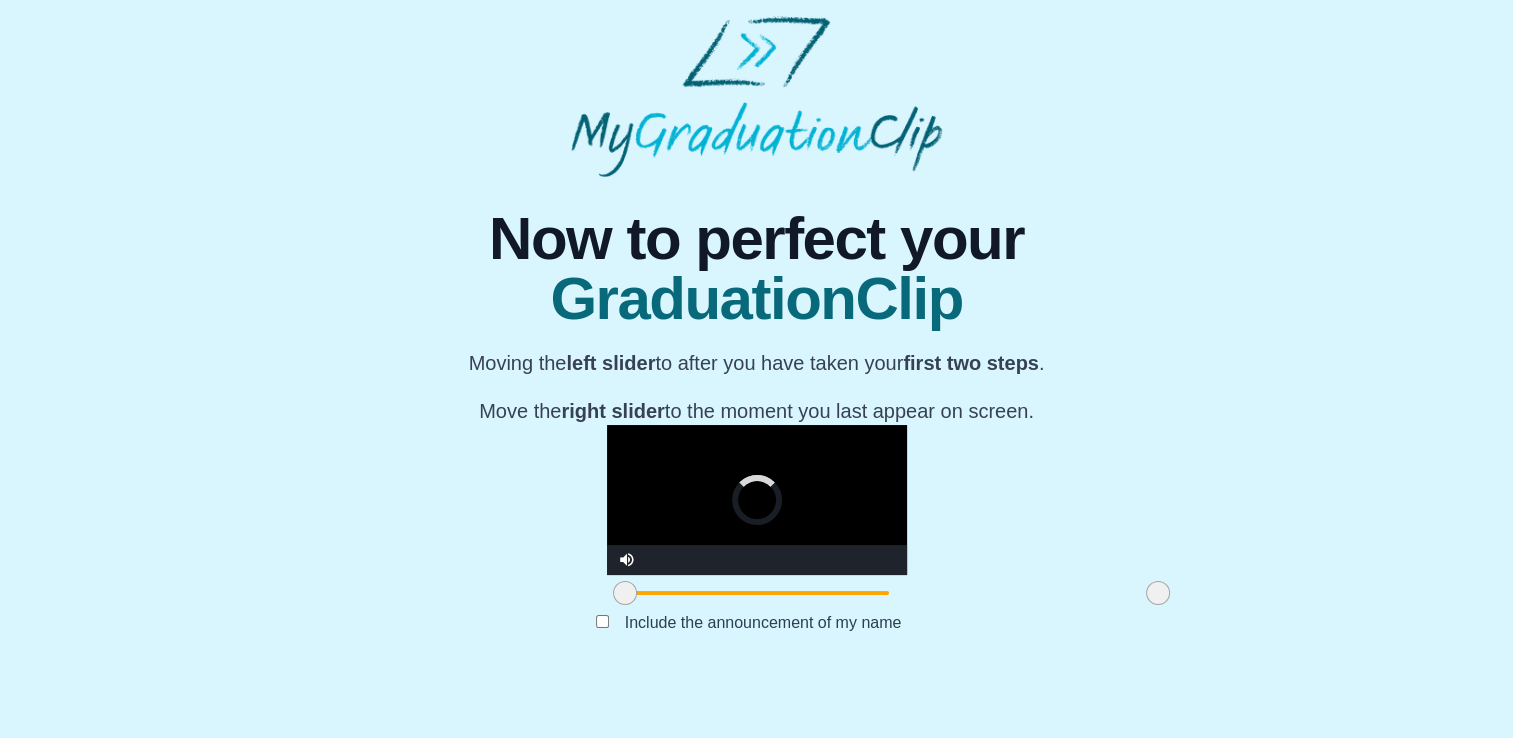 click at bounding box center [1158, 593] 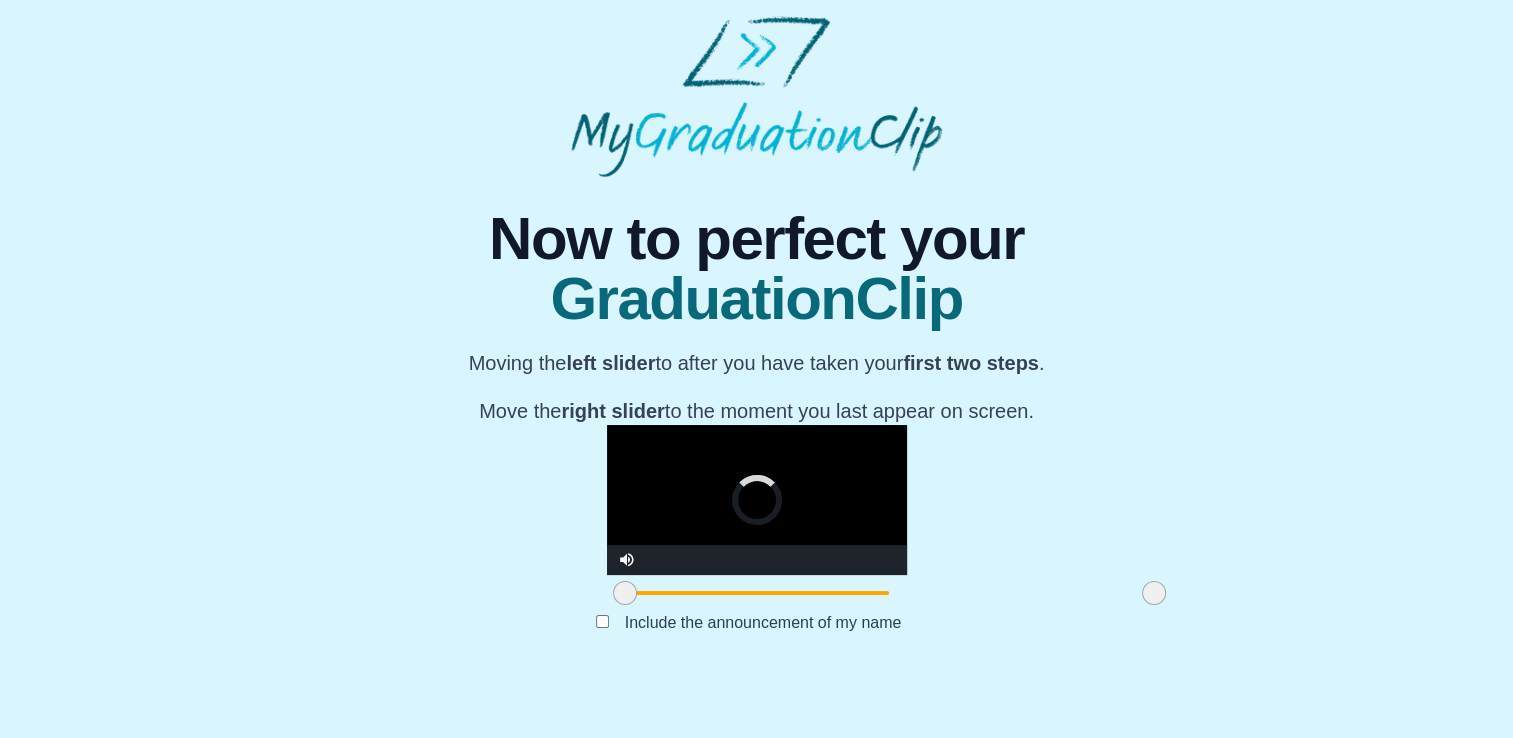drag, startPoint x: 938, startPoint y: 651, endPoint x: 924, endPoint y: 650, distance: 14.035668 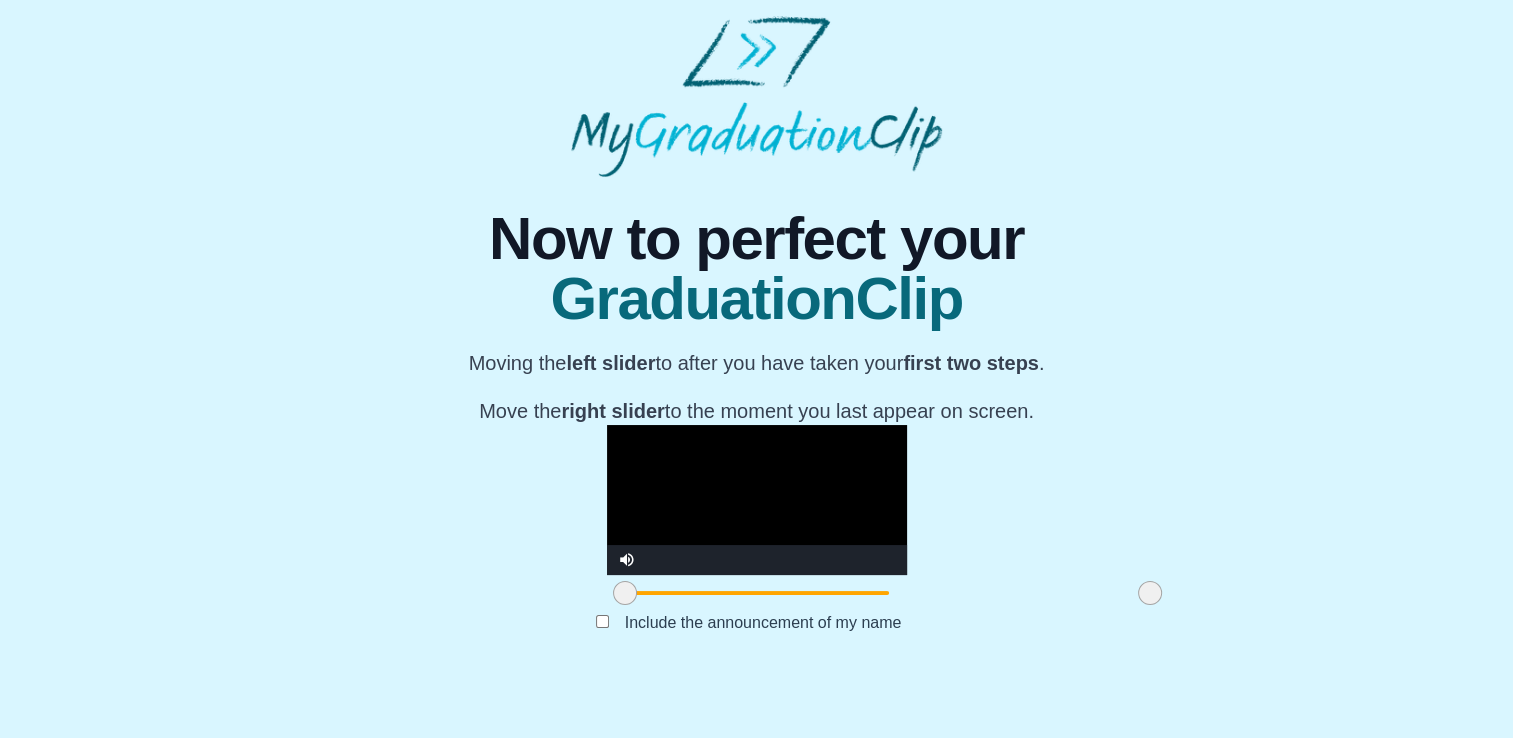 click at bounding box center (1150, 593) 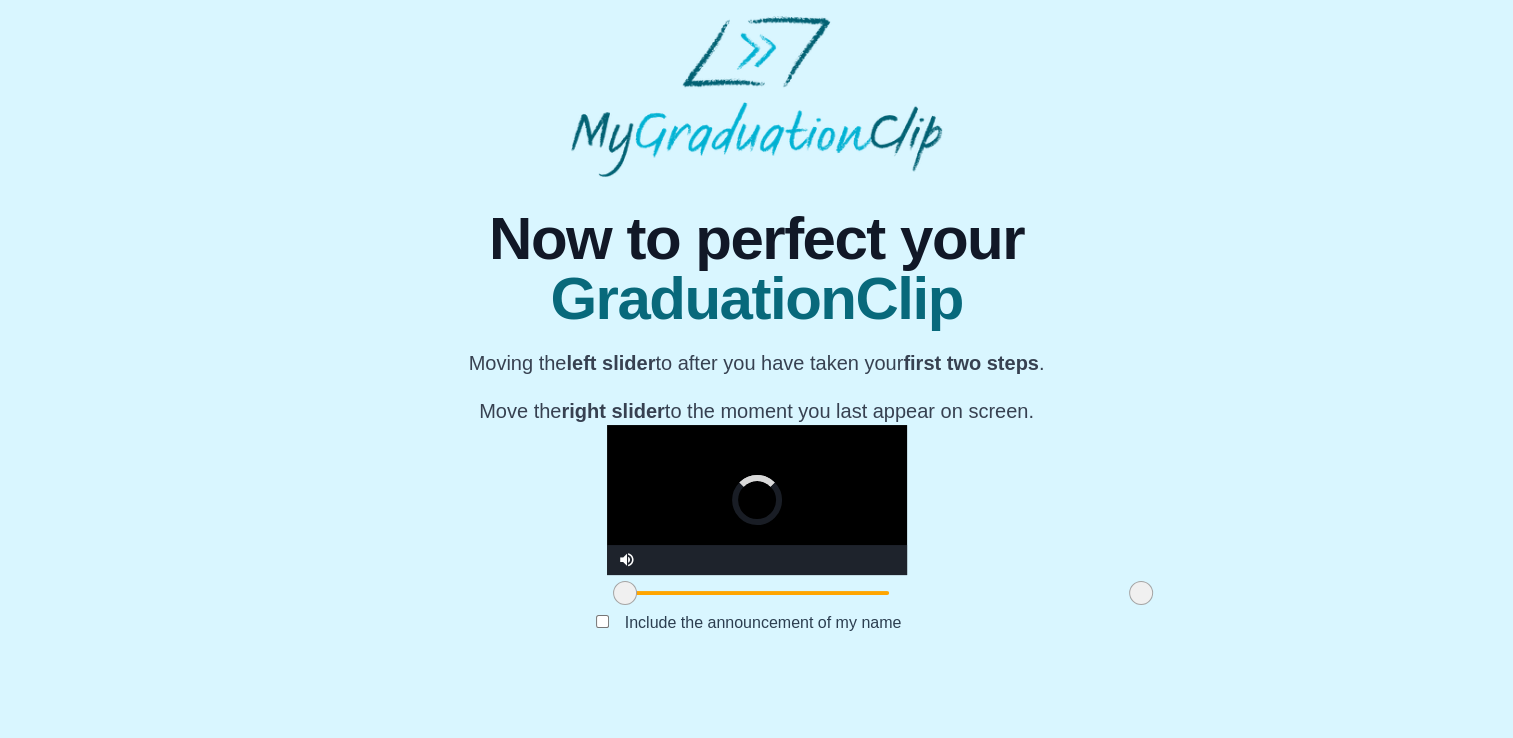 drag, startPoint x: 920, startPoint y: 650, endPoint x: 905, endPoint y: 648, distance: 15.132746 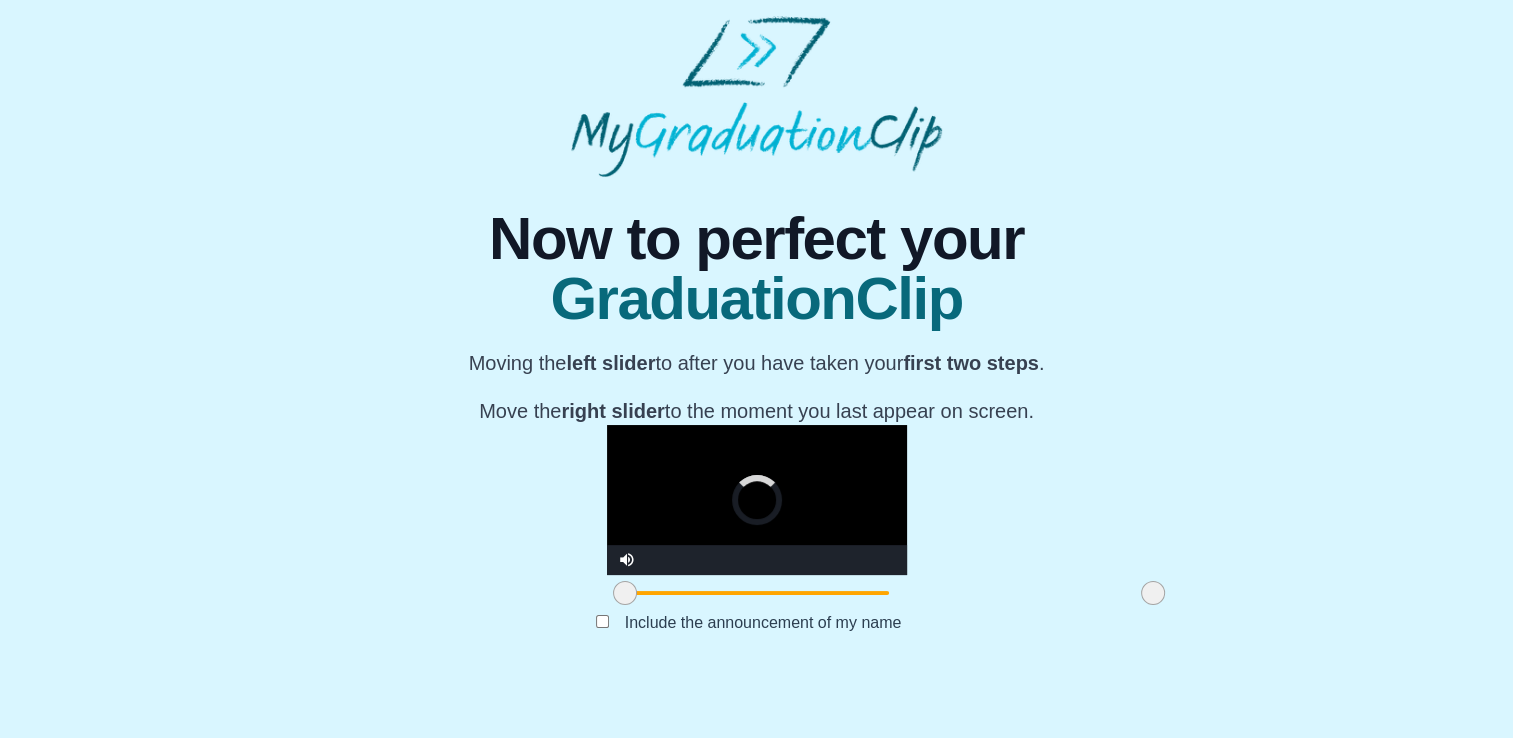 drag, startPoint x: 905, startPoint y: 648, endPoint x: 923, endPoint y: 648, distance: 18 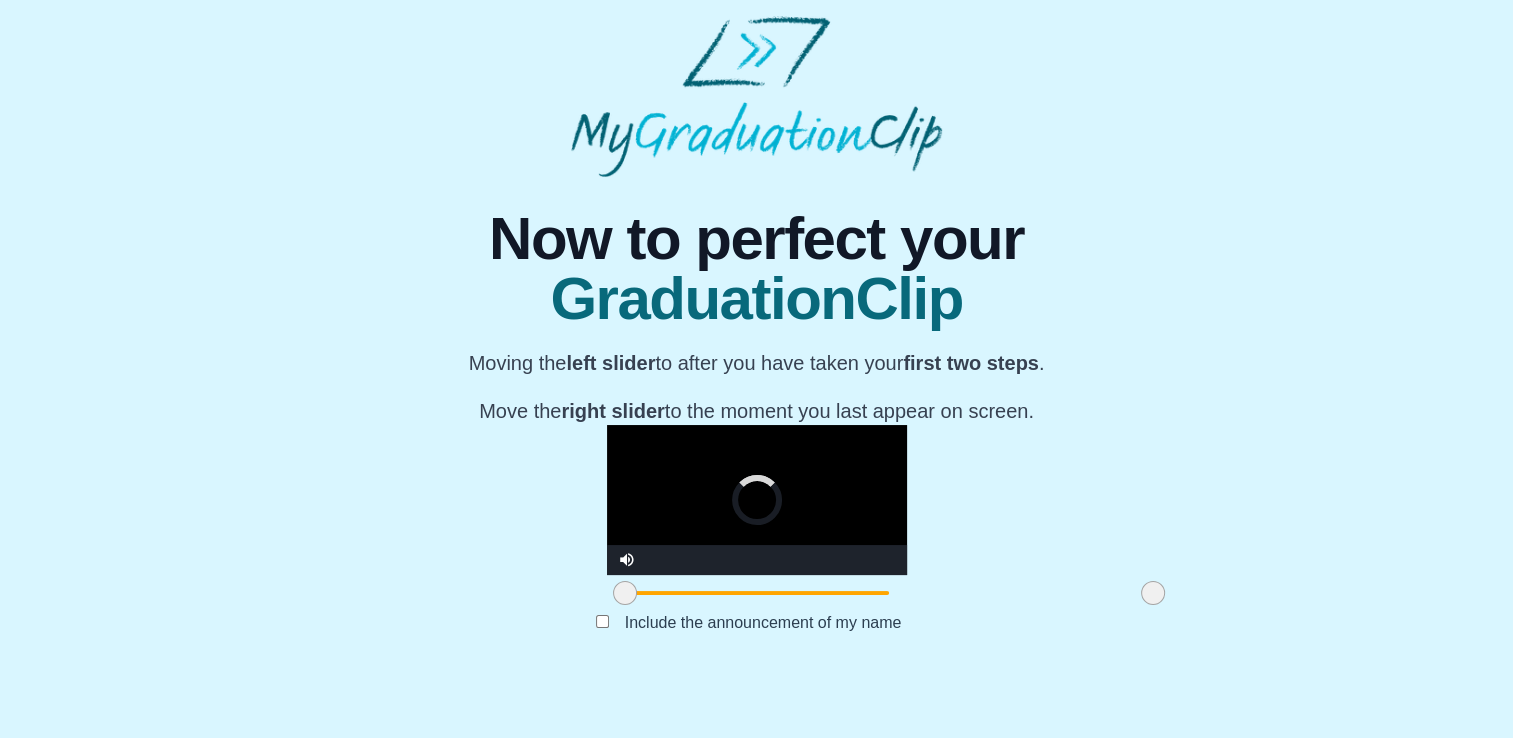 click at bounding box center [1153, 593] 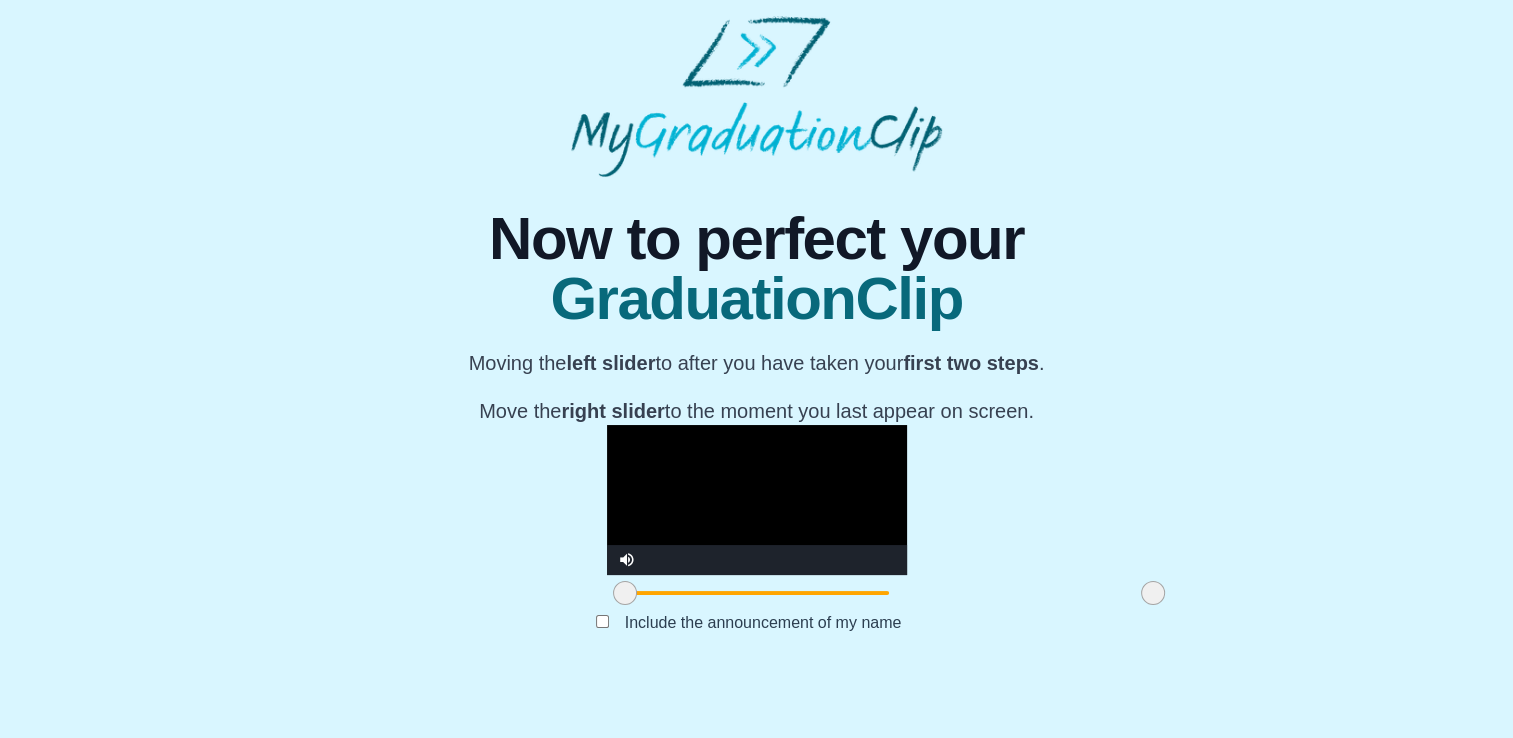 click at bounding box center (757, 500) 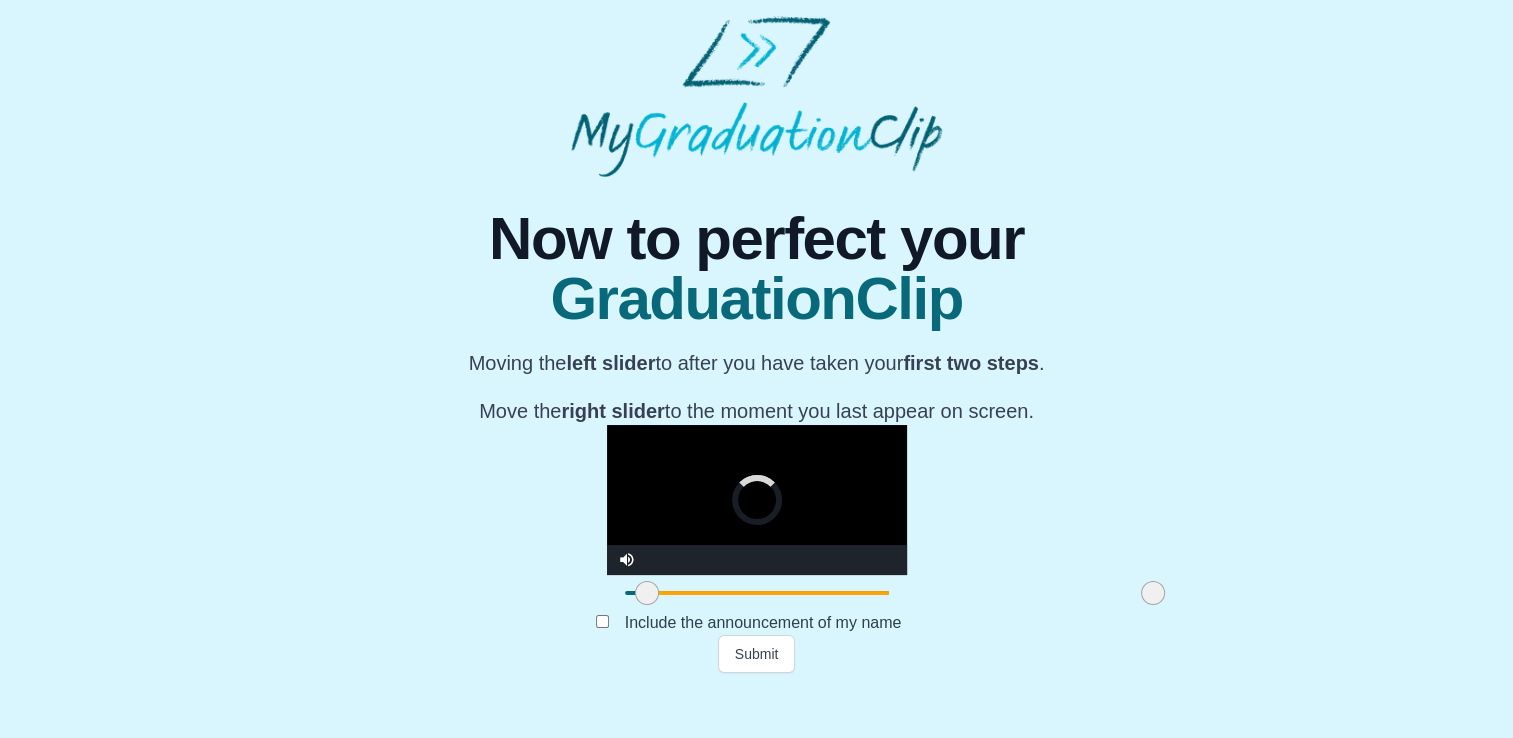 drag, startPoint x: 394, startPoint y: 644, endPoint x: 416, endPoint y: 640, distance: 22.36068 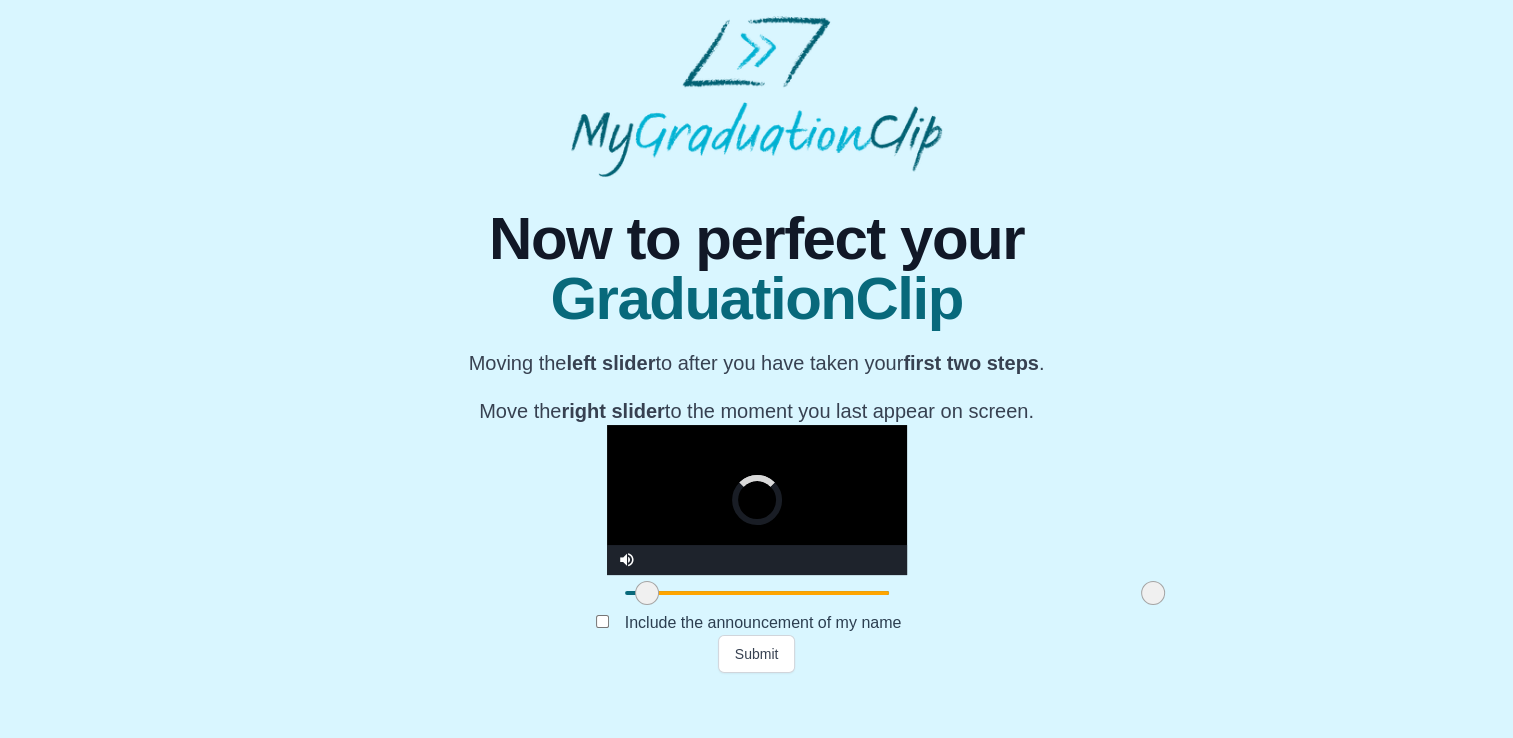 click at bounding box center [647, 593] 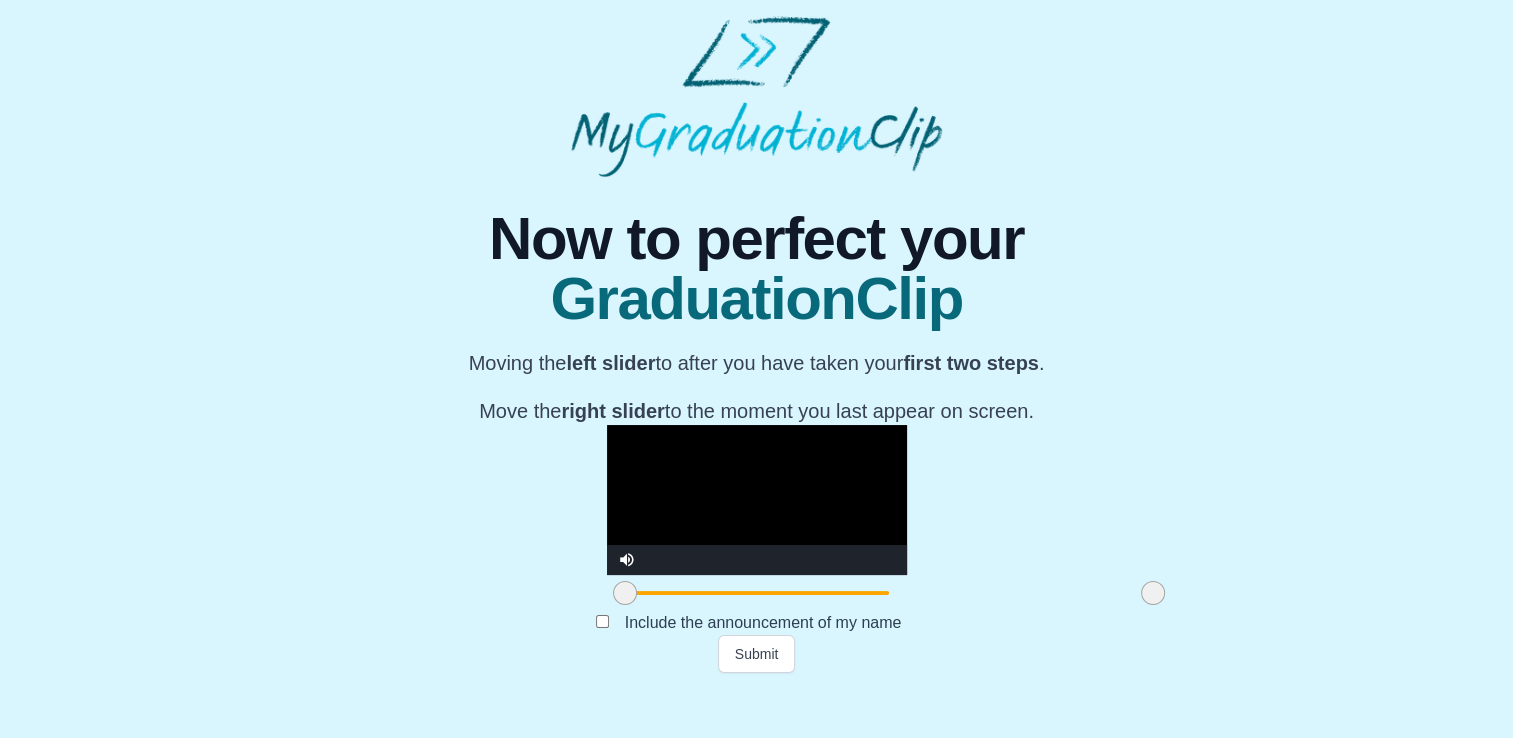 drag, startPoint x: 416, startPoint y: 640, endPoint x: 380, endPoint y: 634, distance: 36.496574 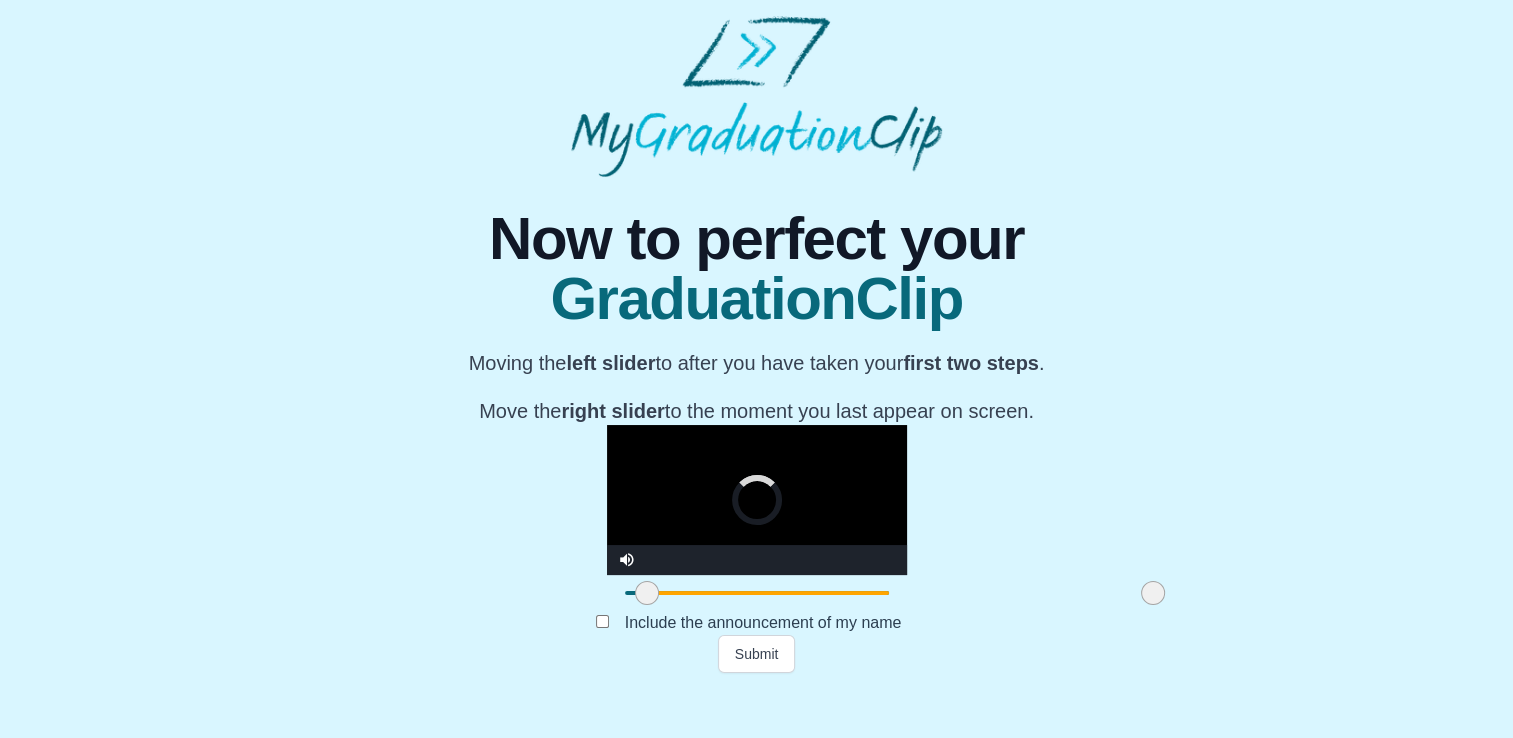 drag, startPoint x: 393, startPoint y: 640, endPoint x: 415, endPoint y: 640, distance: 22 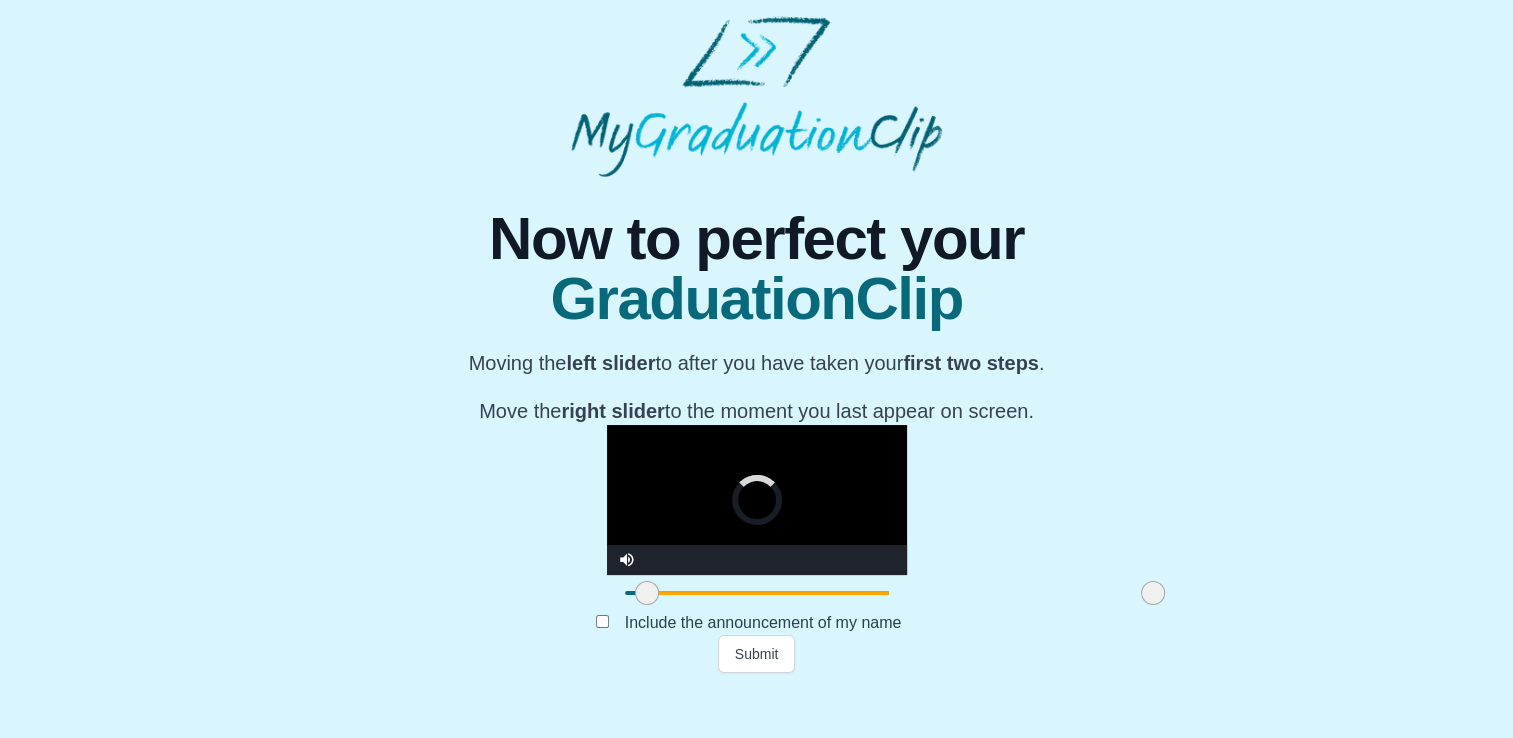 click at bounding box center (647, 593) 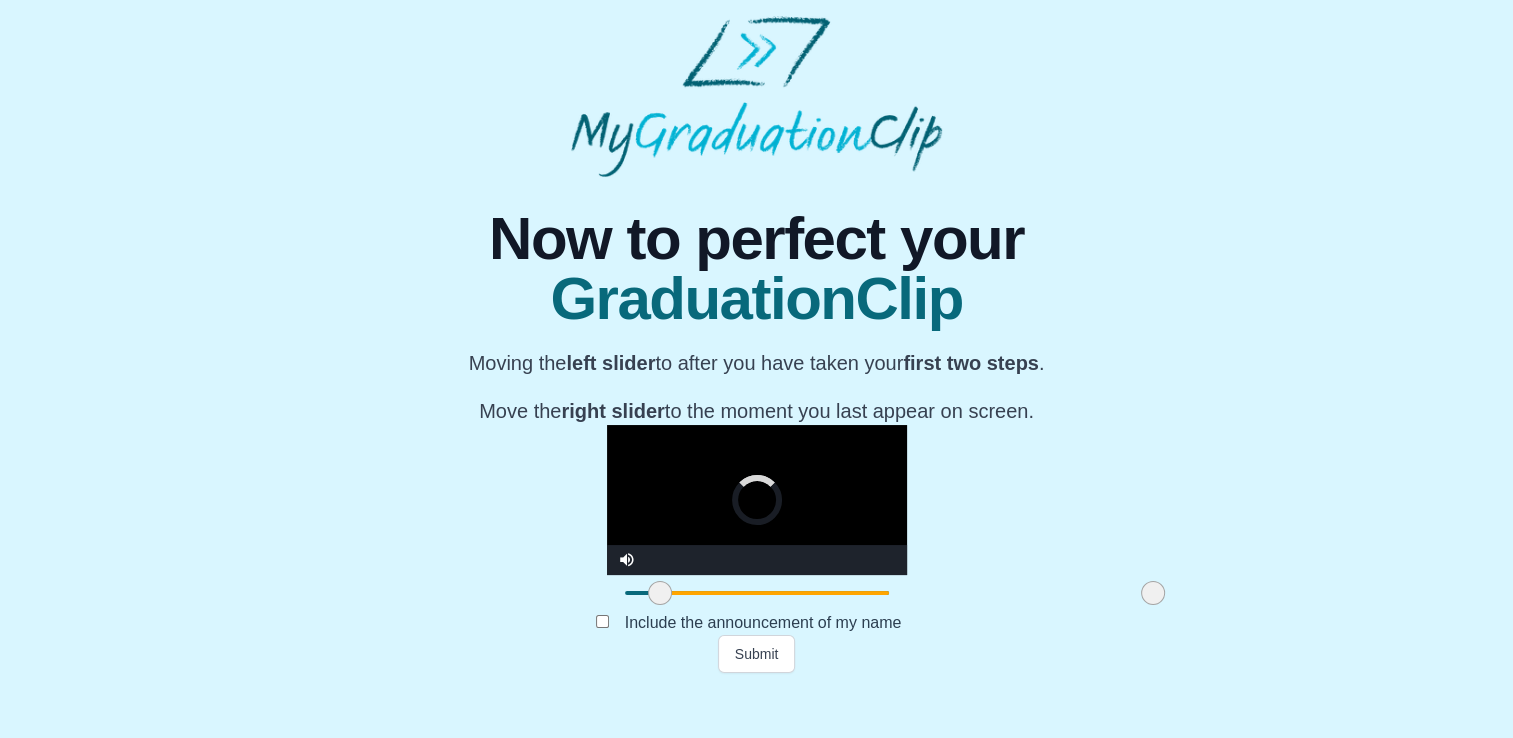 drag, startPoint x: 415, startPoint y: 640, endPoint x: 429, endPoint y: 638, distance: 14.142136 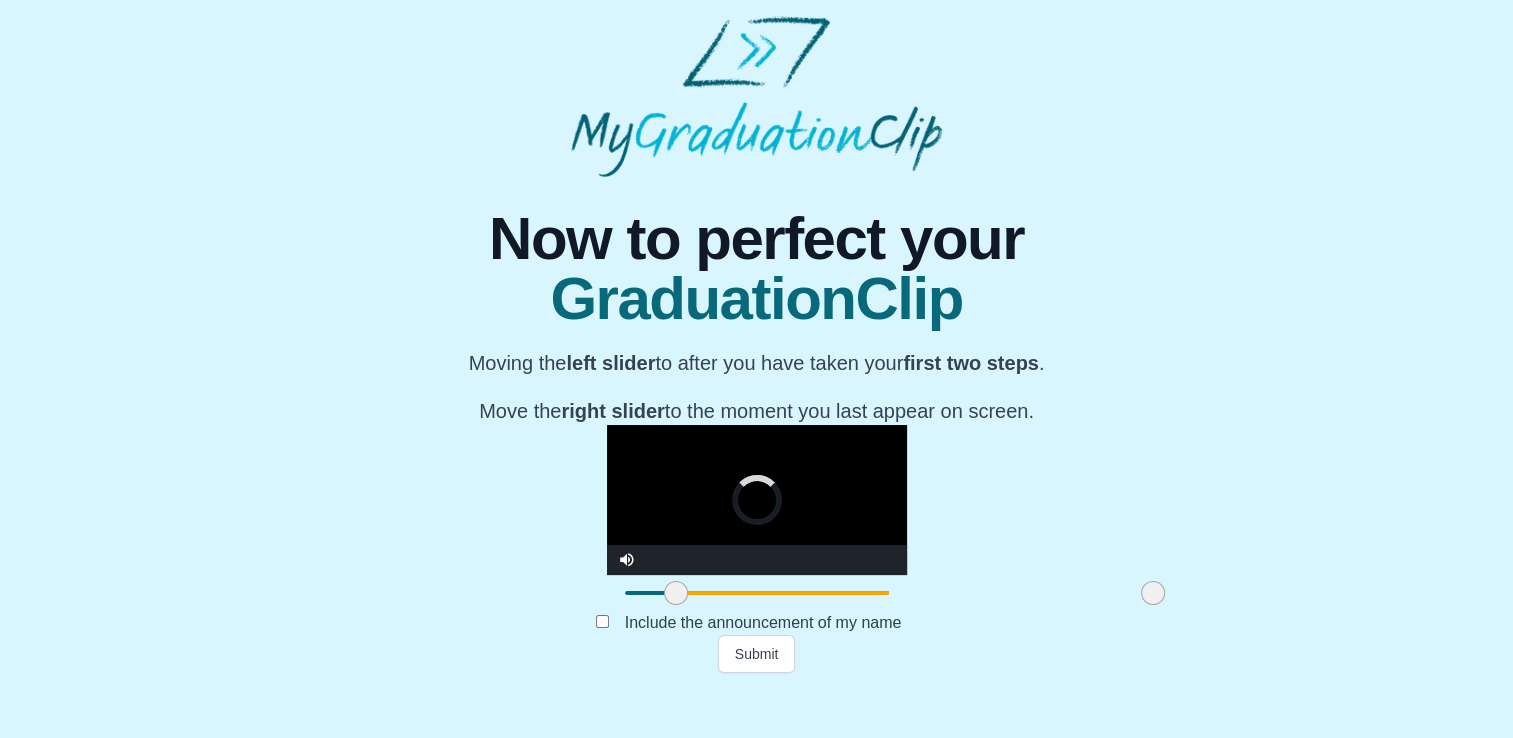 drag, startPoint x: 429, startPoint y: 638, endPoint x: 444, endPoint y: 635, distance: 15.297058 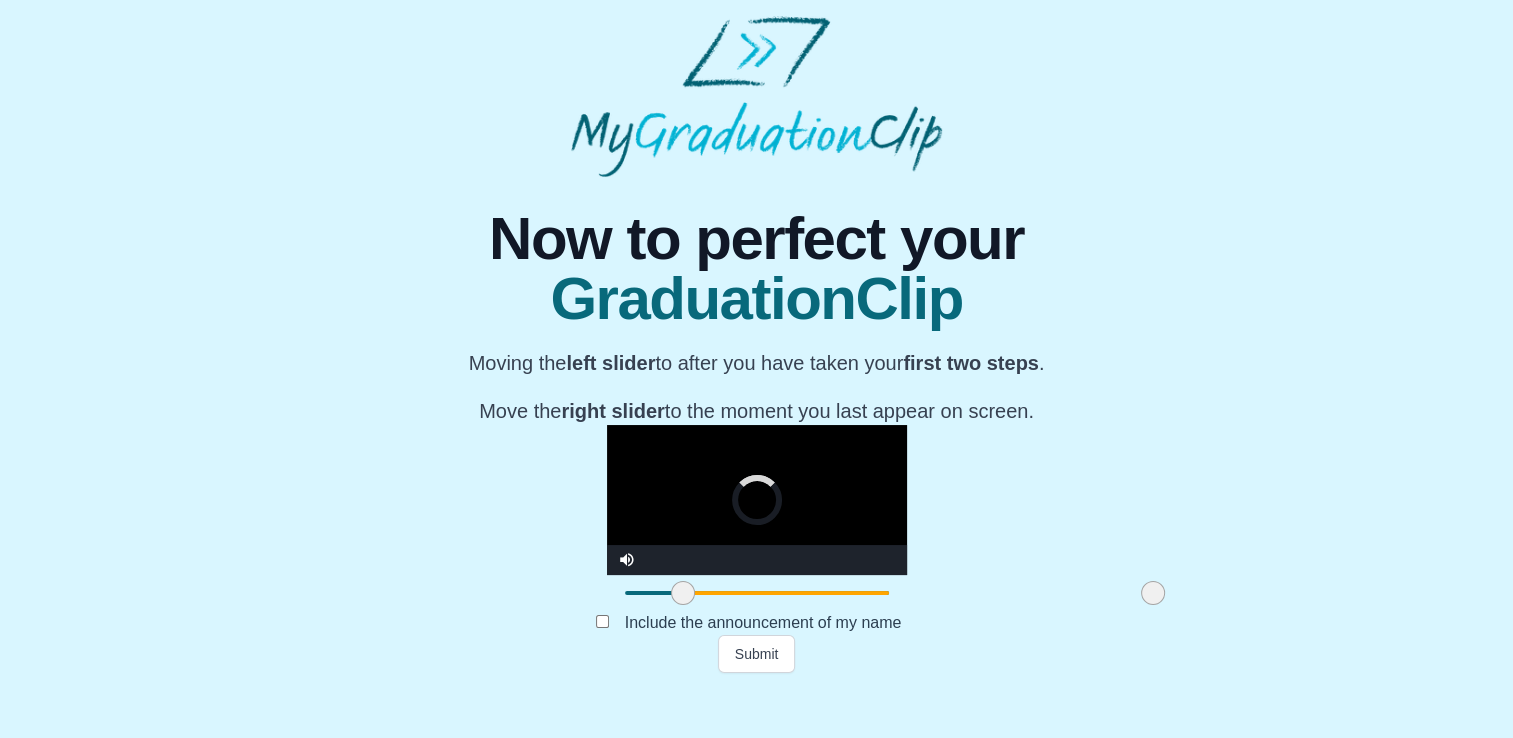 drag, startPoint x: 444, startPoint y: 635, endPoint x: 472, endPoint y: 630, distance: 28.442924 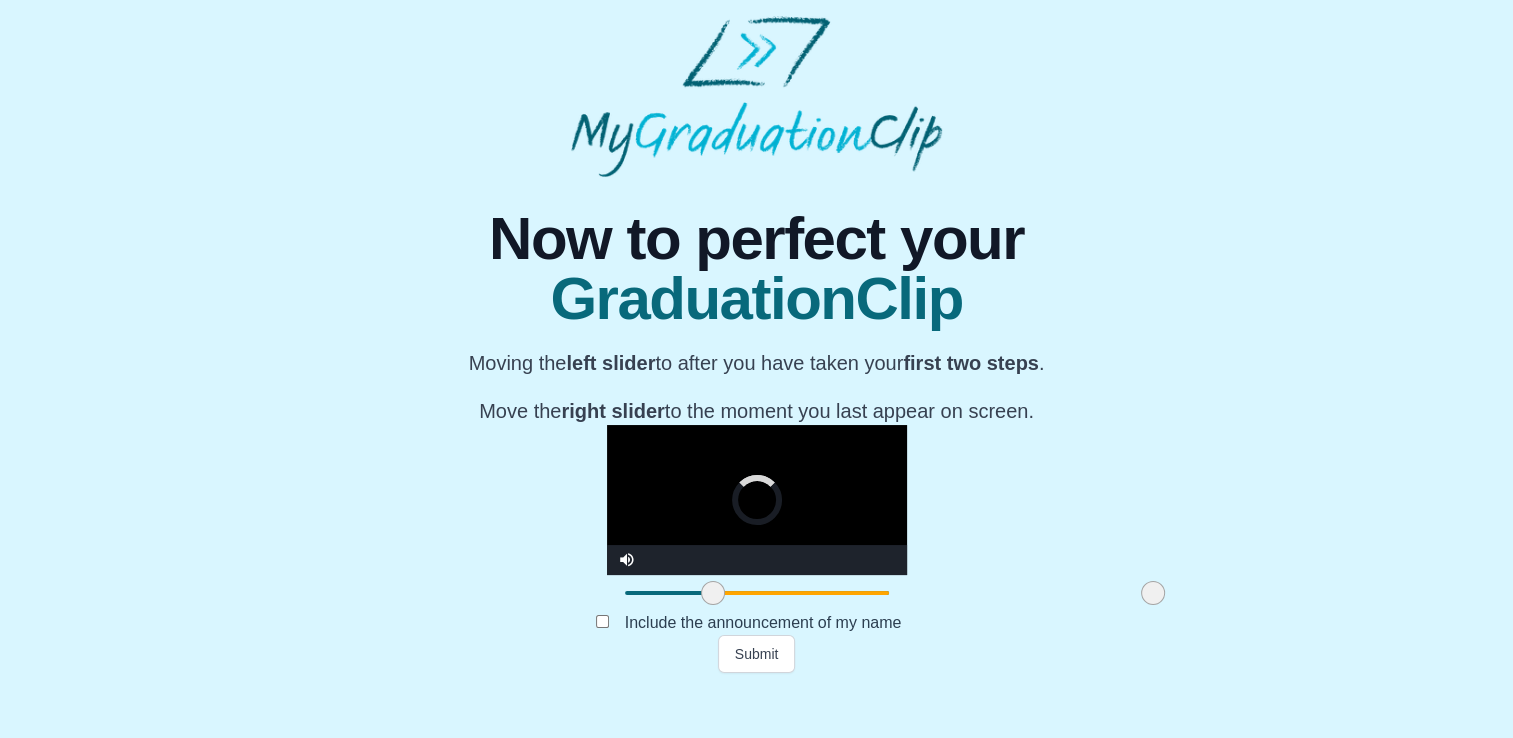 click at bounding box center (713, 593) 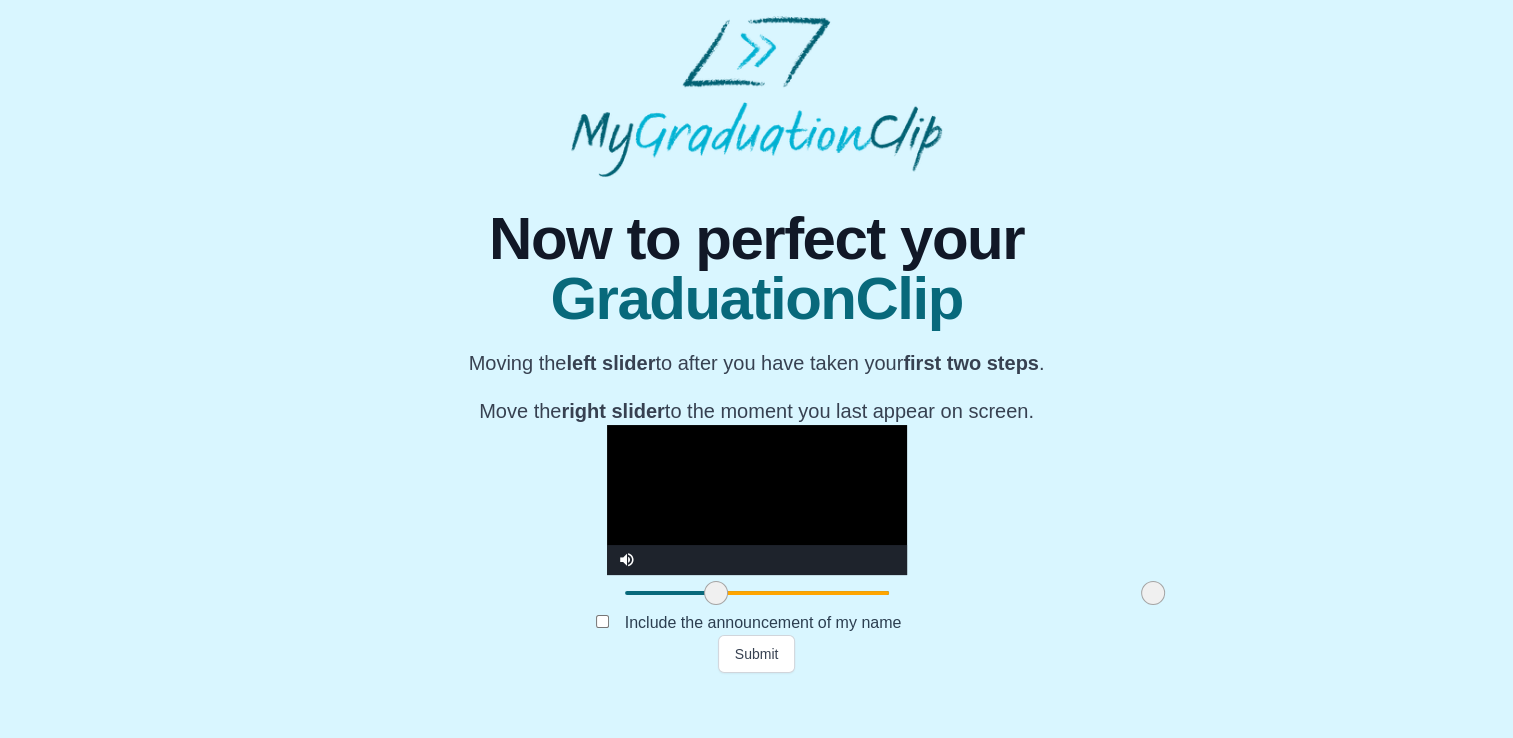 drag, startPoint x: 481, startPoint y: 630, endPoint x: 496, endPoint y: 627, distance: 15.297058 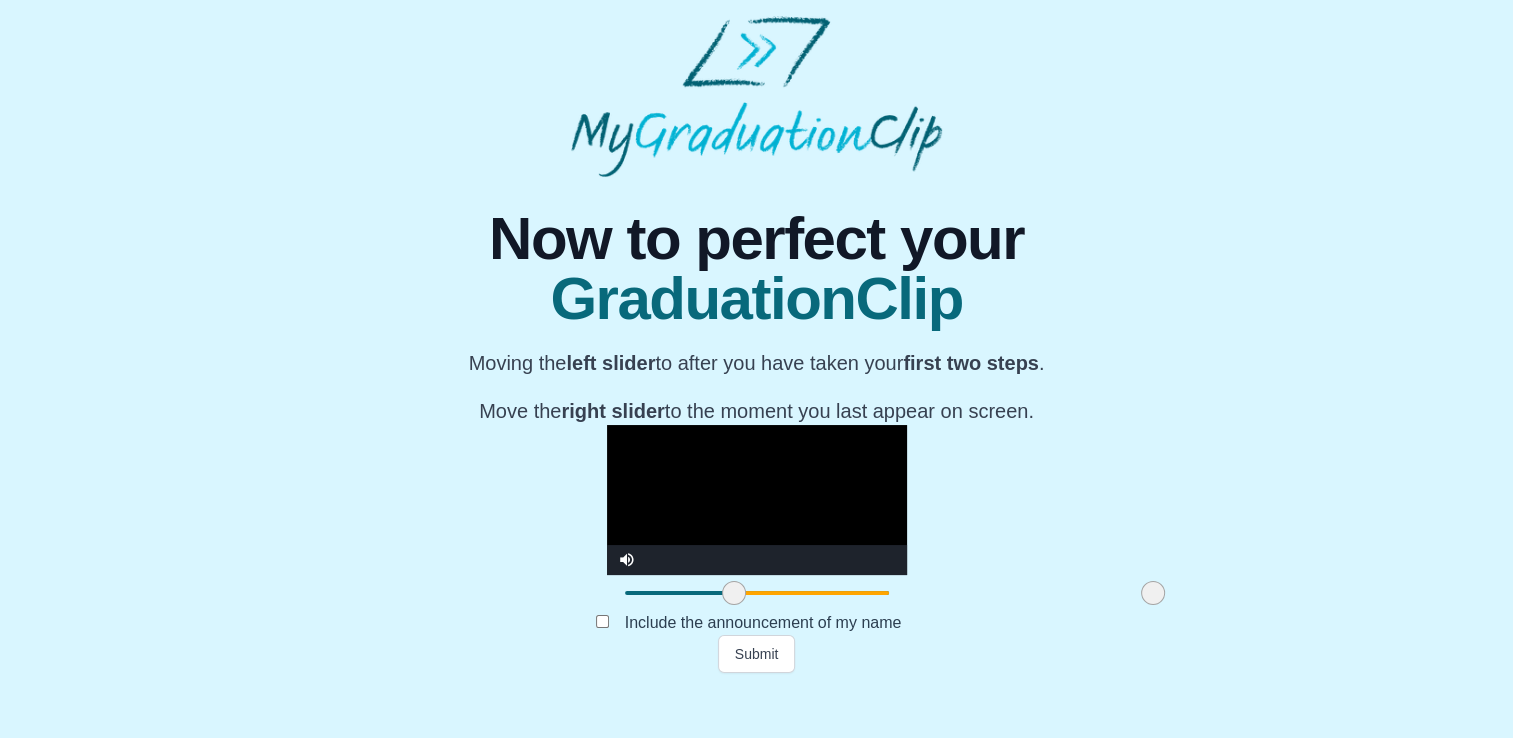 click at bounding box center (734, 593) 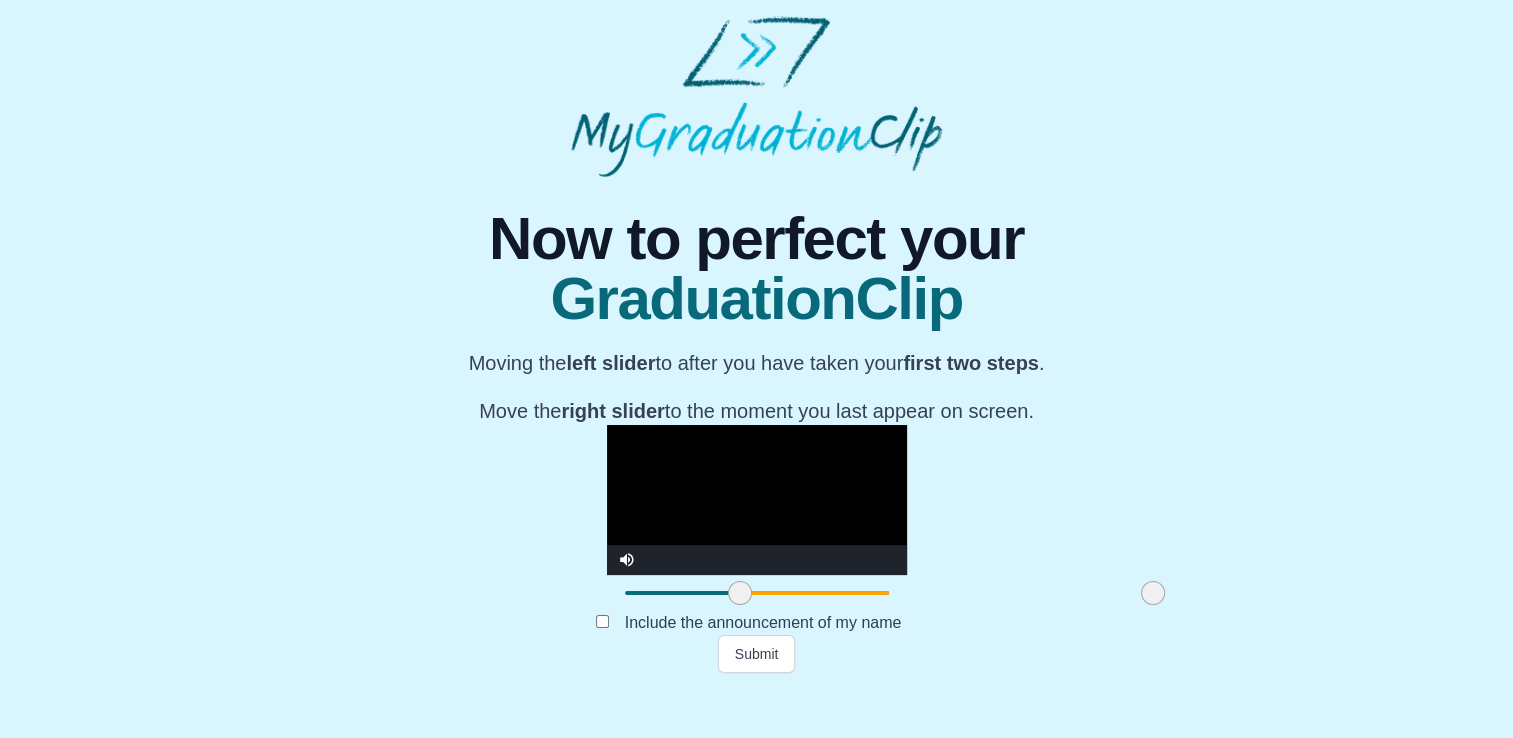 click at bounding box center [740, 593] 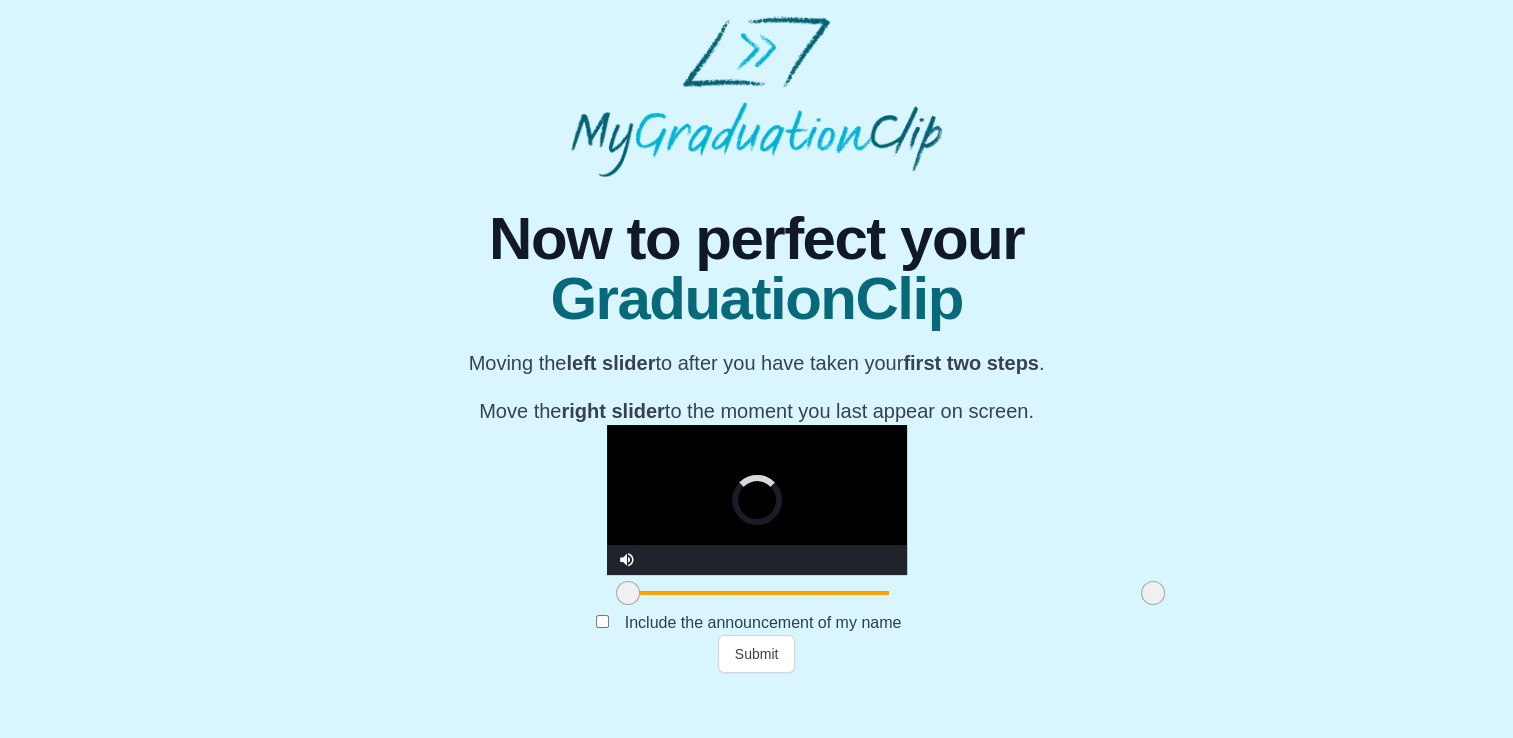 drag, startPoint x: 513, startPoint y: 635, endPoint x: 376, endPoint y: 636, distance: 137.00365 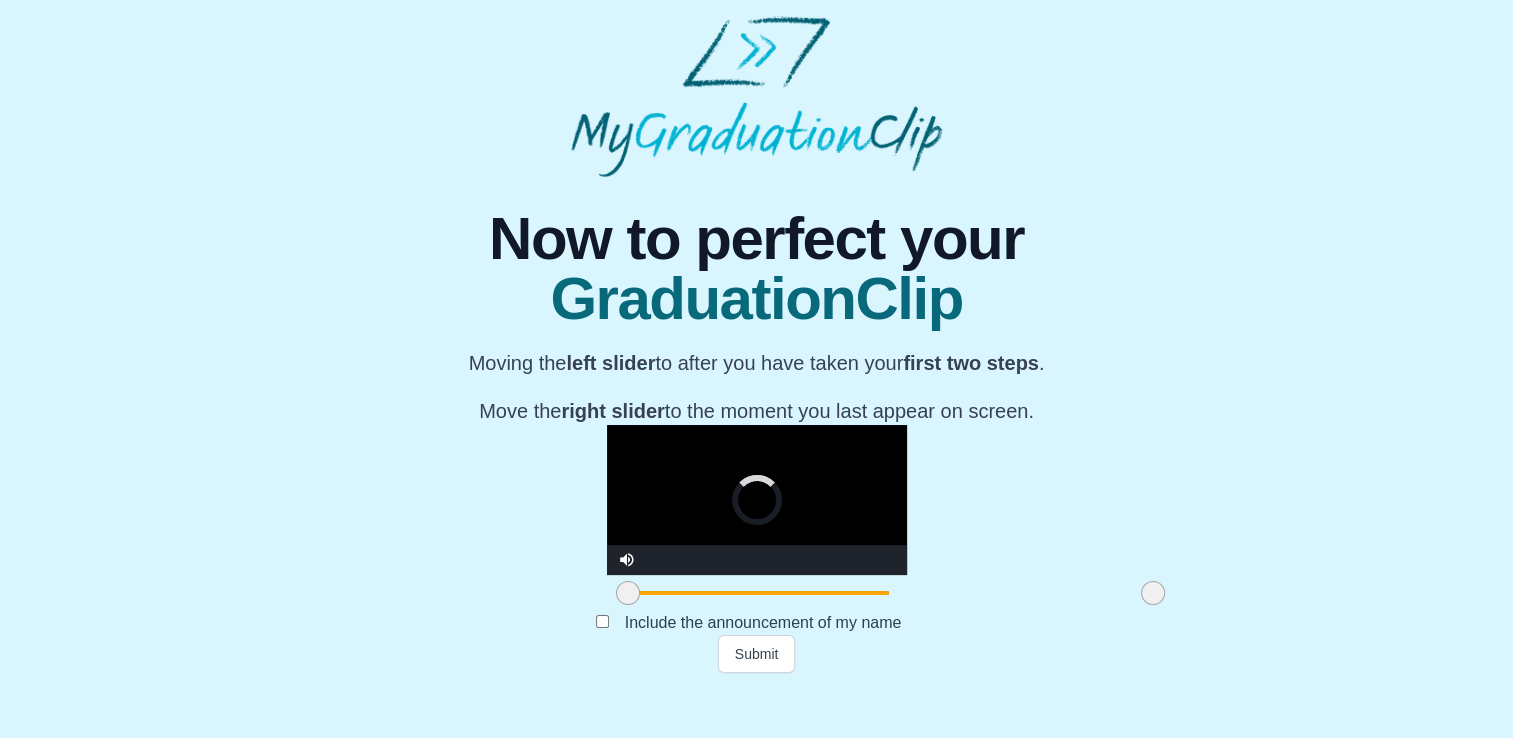 click on "**********" at bounding box center [756, 425] 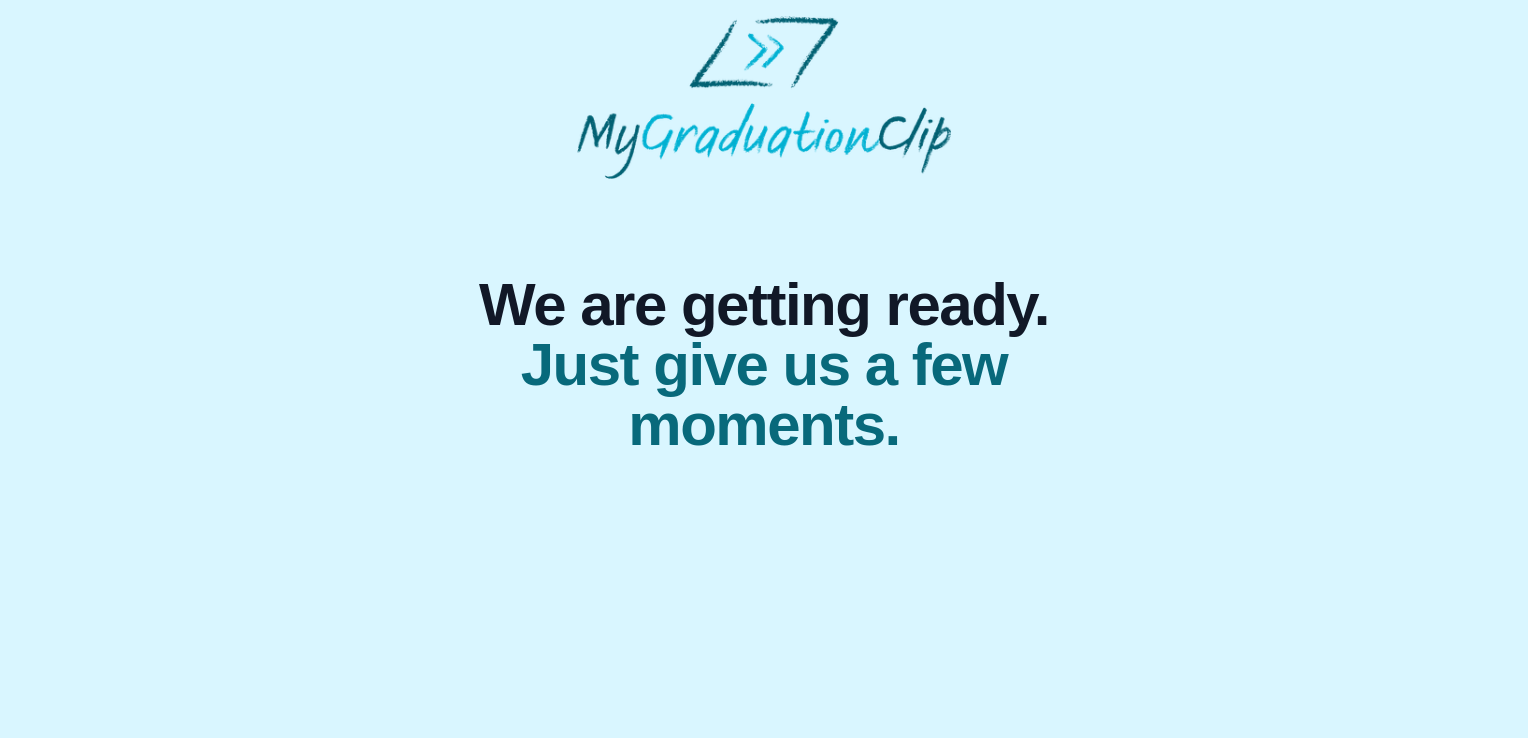 scroll, scrollTop: 0, scrollLeft: 0, axis: both 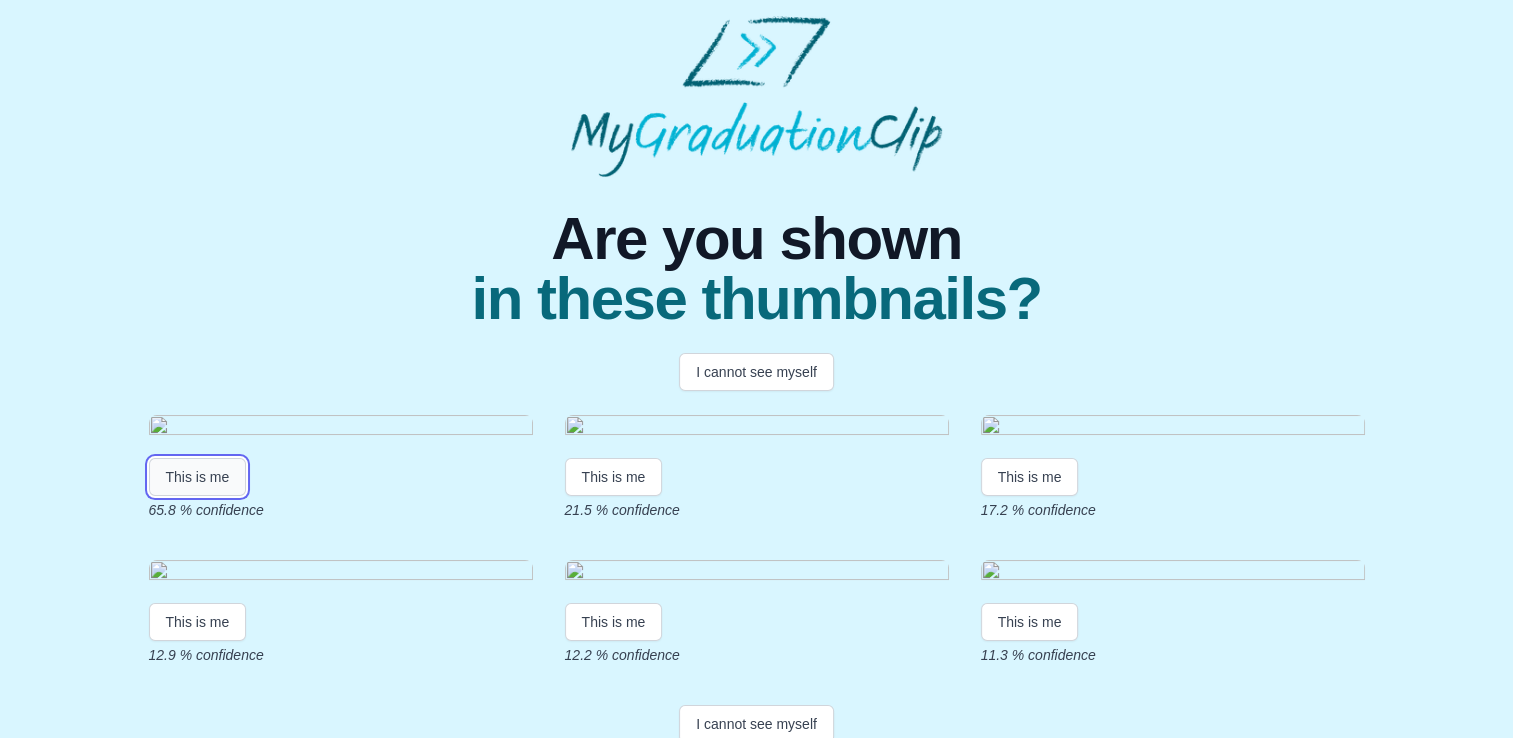 click on "This is me" at bounding box center [198, 477] 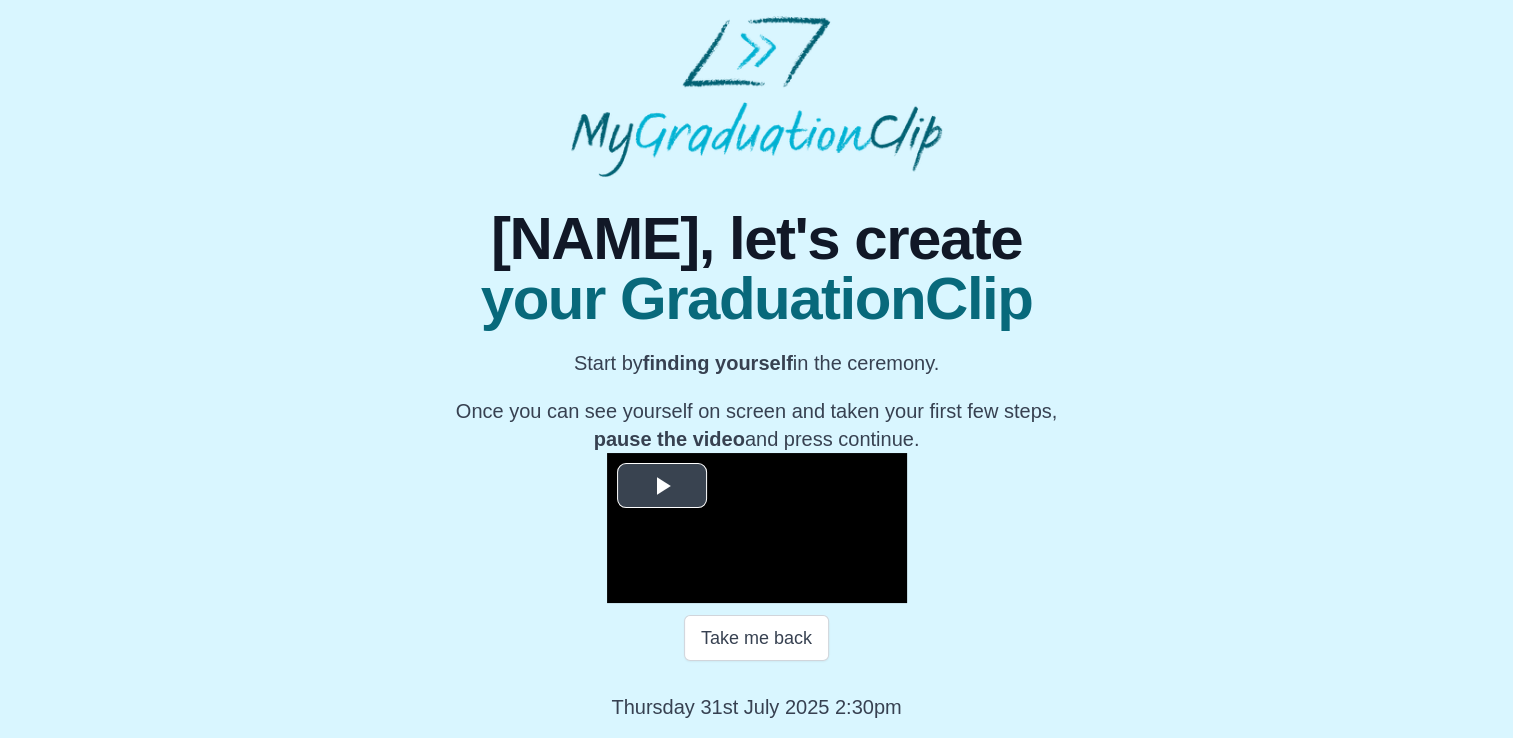 scroll, scrollTop: 274, scrollLeft: 0, axis: vertical 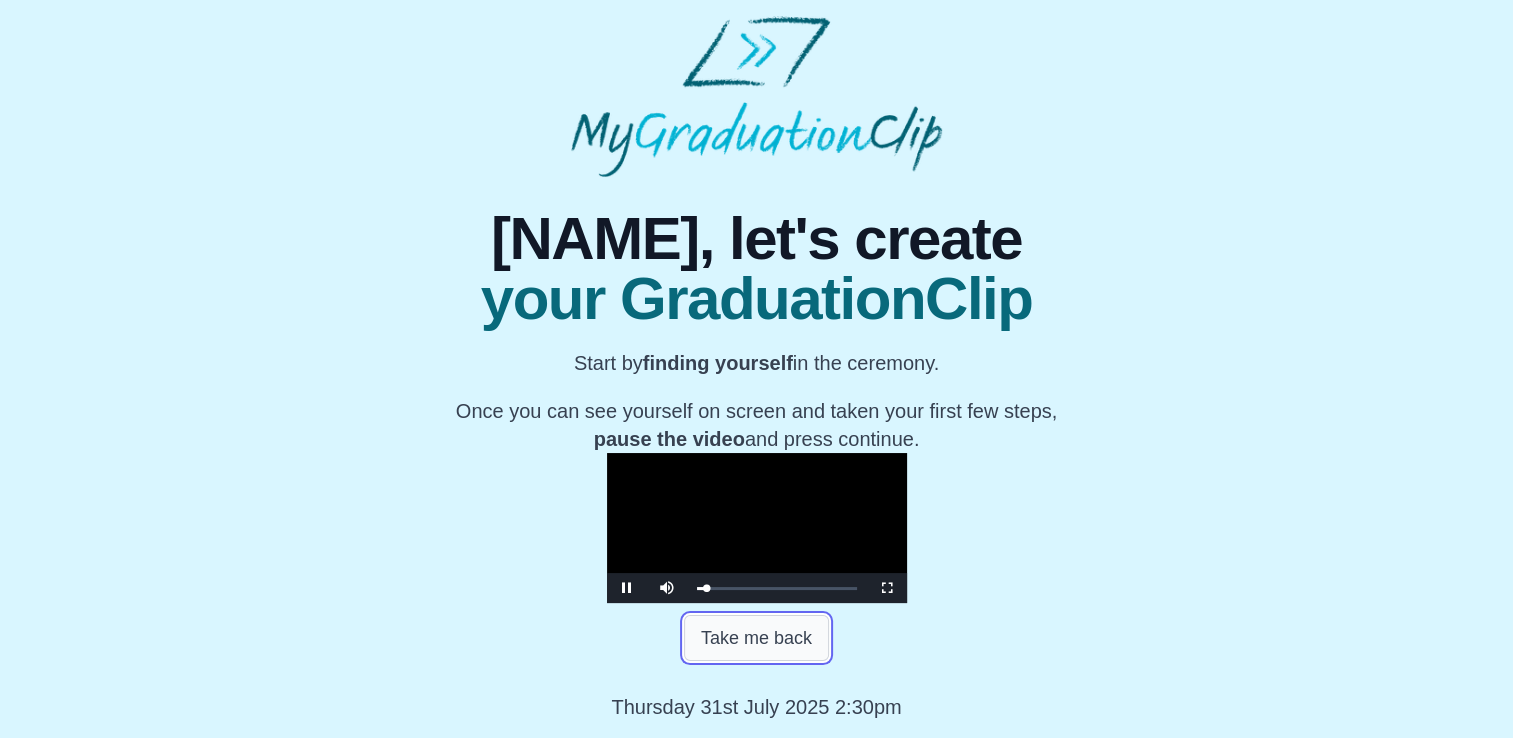 click on "Take me back" at bounding box center [756, 638] 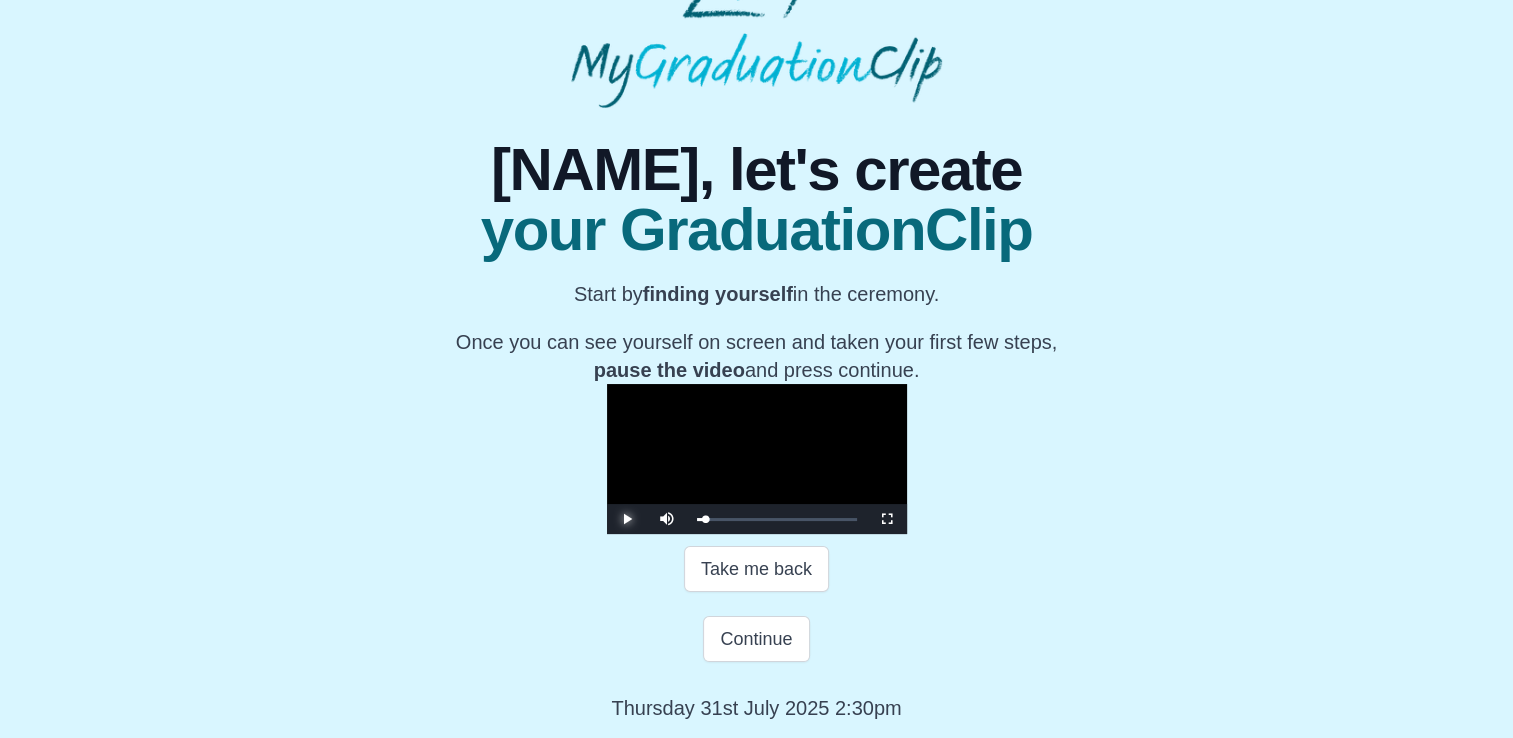 click at bounding box center (627, 519) 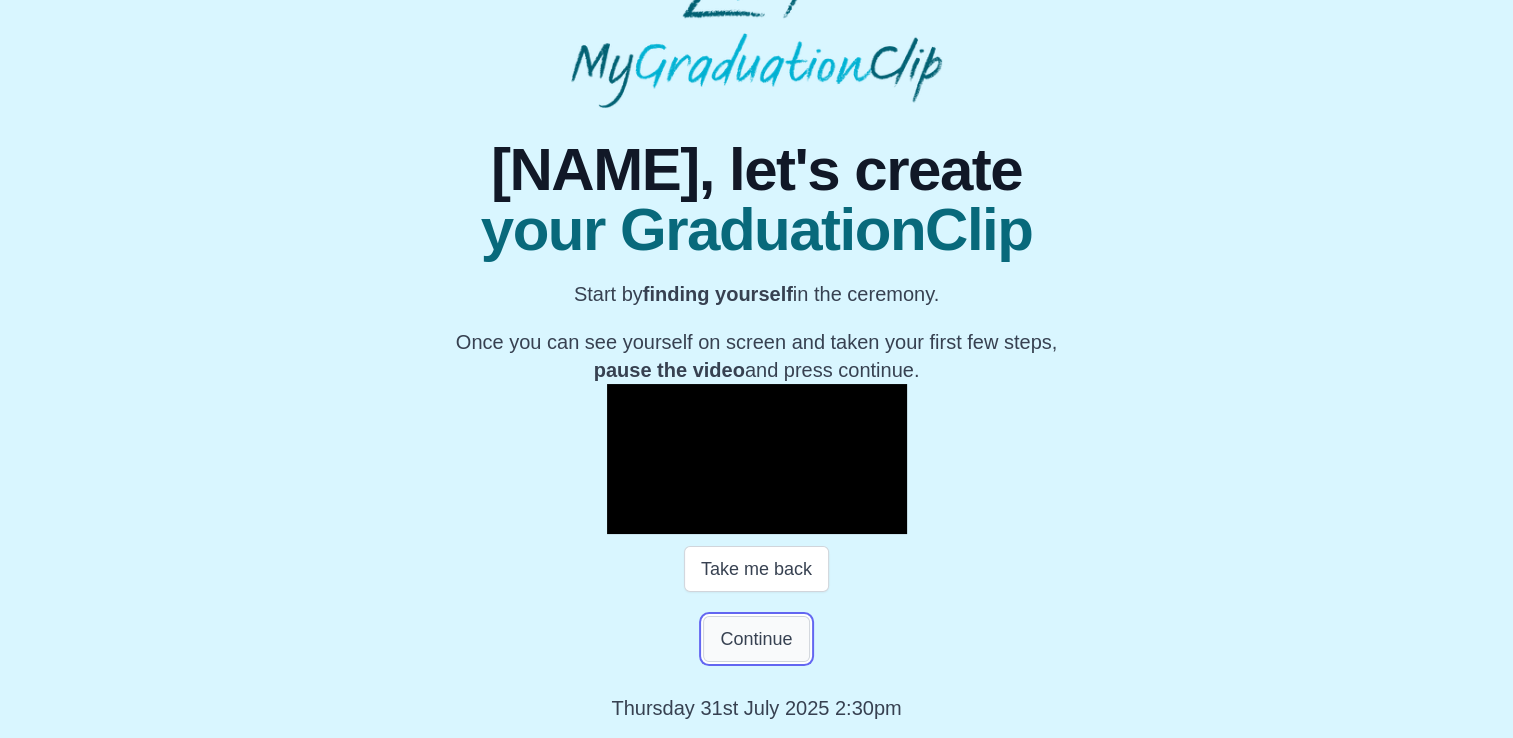 click on "Continue" at bounding box center (756, 639) 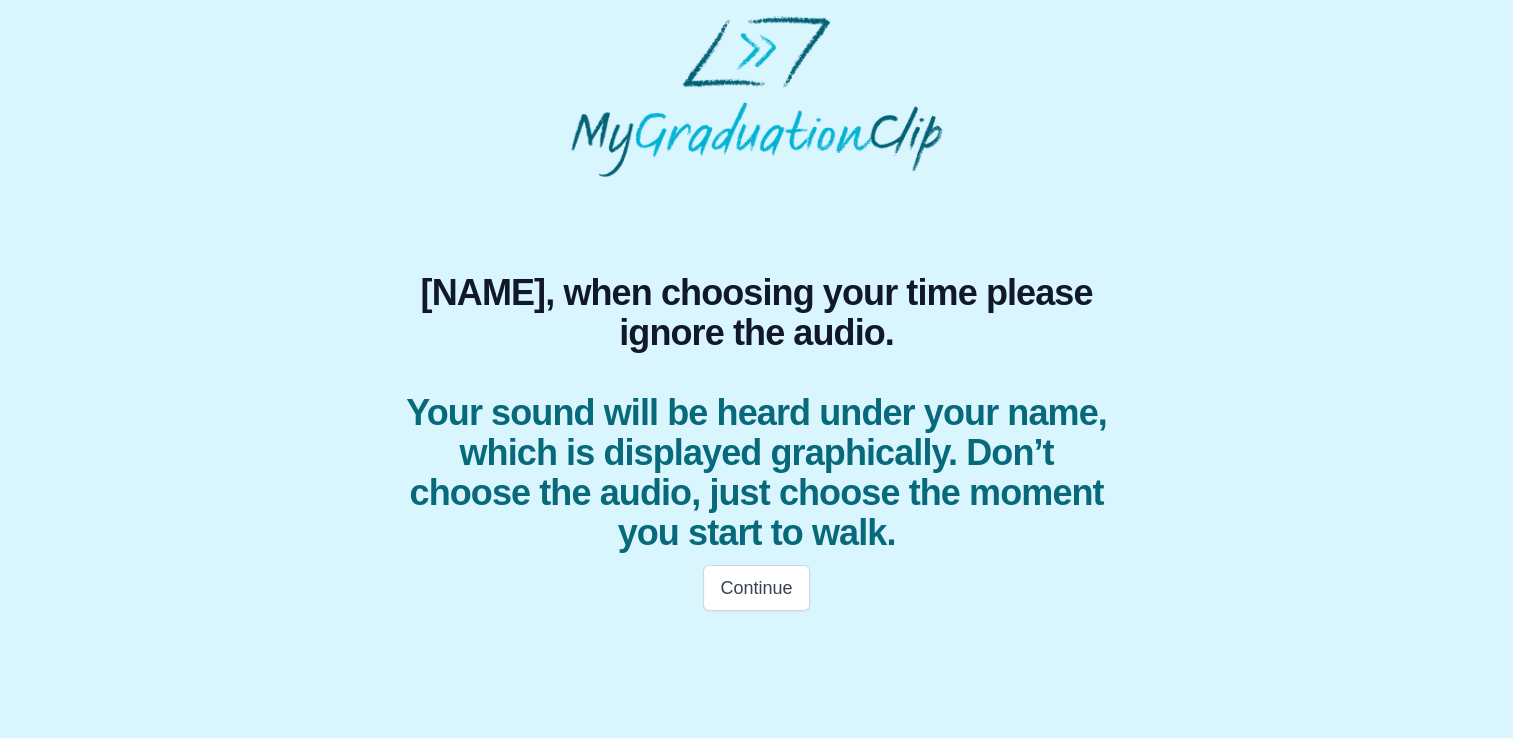 scroll, scrollTop: 0, scrollLeft: 0, axis: both 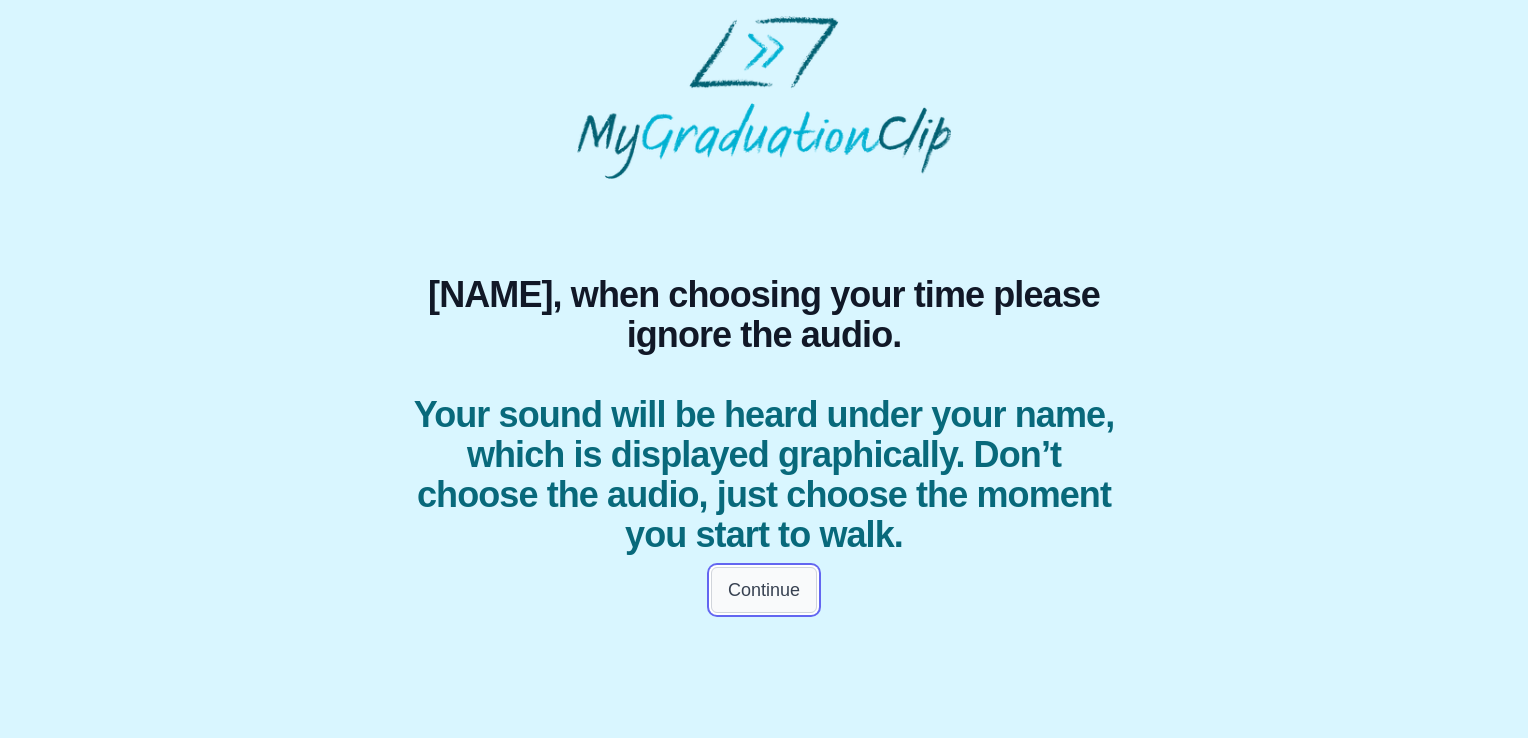 click on "Continue" at bounding box center [764, 590] 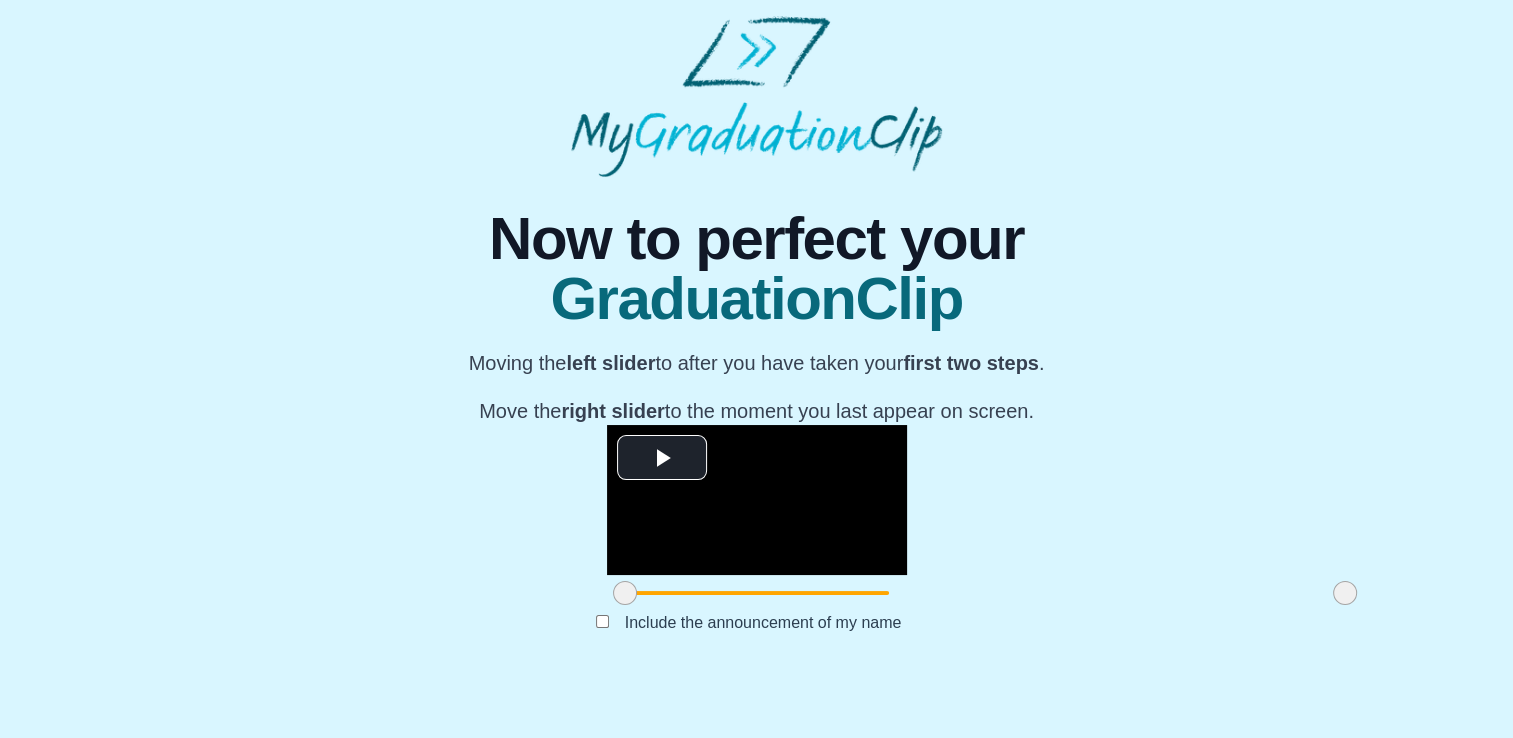 scroll, scrollTop: 226, scrollLeft: 0, axis: vertical 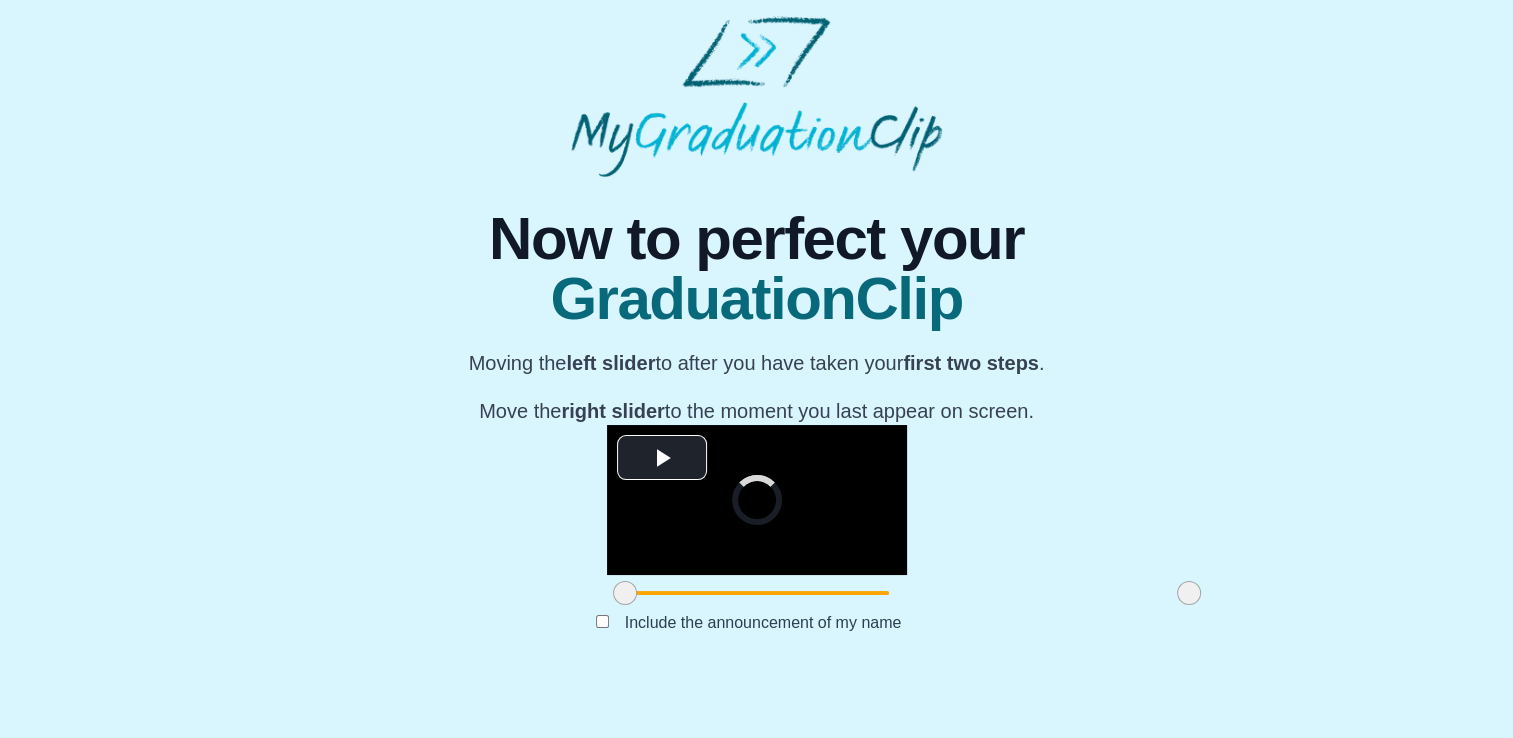 drag, startPoint x: 1116, startPoint y: 643, endPoint x: 959, endPoint y: 643, distance: 157 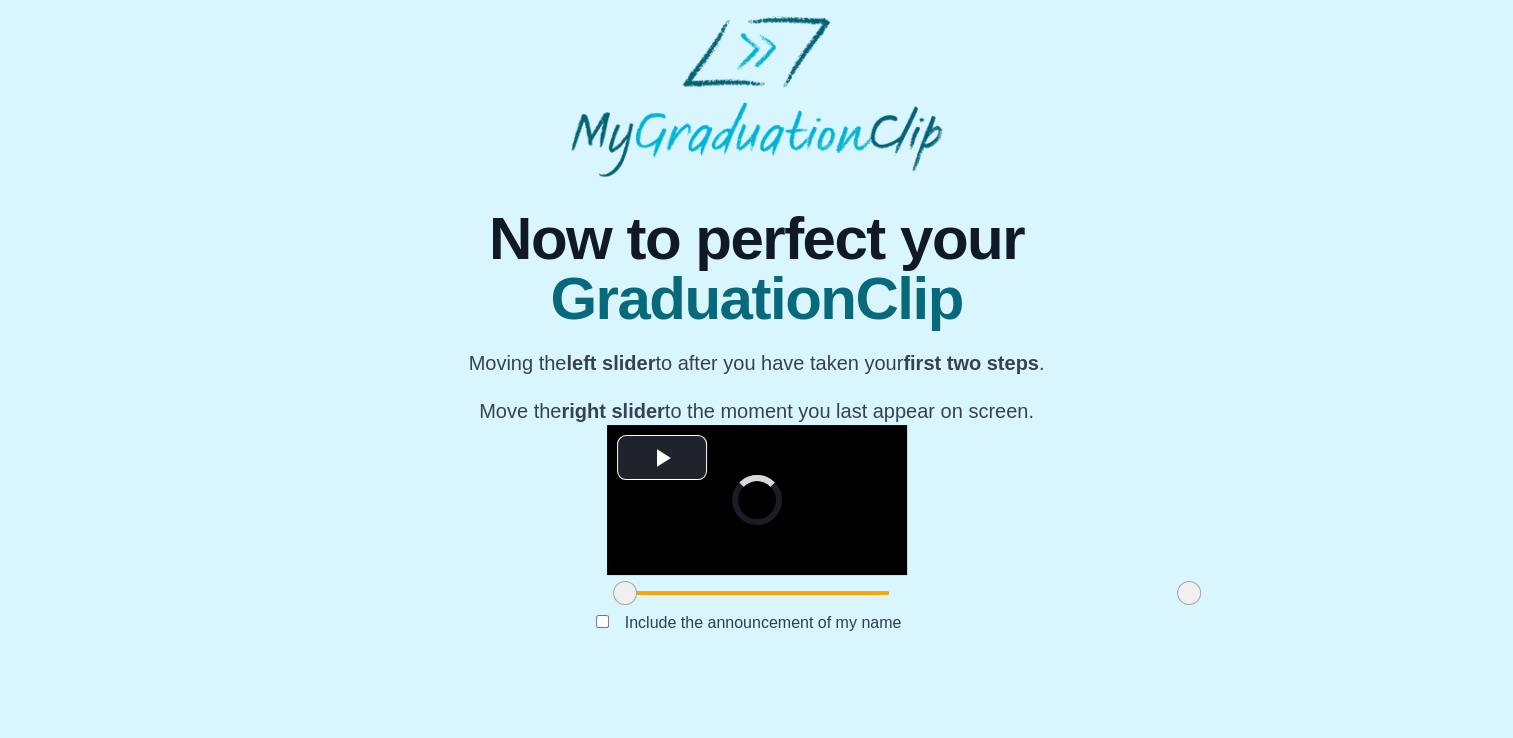 click at bounding box center (1189, 593) 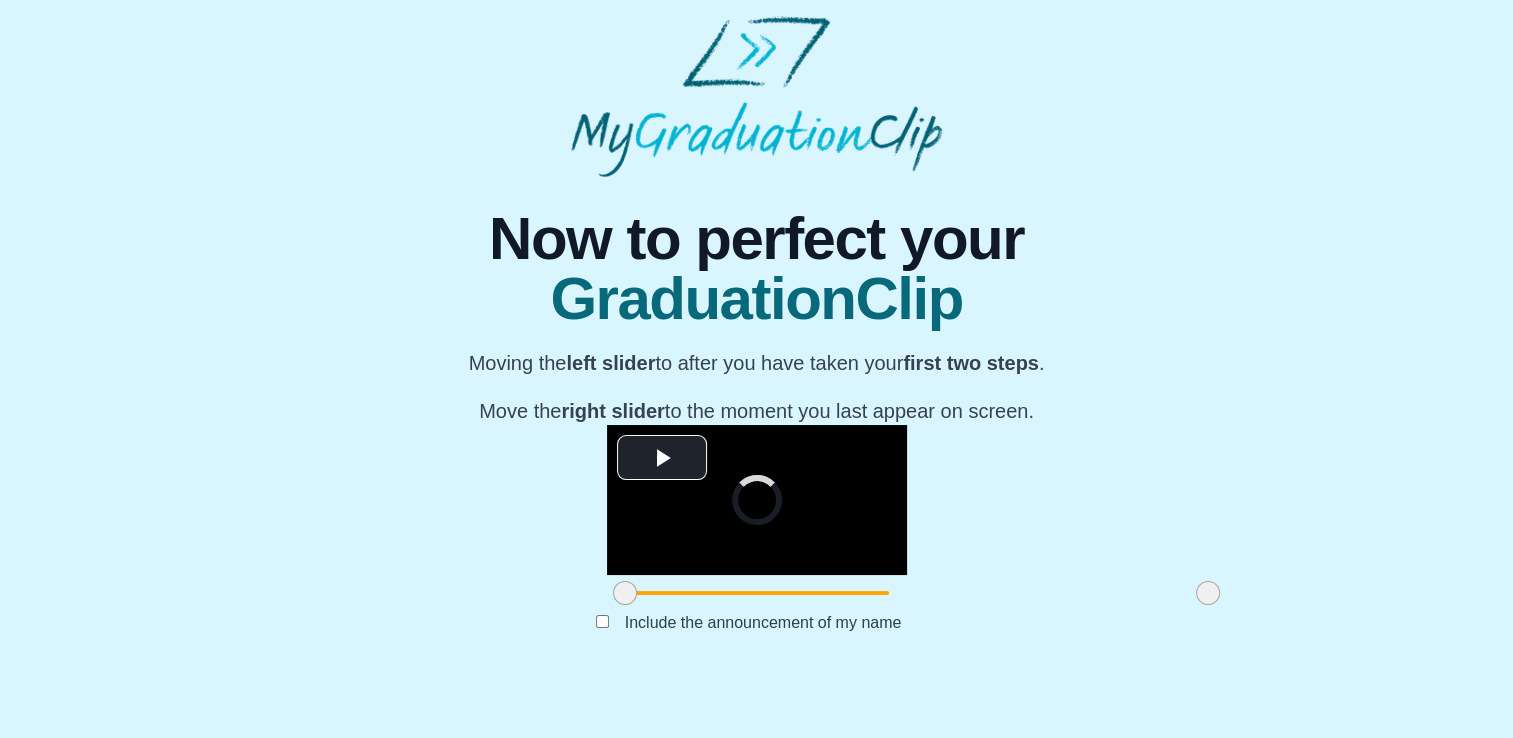 drag, startPoint x: 959, startPoint y: 643, endPoint x: 981, endPoint y: 643, distance: 22 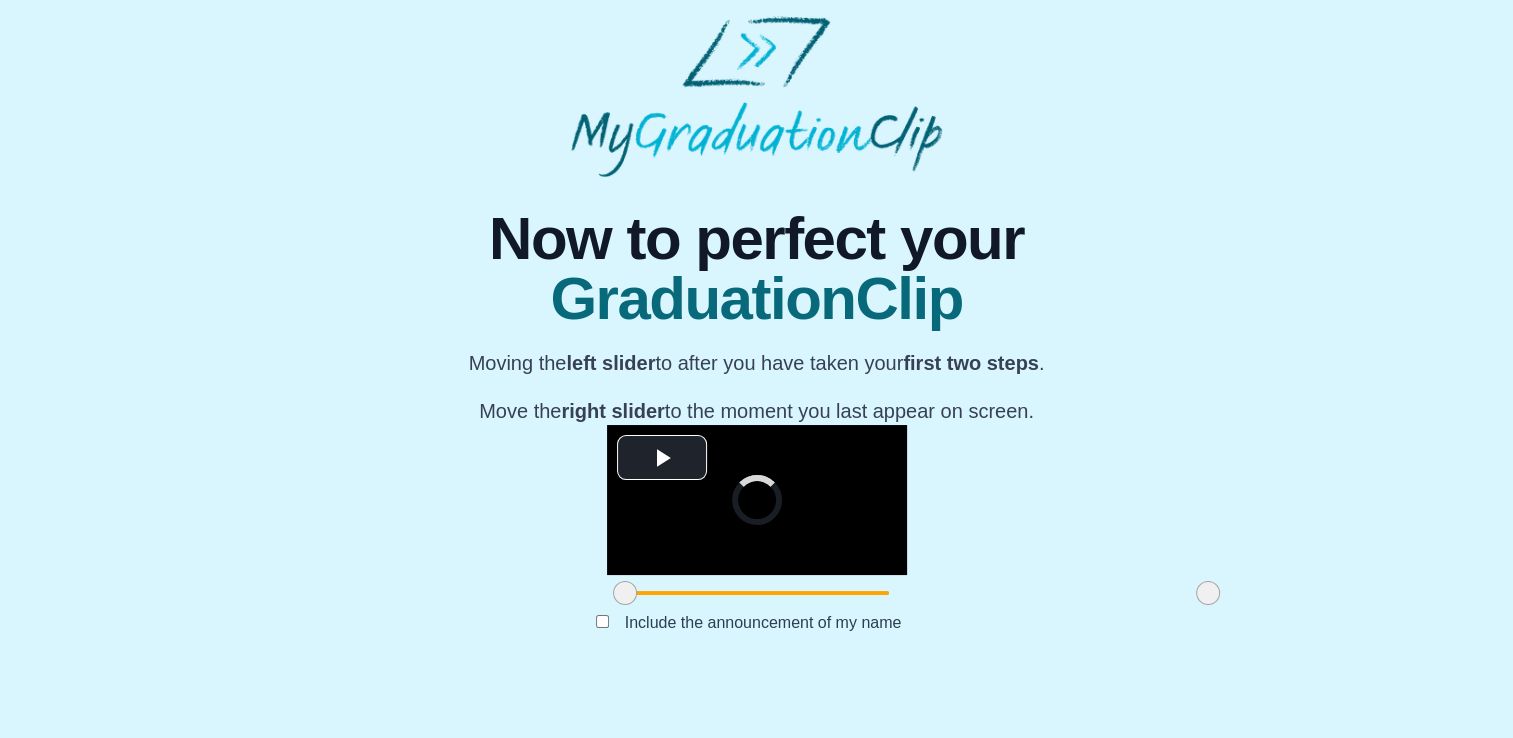 click at bounding box center [1208, 593] 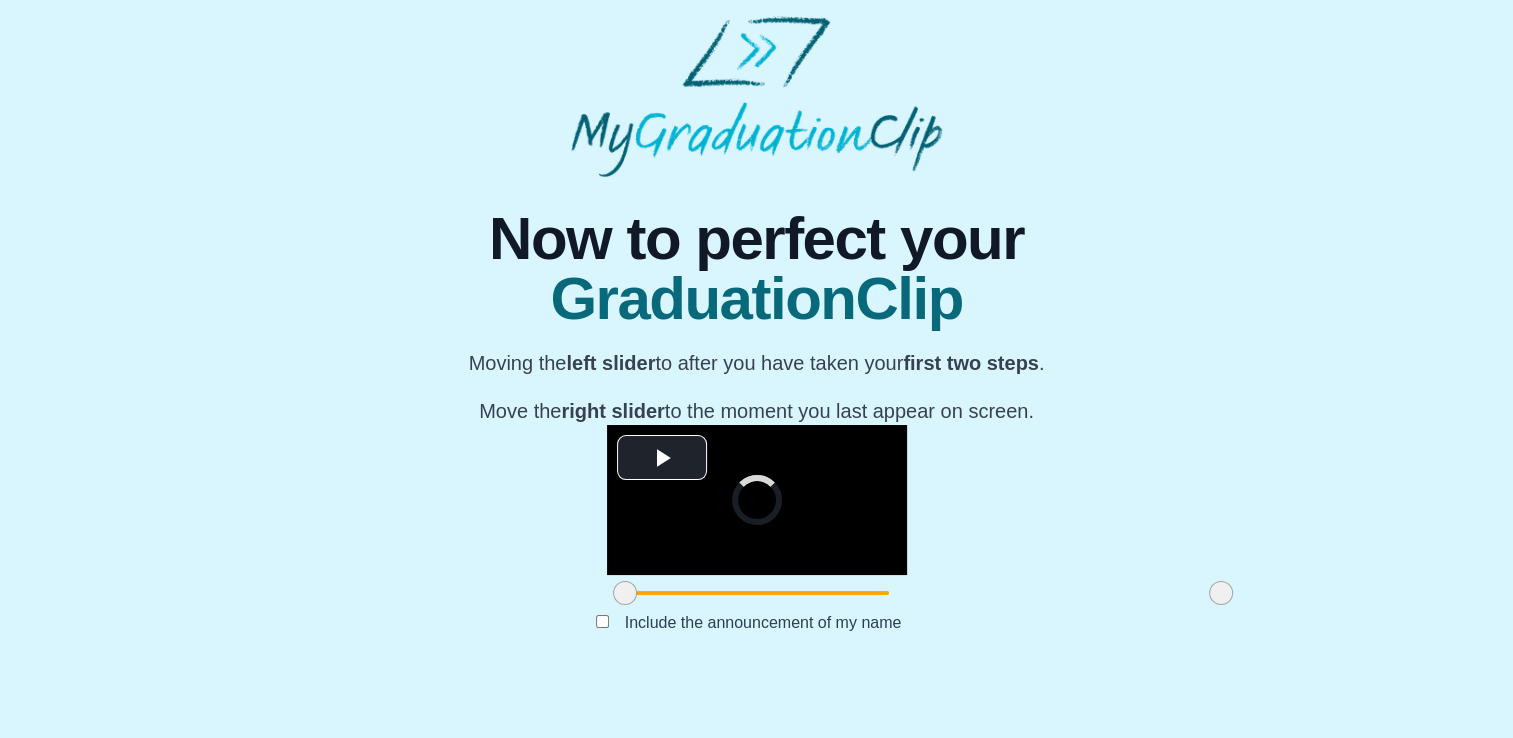 drag, startPoint x: 981, startPoint y: 643, endPoint x: 992, endPoint y: 643, distance: 11 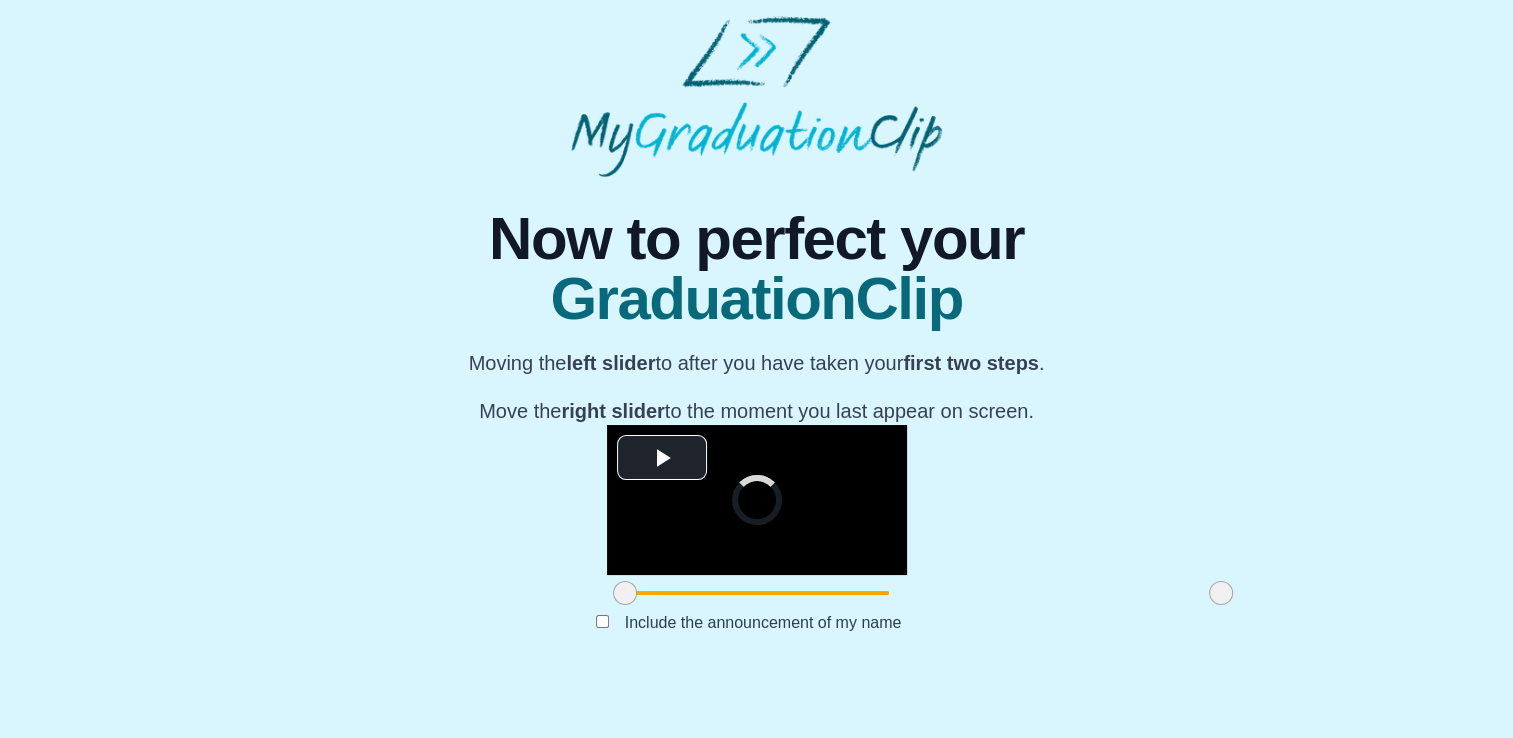 click at bounding box center [1221, 593] 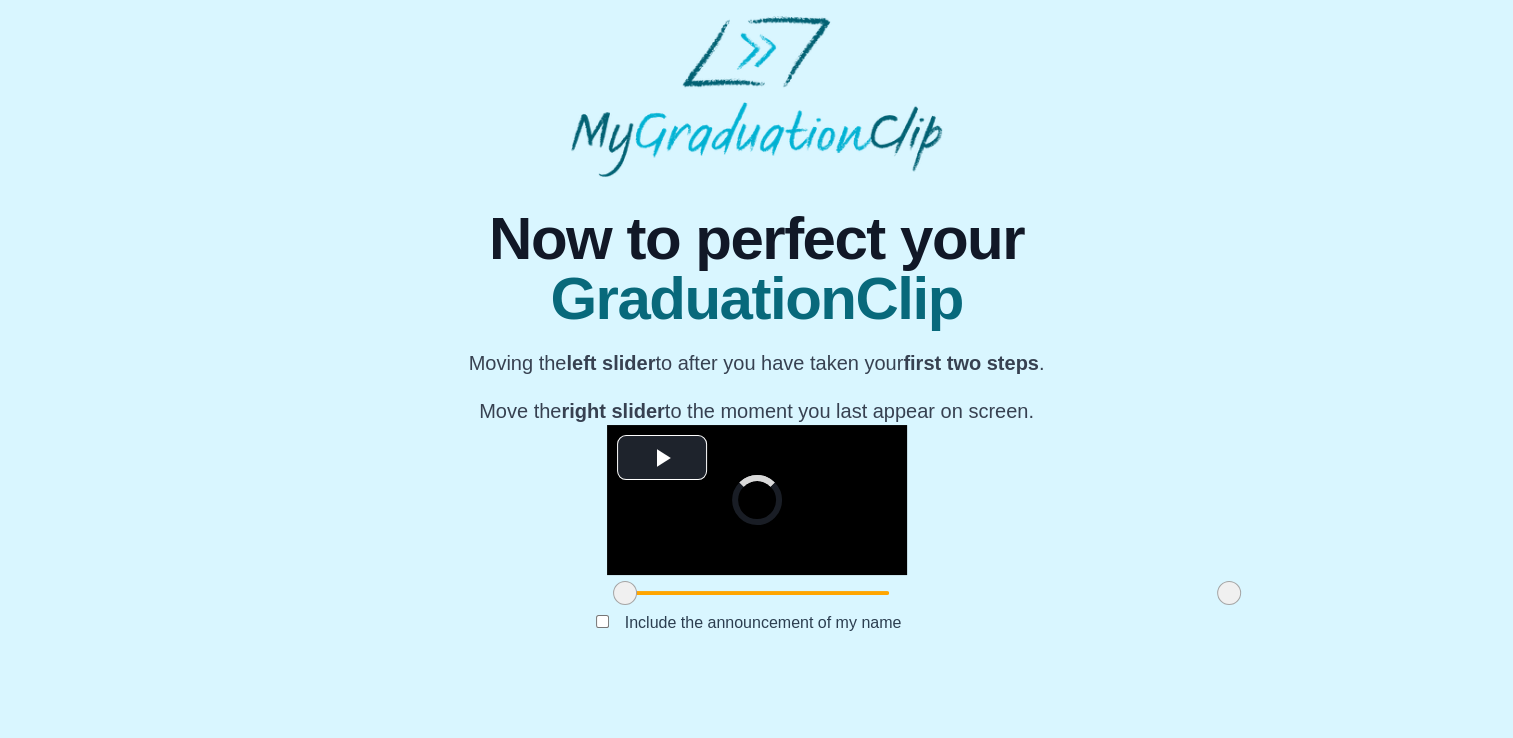 drag, startPoint x: 992, startPoint y: 643, endPoint x: 1003, endPoint y: 643, distance: 11 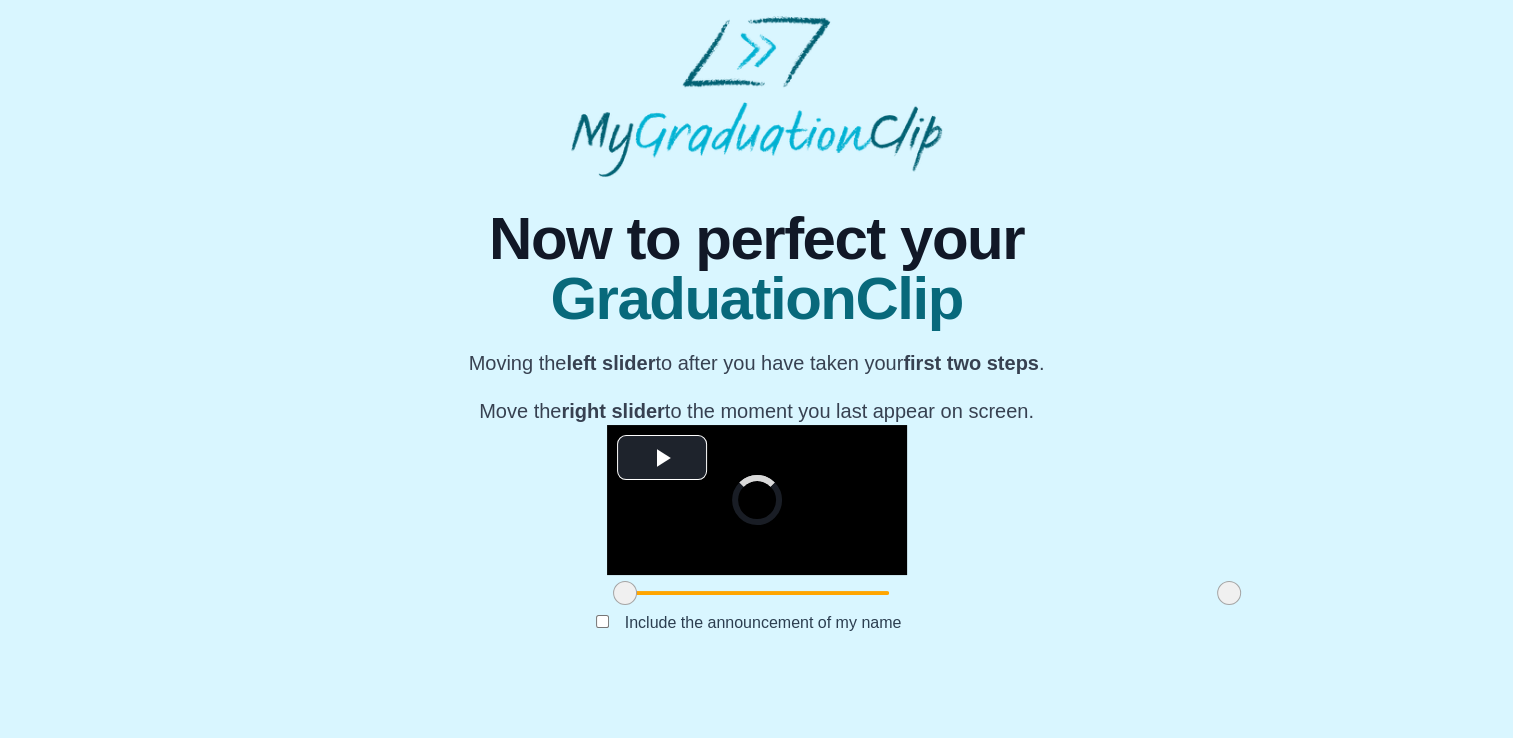 click at bounding box center (1229, 593) 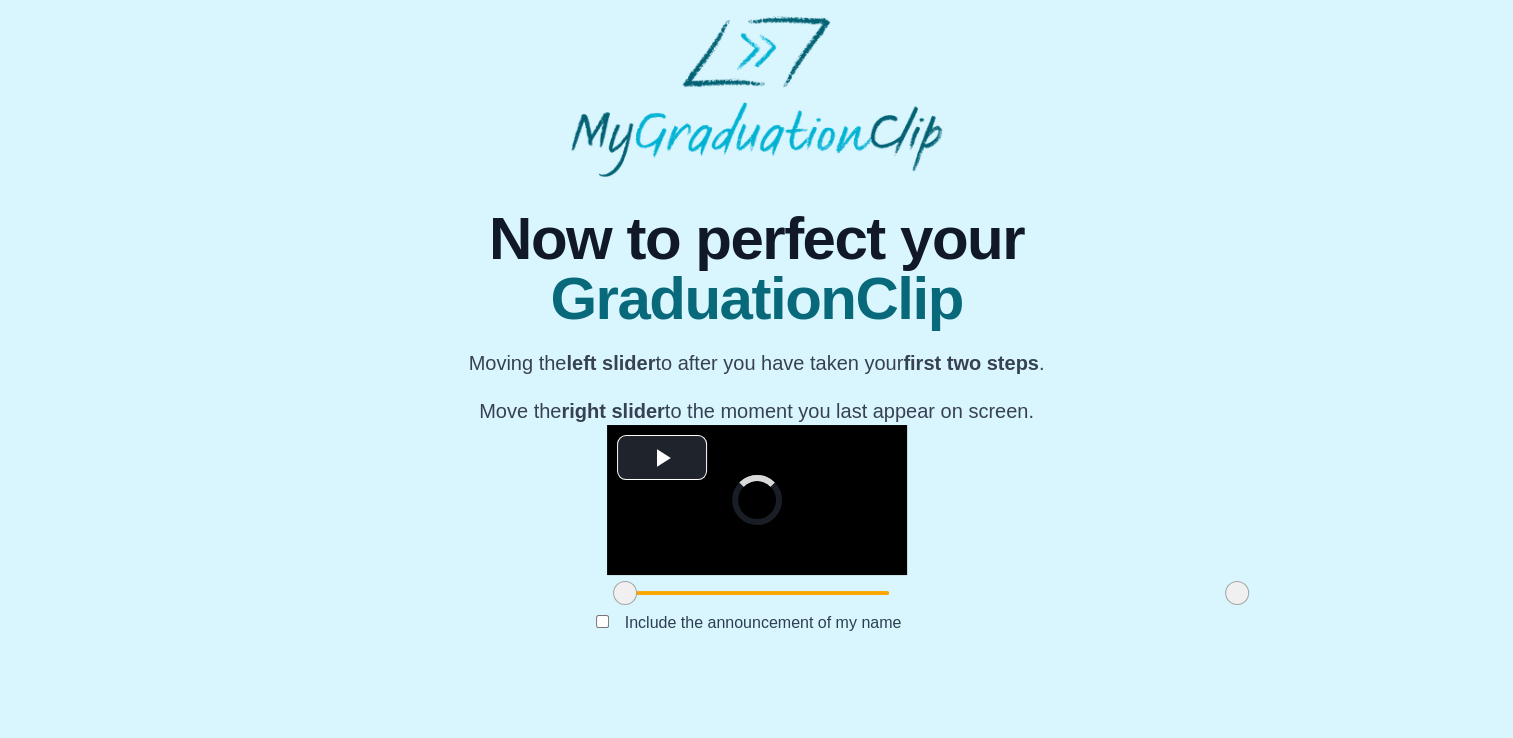 click at bounding box center [1237, 593] 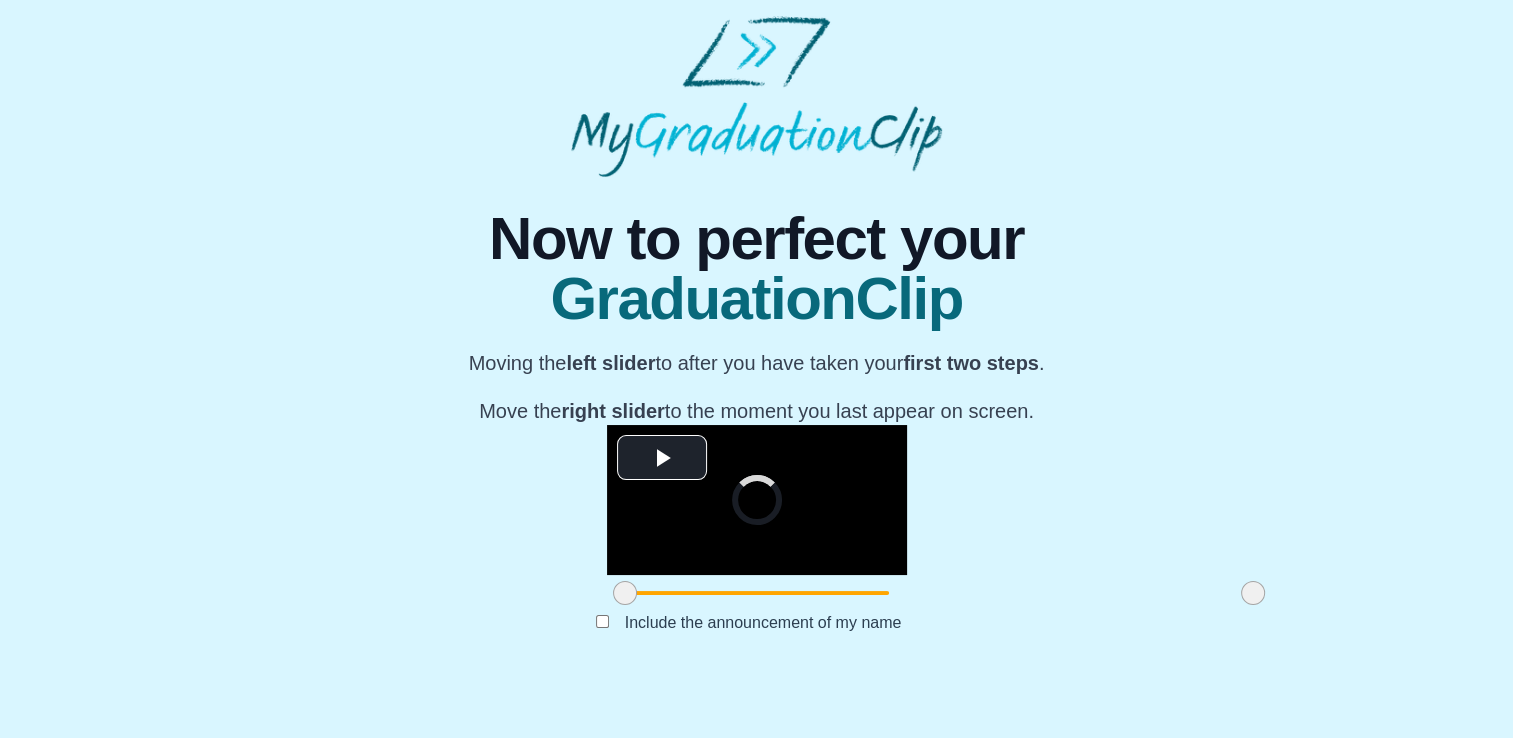drag, startPoint x: 1010, startPoint y: 643, endPoint x: 1024, endPoint y: 643, distance: 14 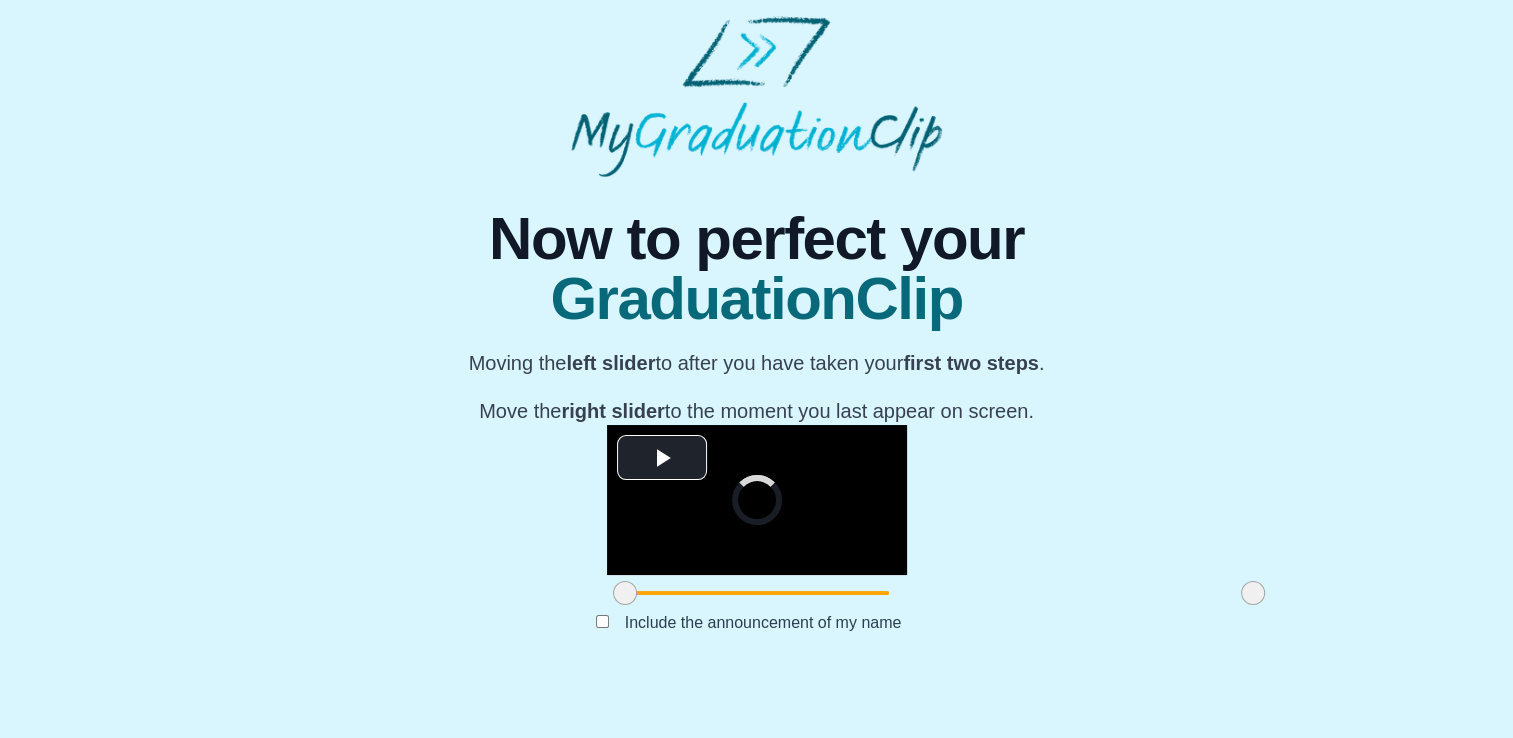click at bounding box center (1253, 593) 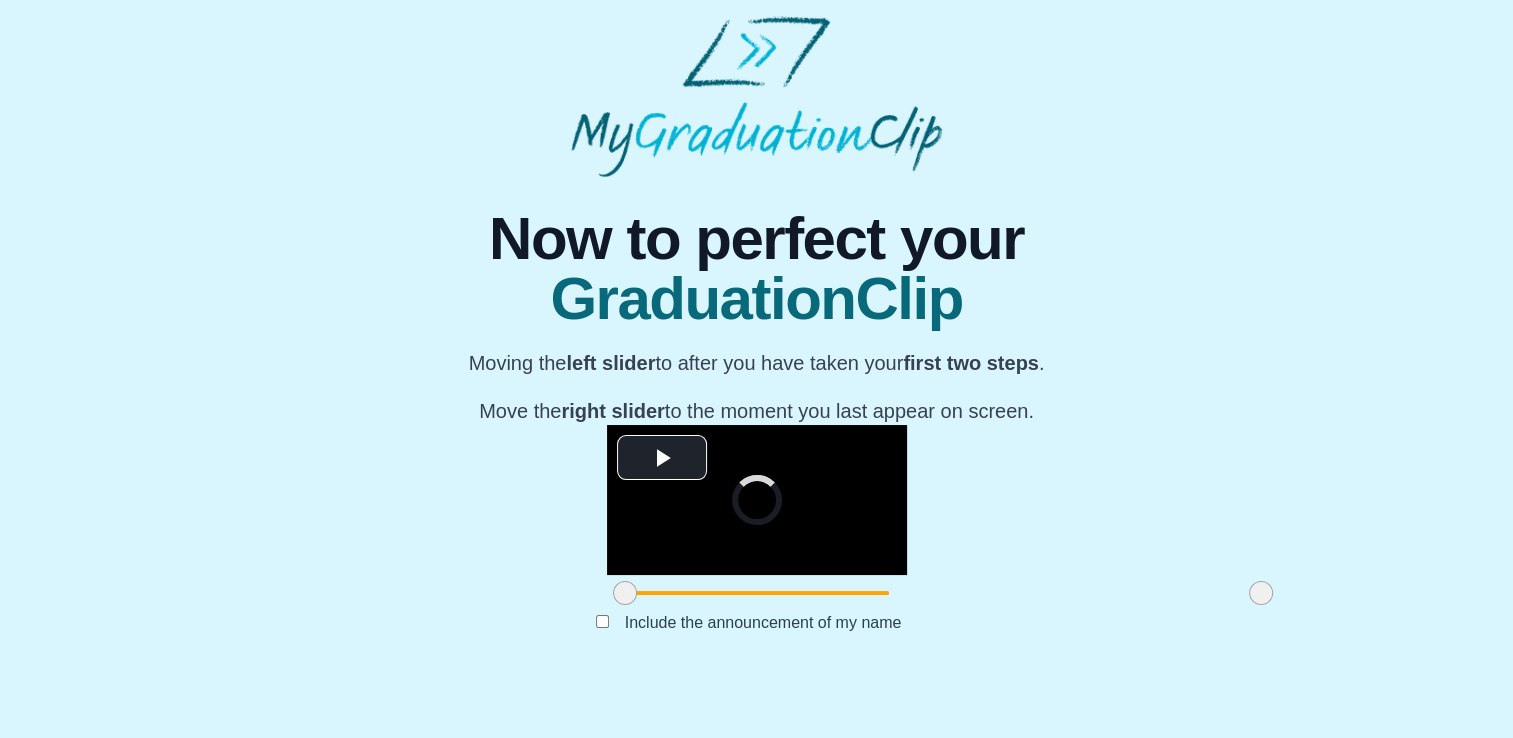 click at bounding box center [1261, 593] 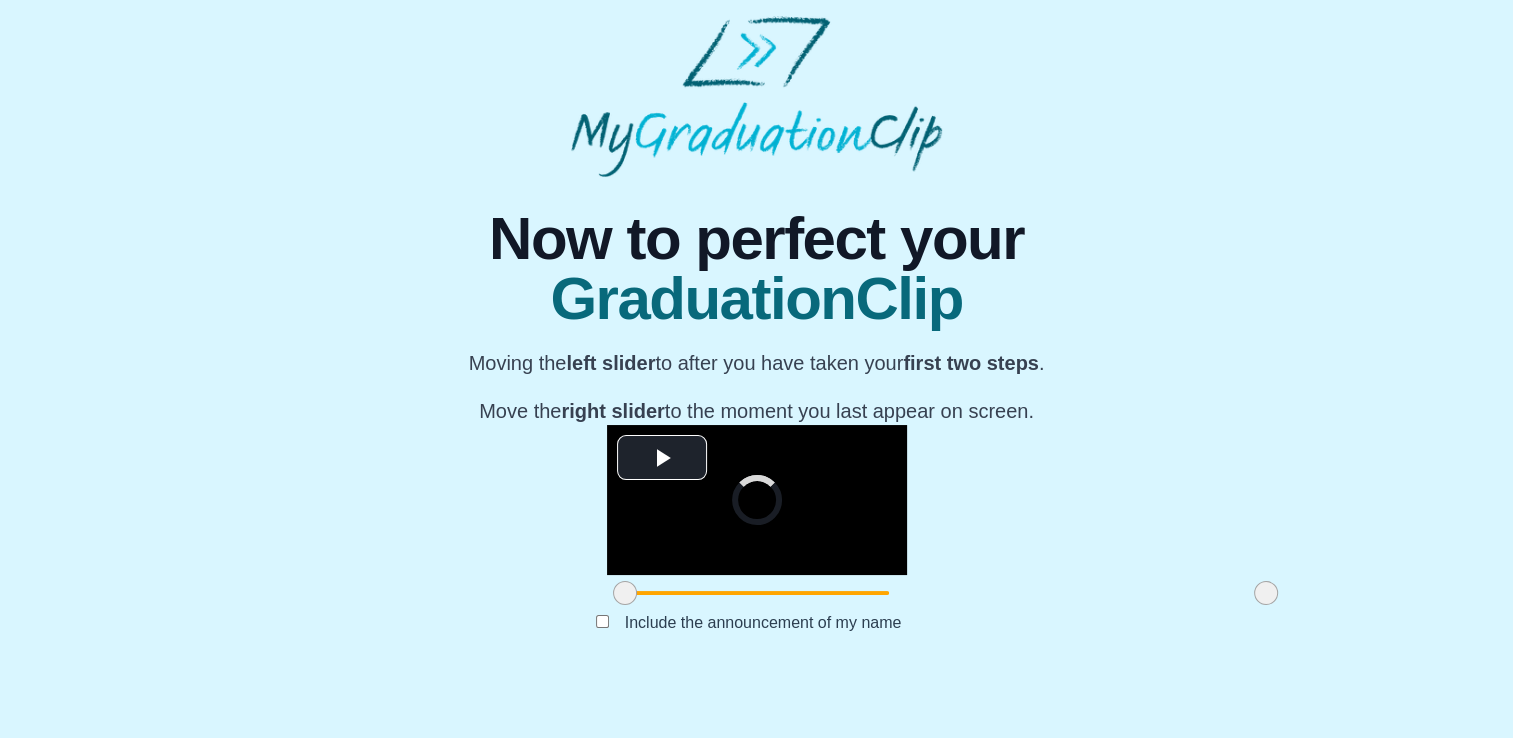 drag, startPoint x: 1032, startPoint y: 643, endPoint x: 1059, endPoint y: 643, distance: 27 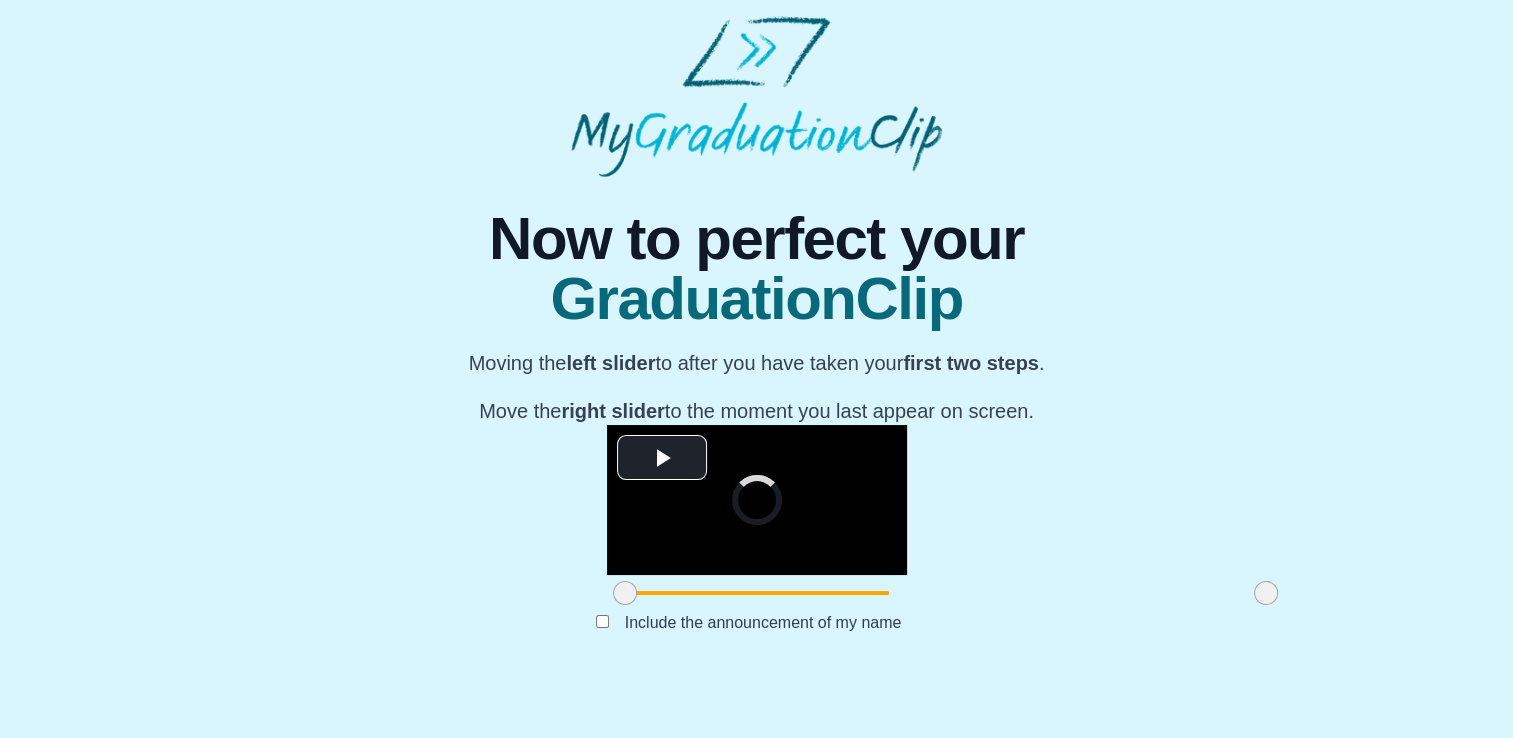 click at bounding box center [1266, 593] 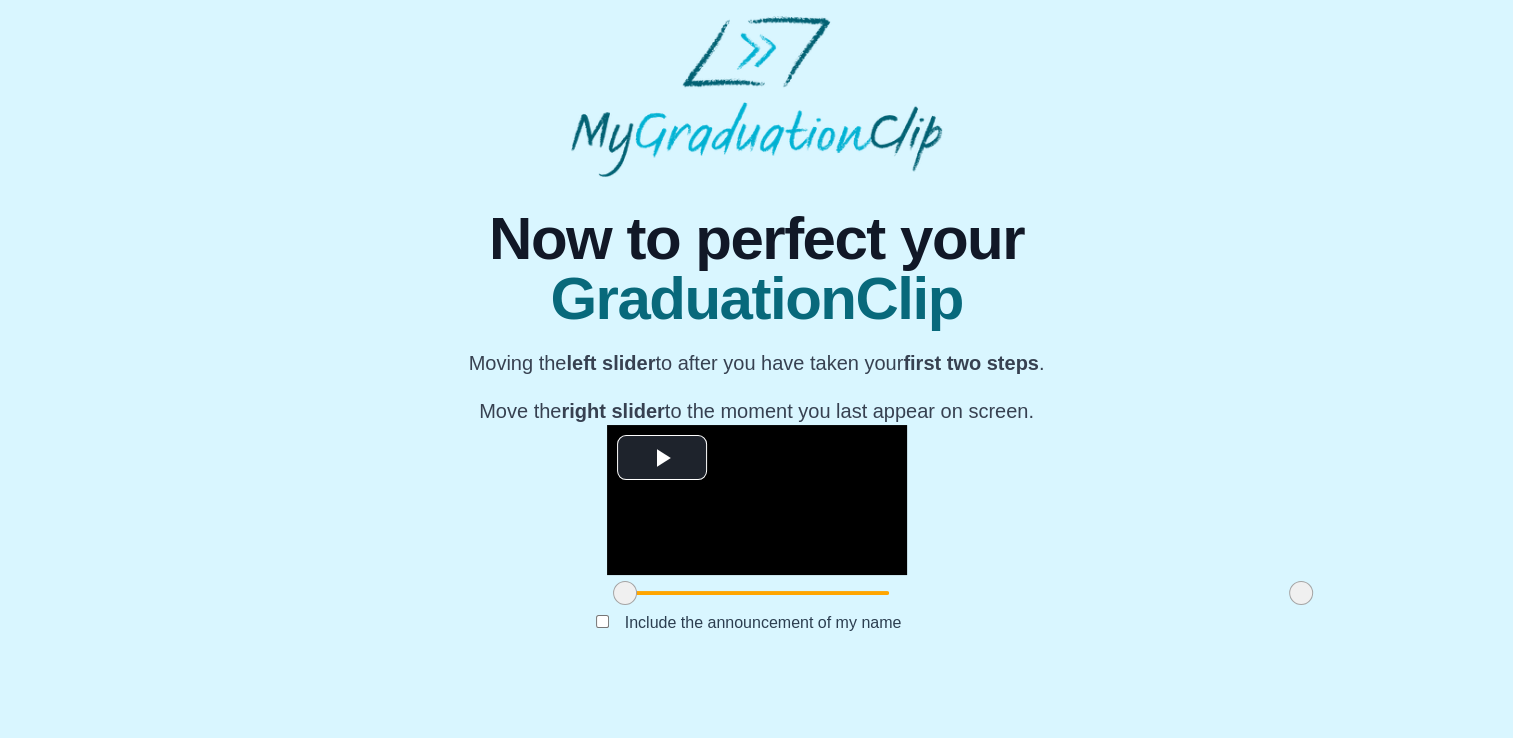 drag, startPoint x: 1059, startPoint y: 643, endPoint x: 1072, endPoint y: 643, distance: 13 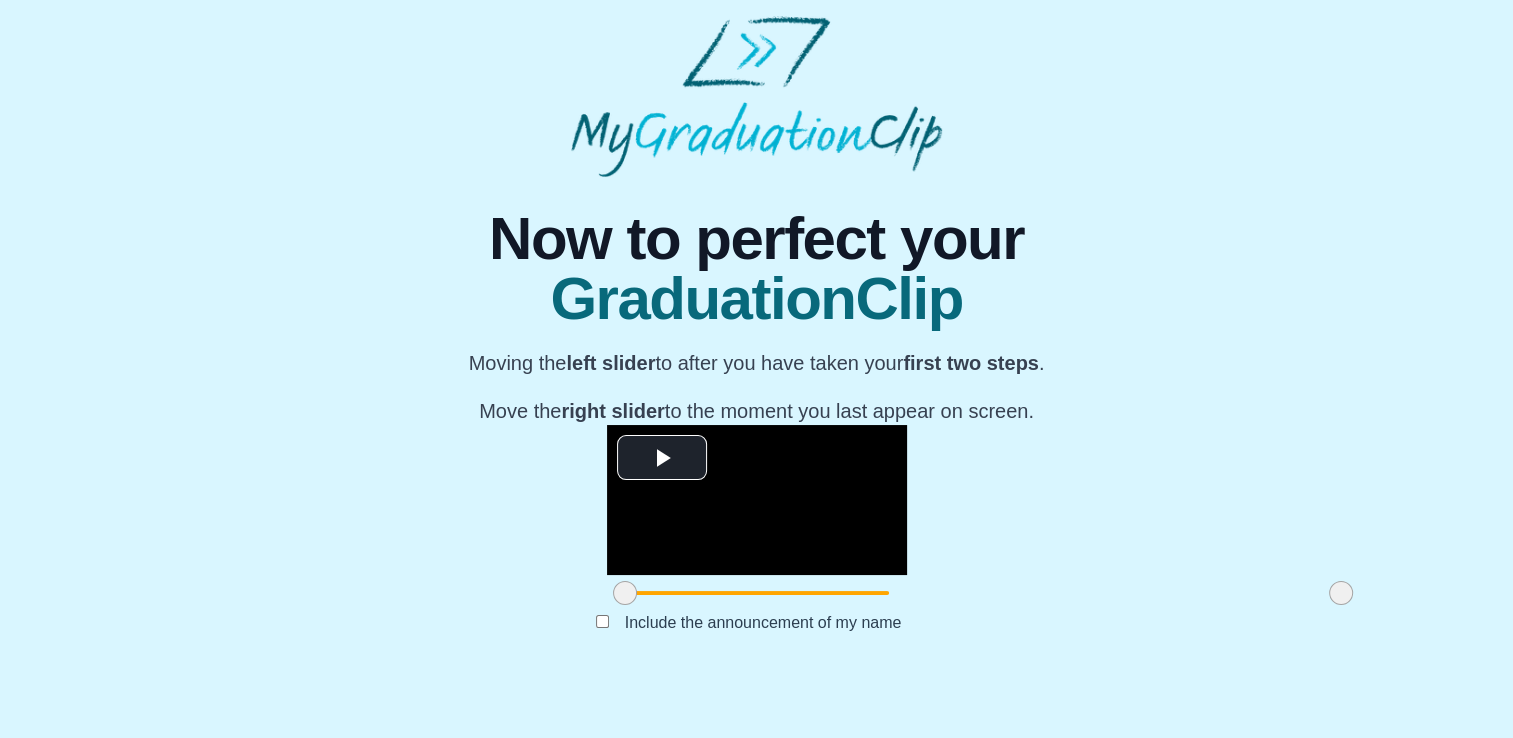 drag, startPoint x: 1072, startPoint y: 643, endPoint x: 1112, endPoint y: 646, distance: 40.112343 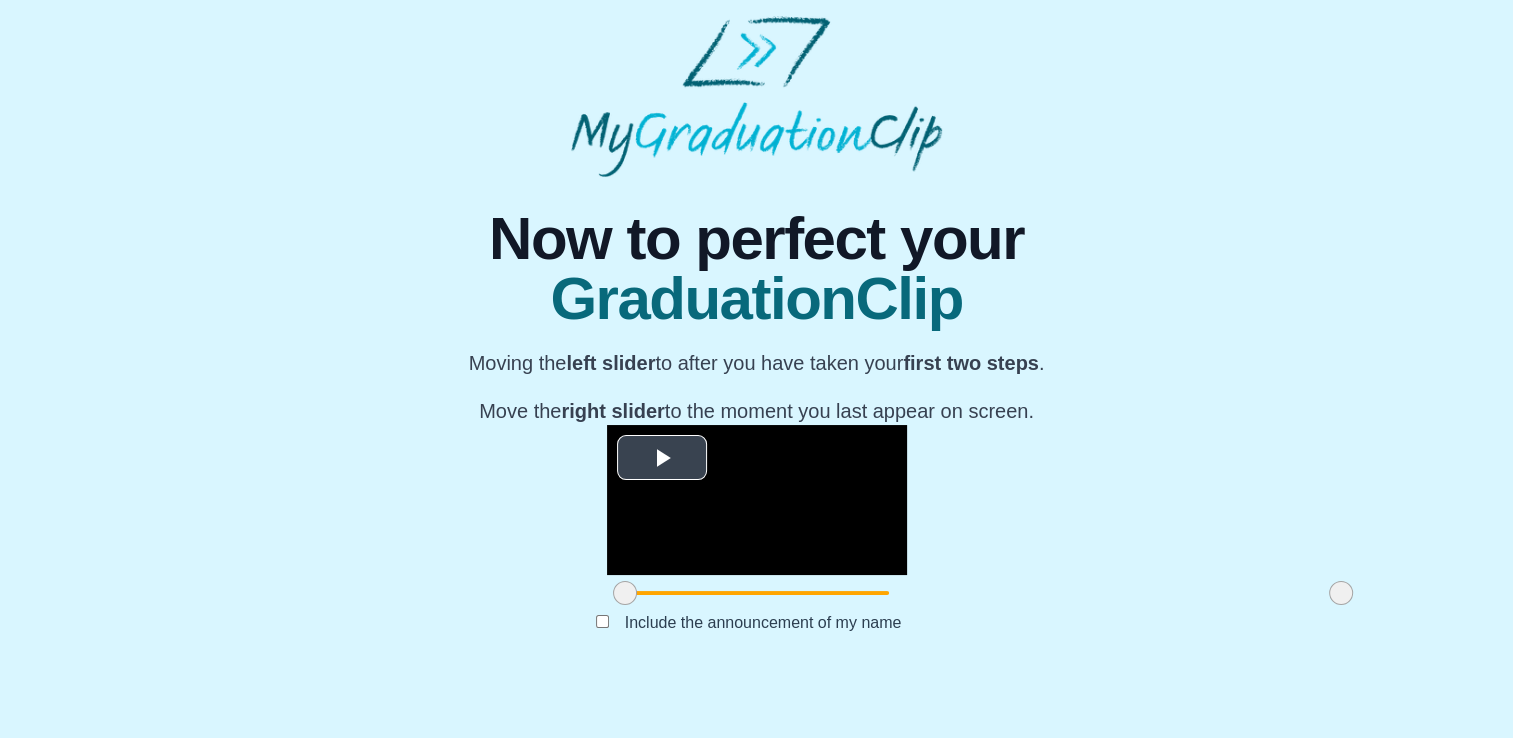 click at bounding box center [662, 458] 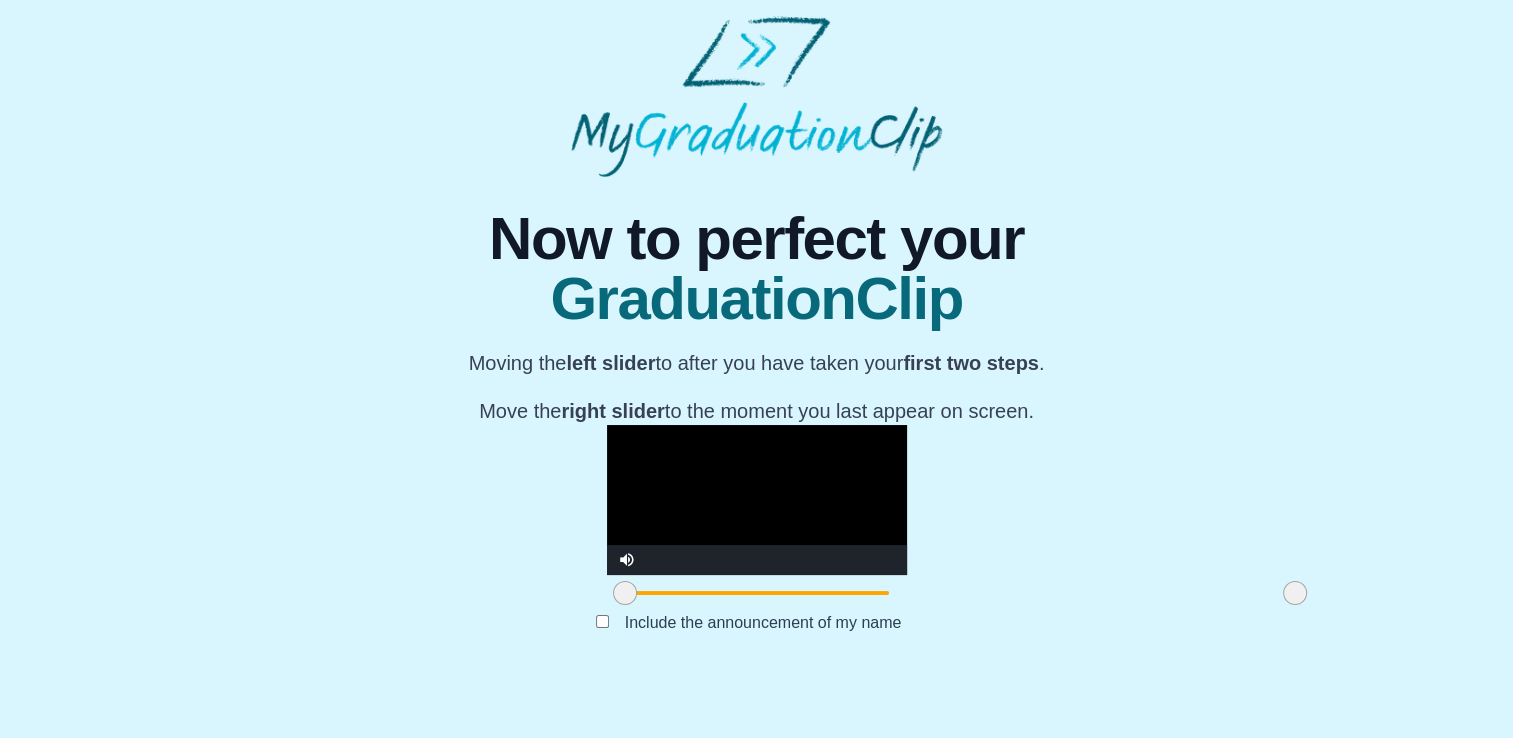 drag, startPoint x: 1112, startPoint y: 638, endPoint x: 1066, endPoint y: 643, distance: 46.270943 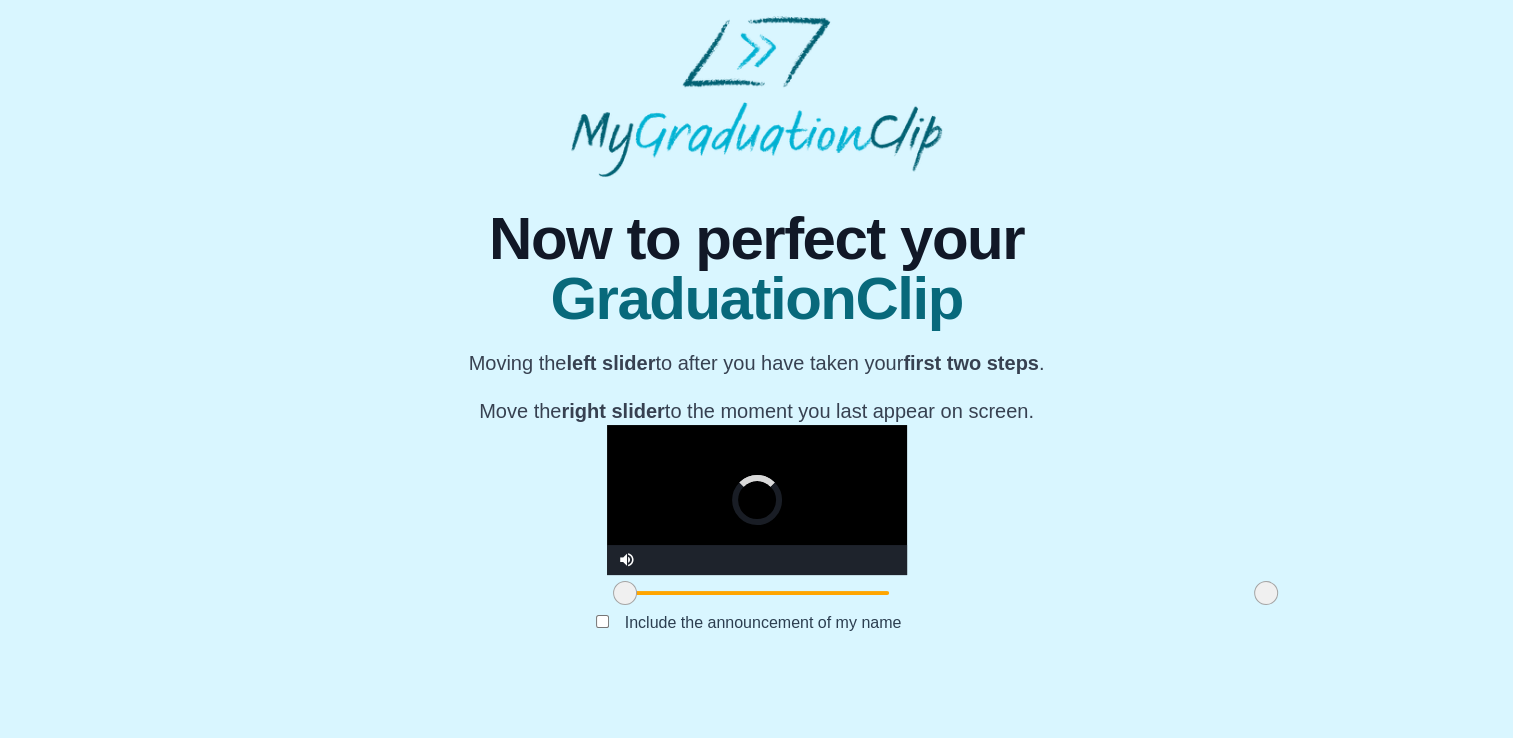 drag, startPoint x: 1066, startPoint y: 643, endPoint x: 1035, endPoint y: 640, distance: 31.144823 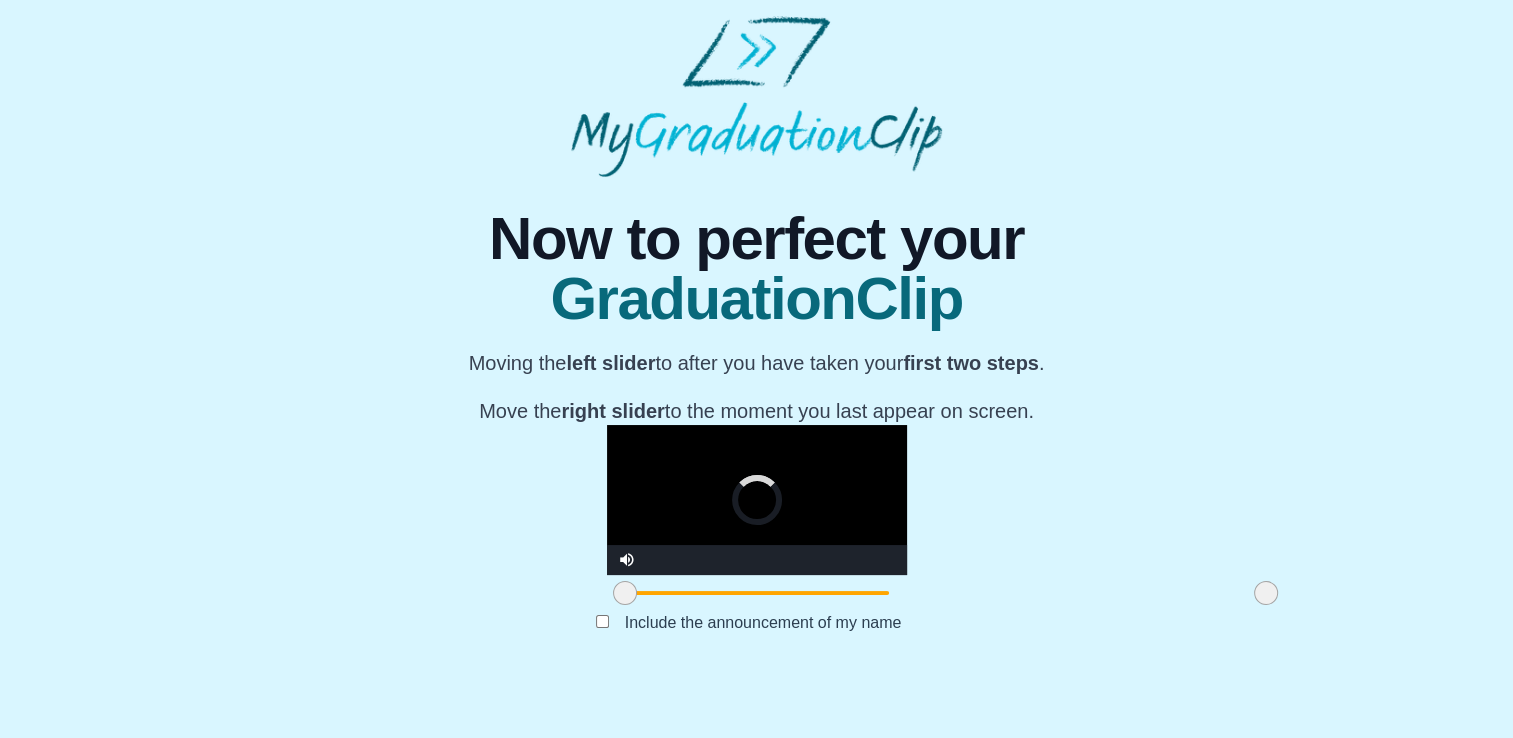 click at bounding box center [1266, 593] 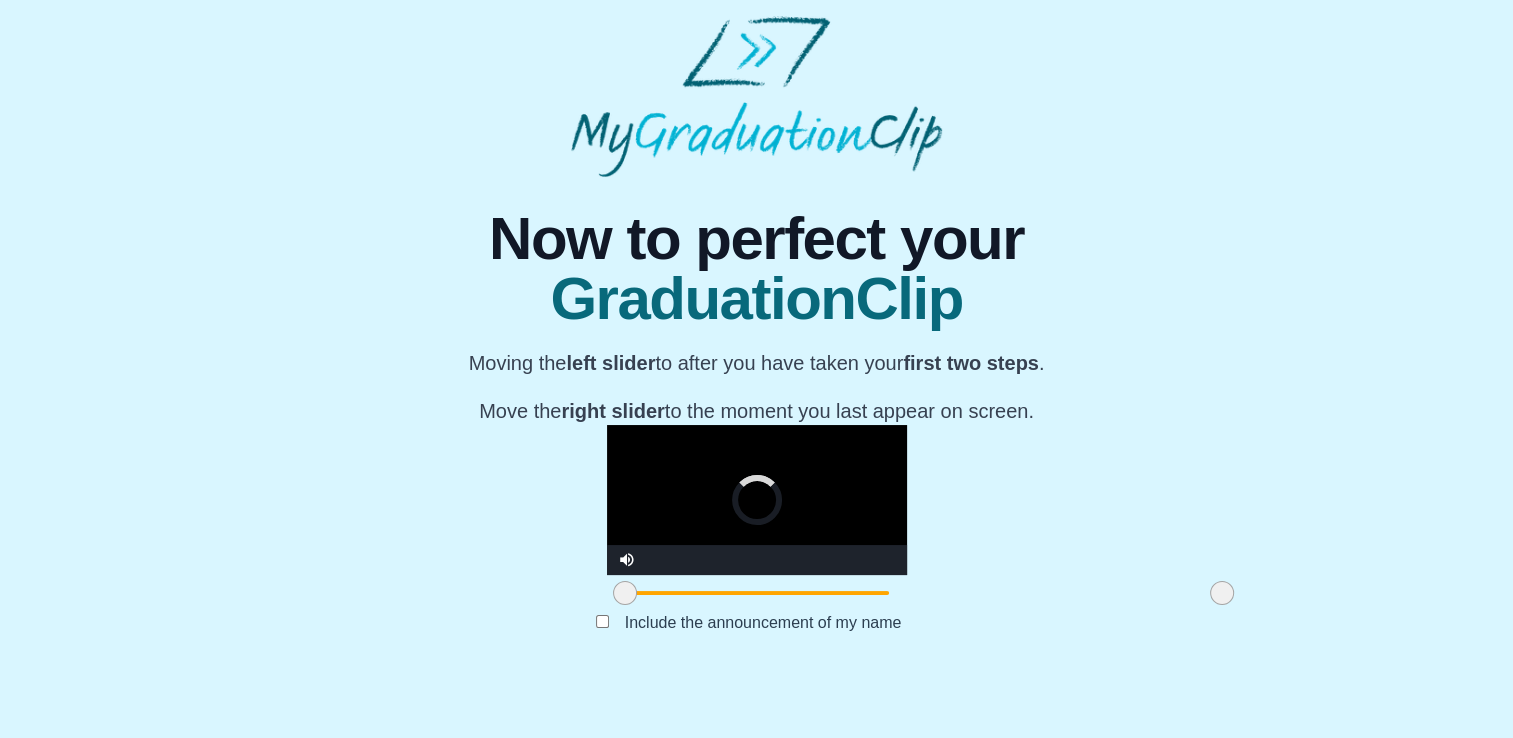 drag, startPoint x: 1035, startPoint y: 640, endPoint x: 984, endPoint y: 638, distance: 51.0392 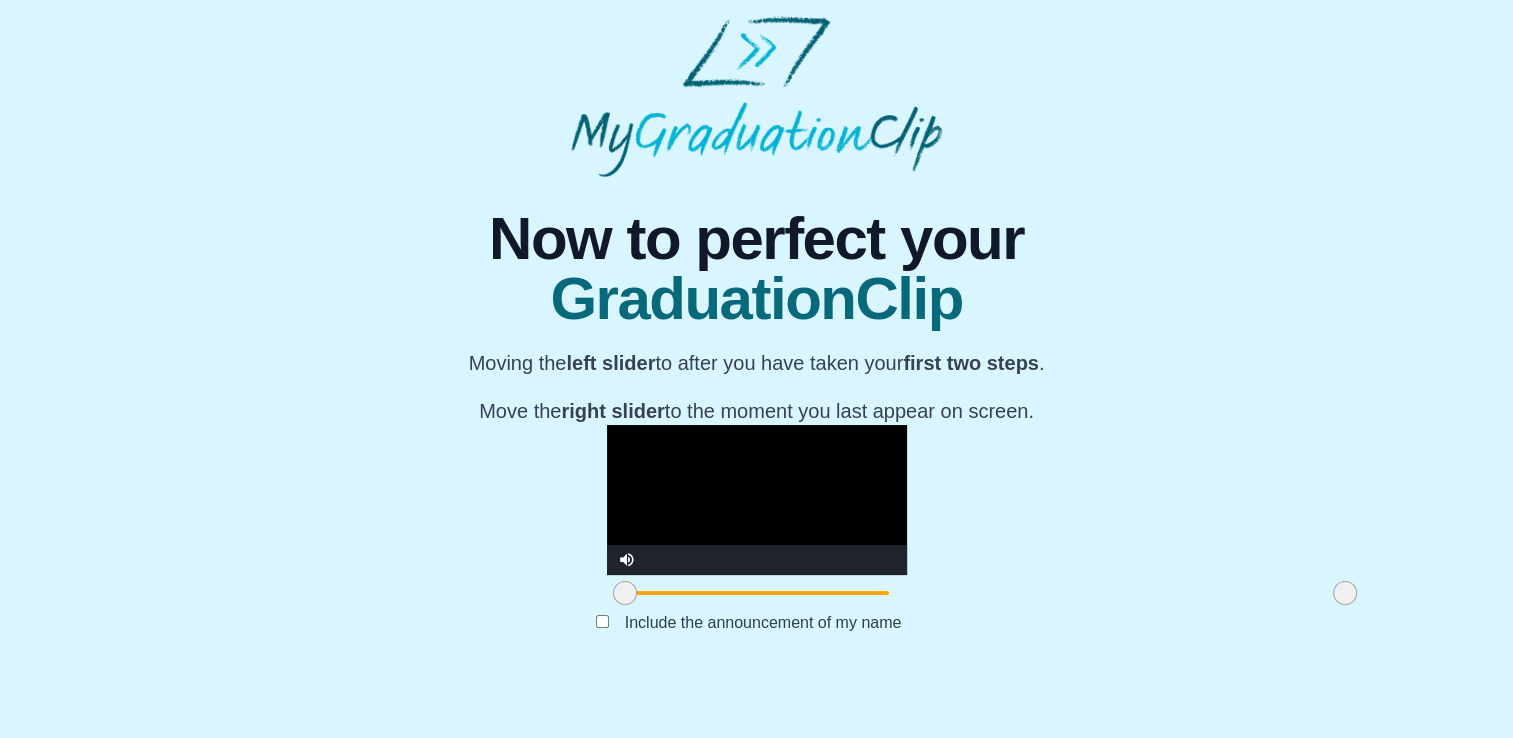 drag, startPoint x: 984, startPoint y: 638, endPoint x: 1131, endPoint y: 638, distance: 147 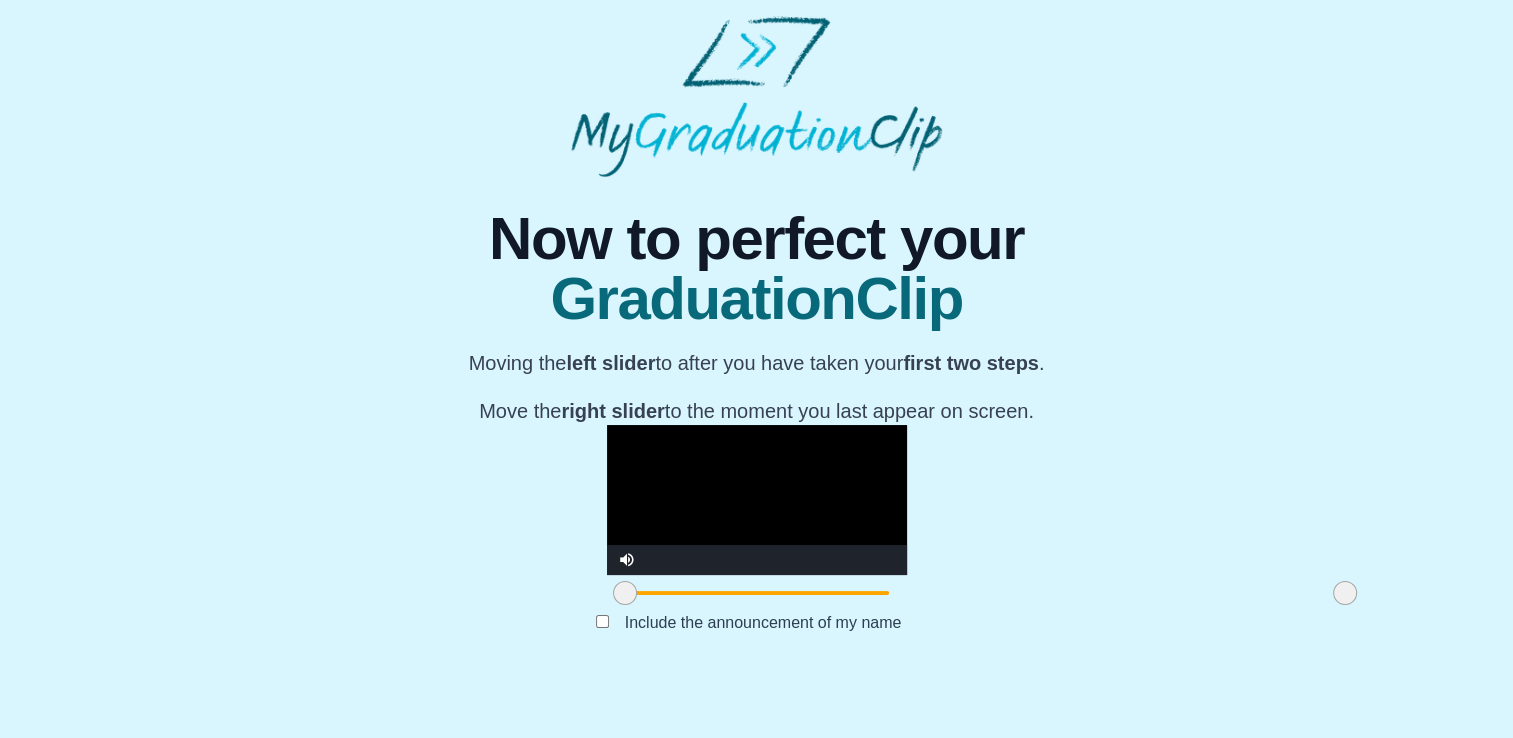 click at bounding box center [757, 500] 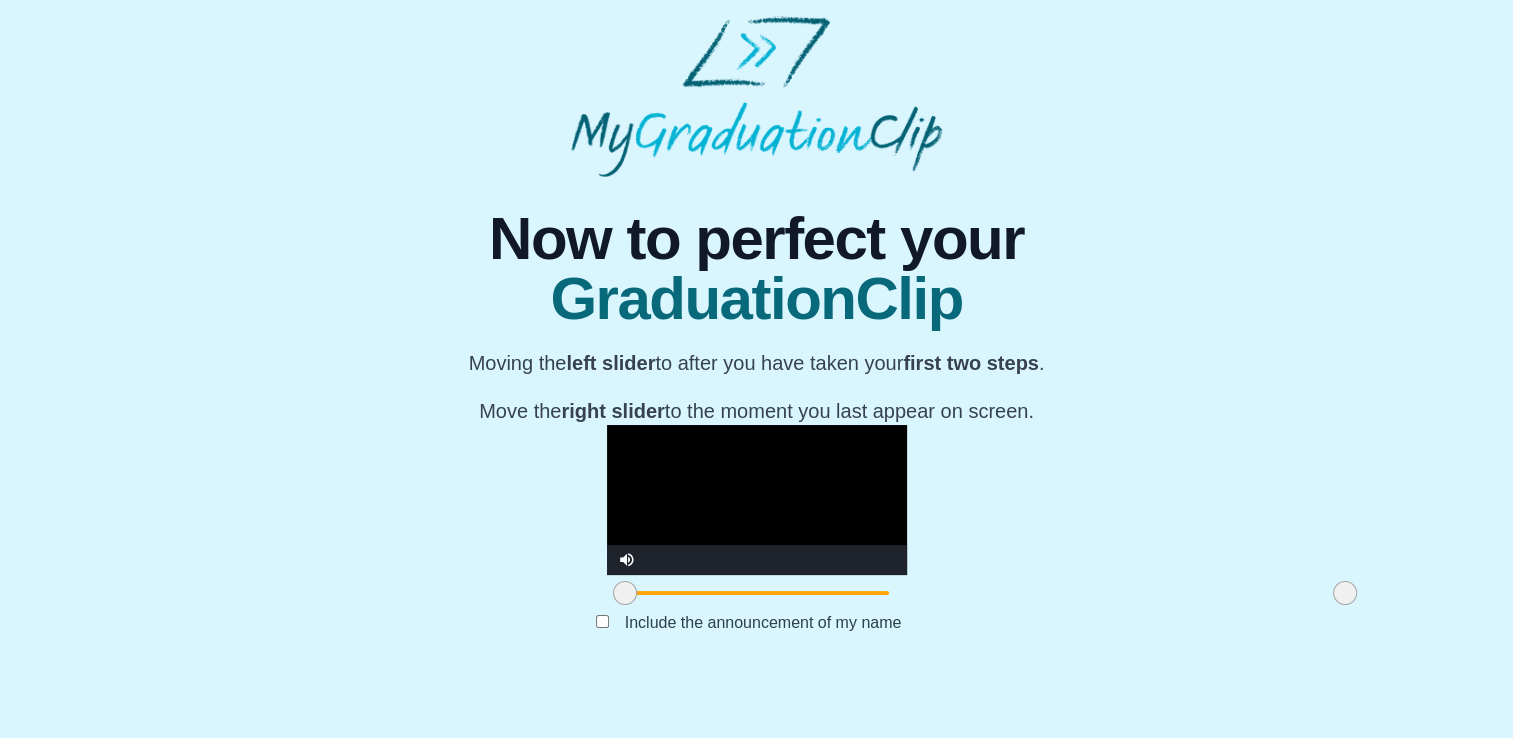 click at bounding box center [757, 500] 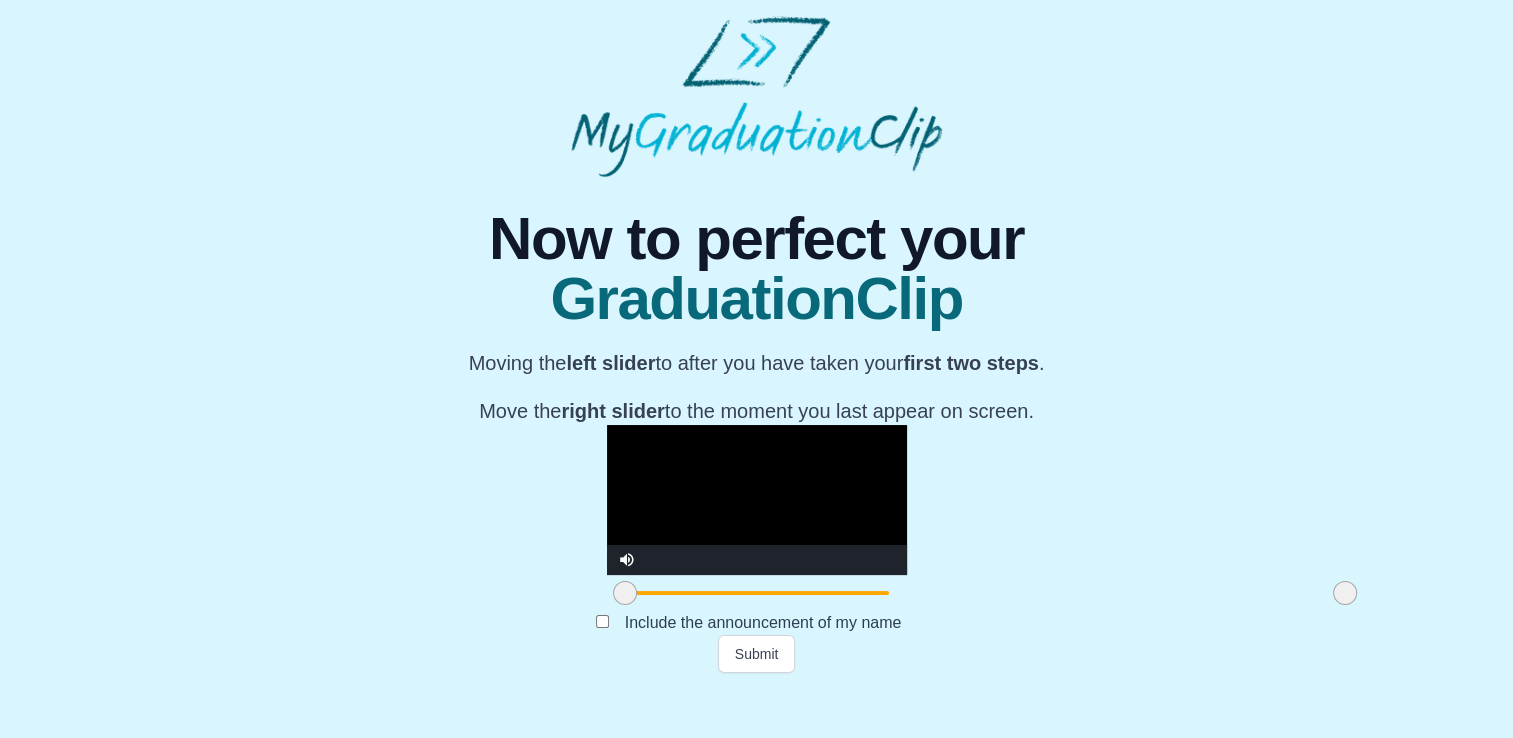 drag, startPoint x: 394, startPoint y: 646, endPoint x: 344, endPoint y: 642, distance: 50.159744 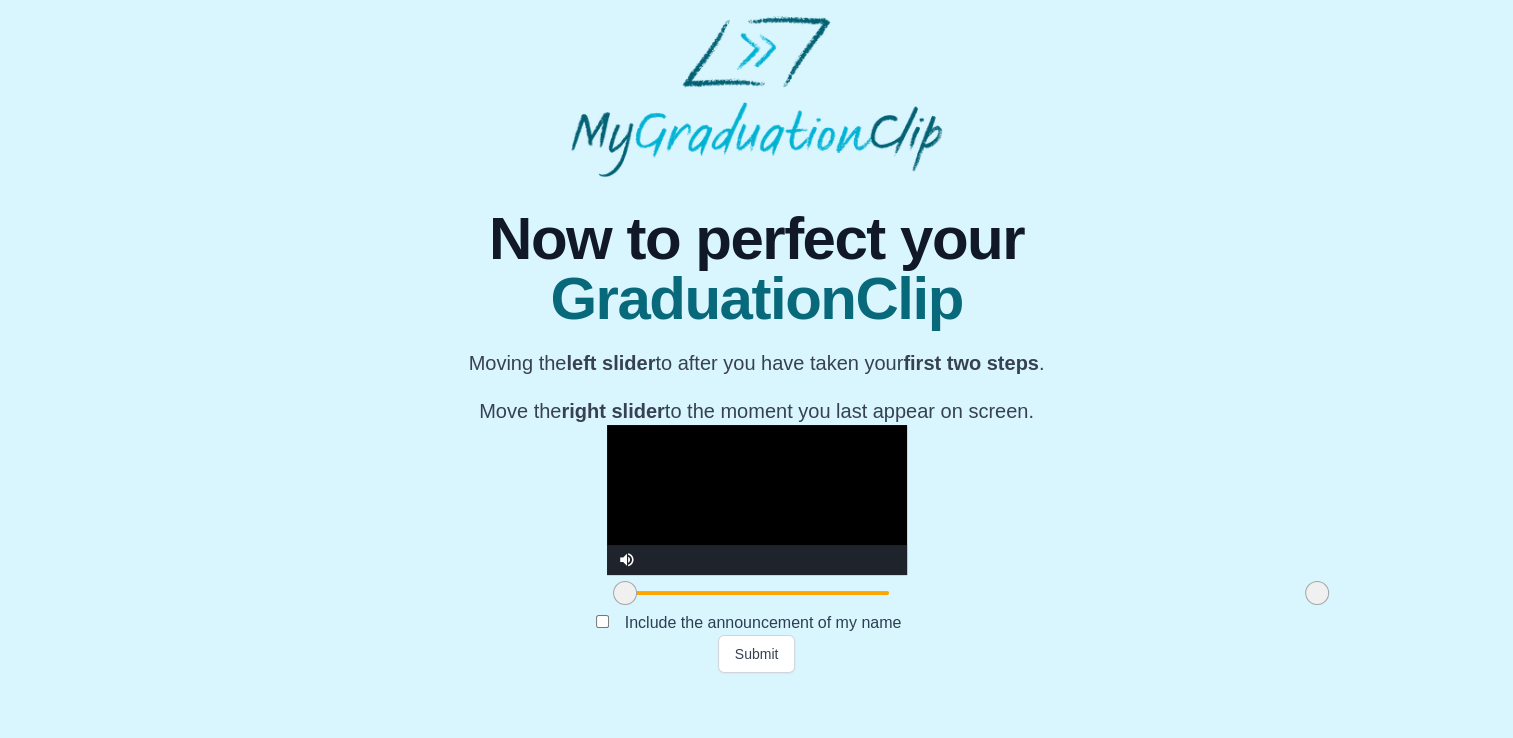 drag, startPoint x: 1119, startPoint y: 641, endPoint x: 1090, endPoint y: 638, distance: 29.15476 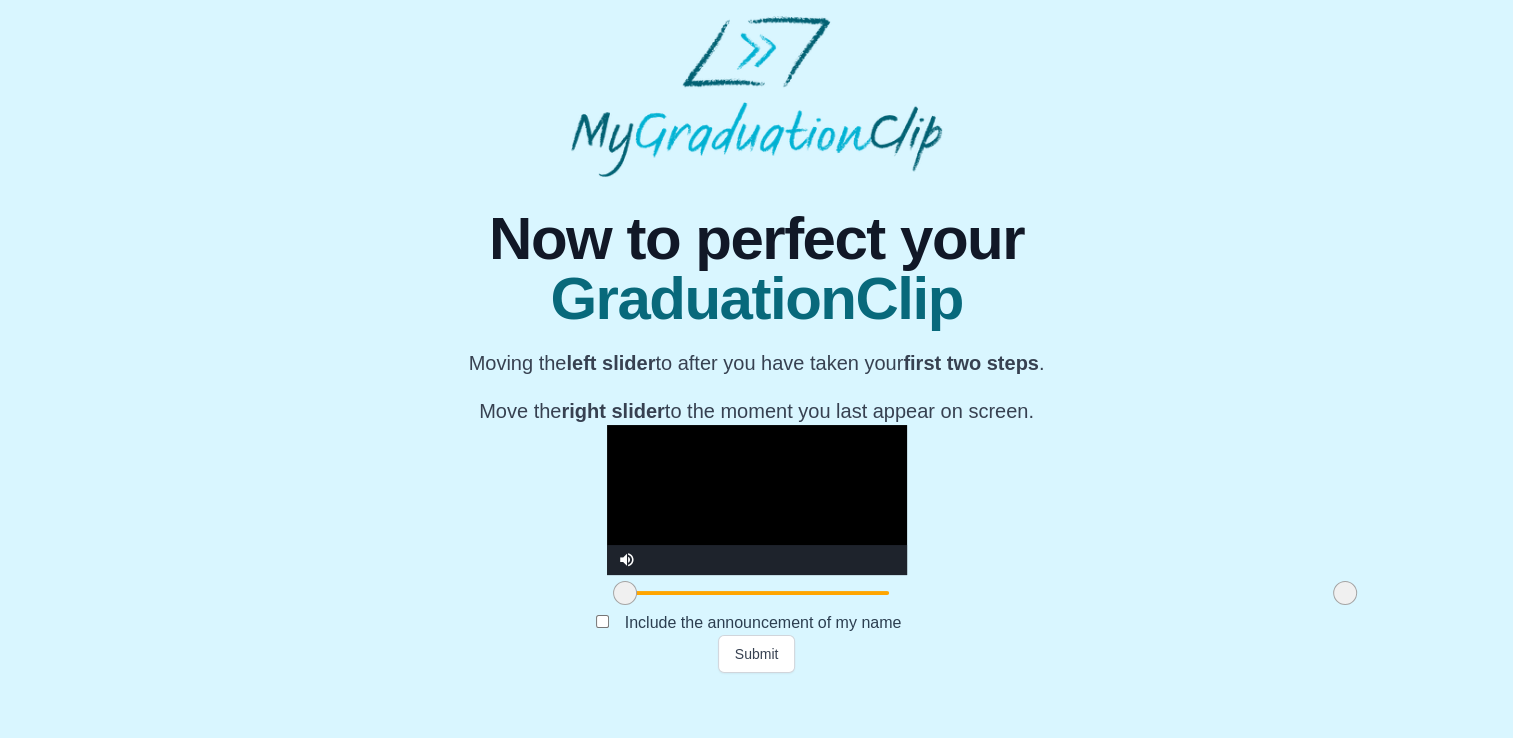 drag, startPoint x: 1090, startPoint y: 638, endPoint x: 1144, endPoint y: 637, distance: 54.00926 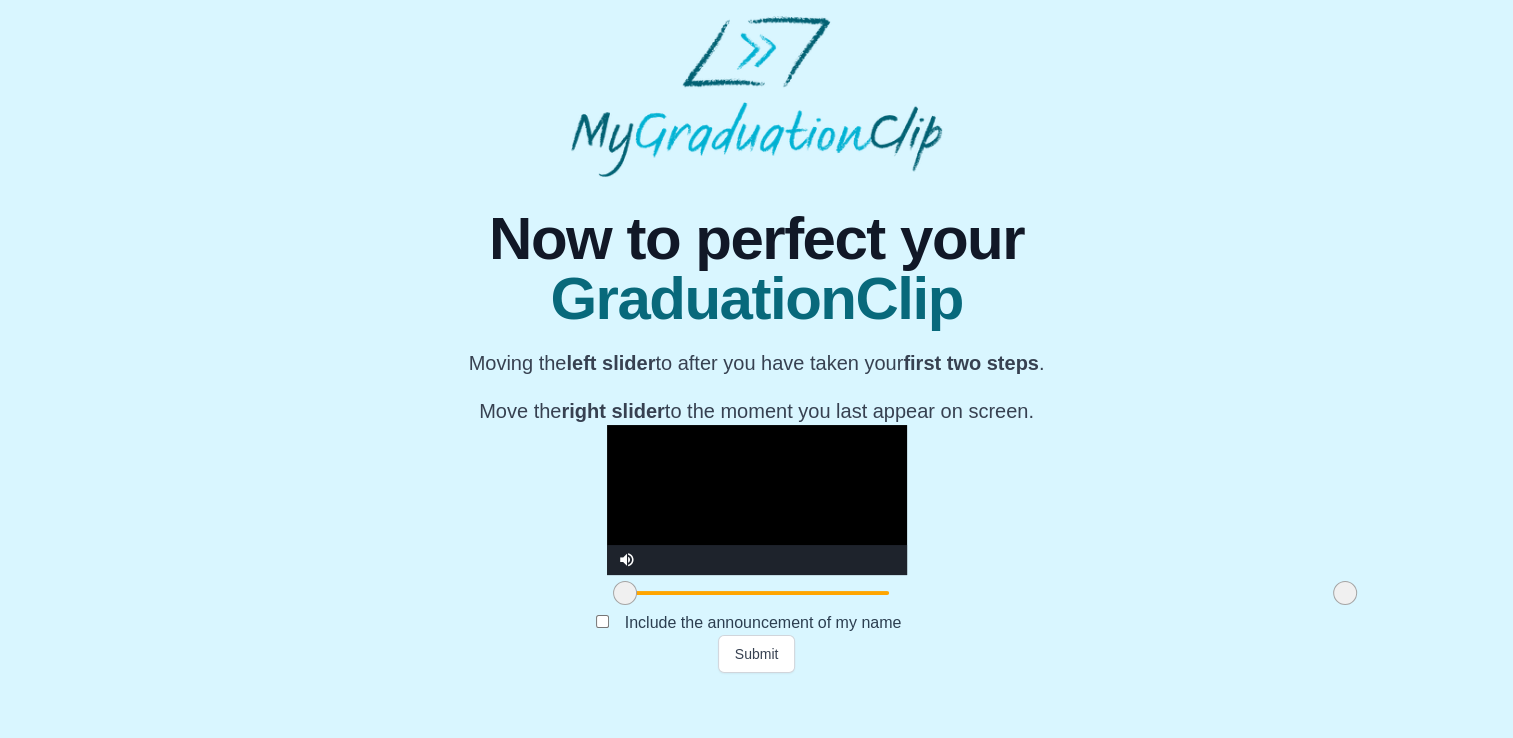 click at bounding box center [757, 500] 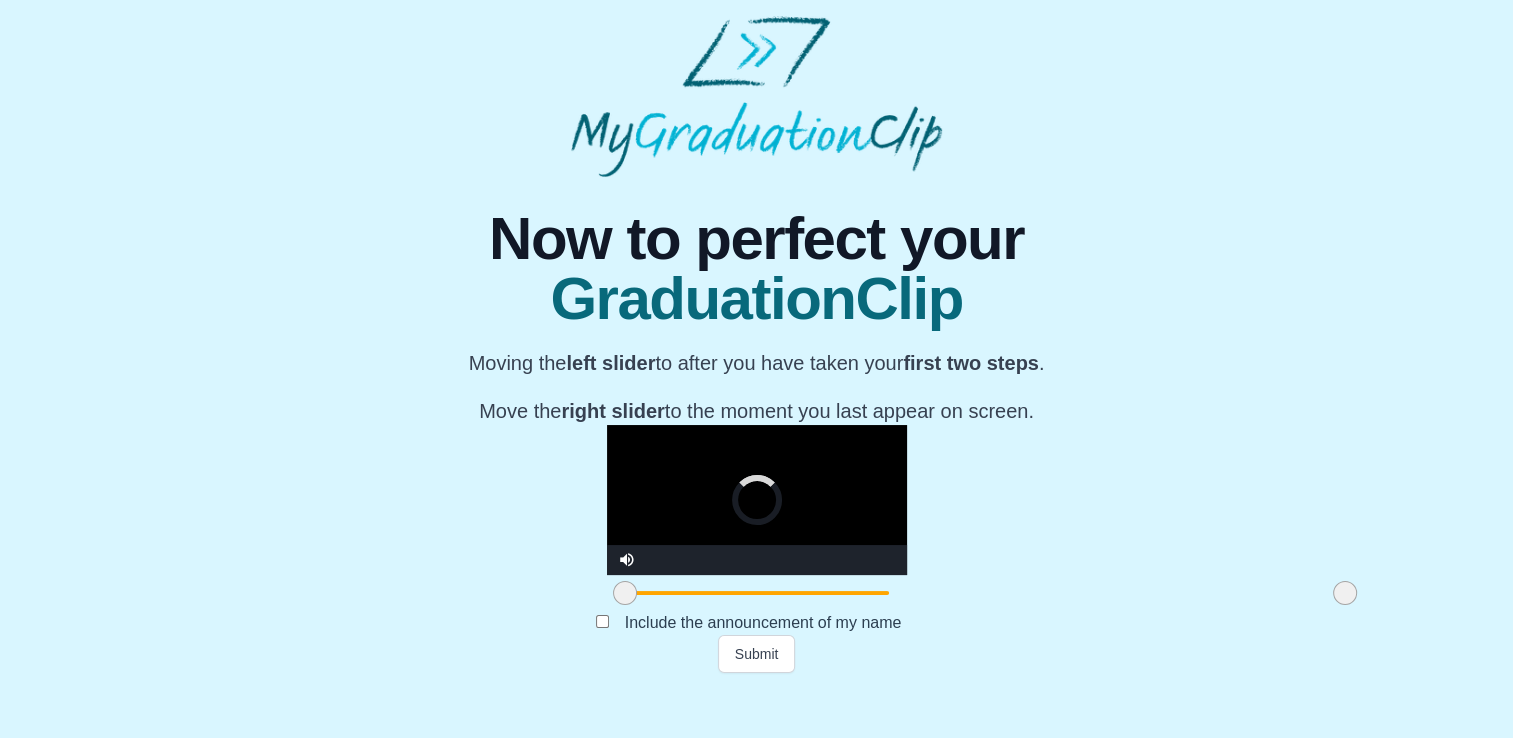 drag, startPoint x: 1116, startPoint y: 636, endPoint x: 1160, endPoint y: 627, distance: 44.911022 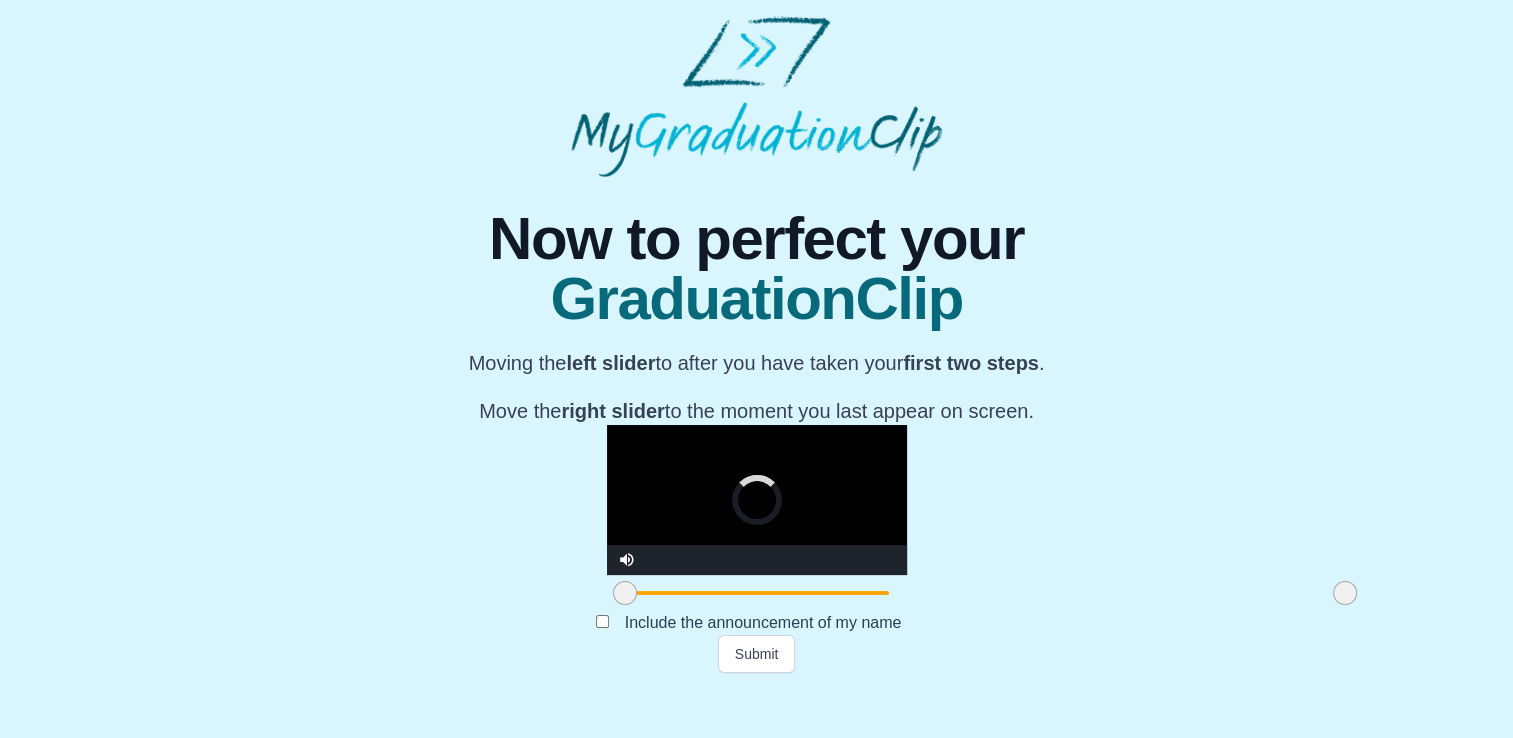click on "**********" at bounding box center (756, 425) 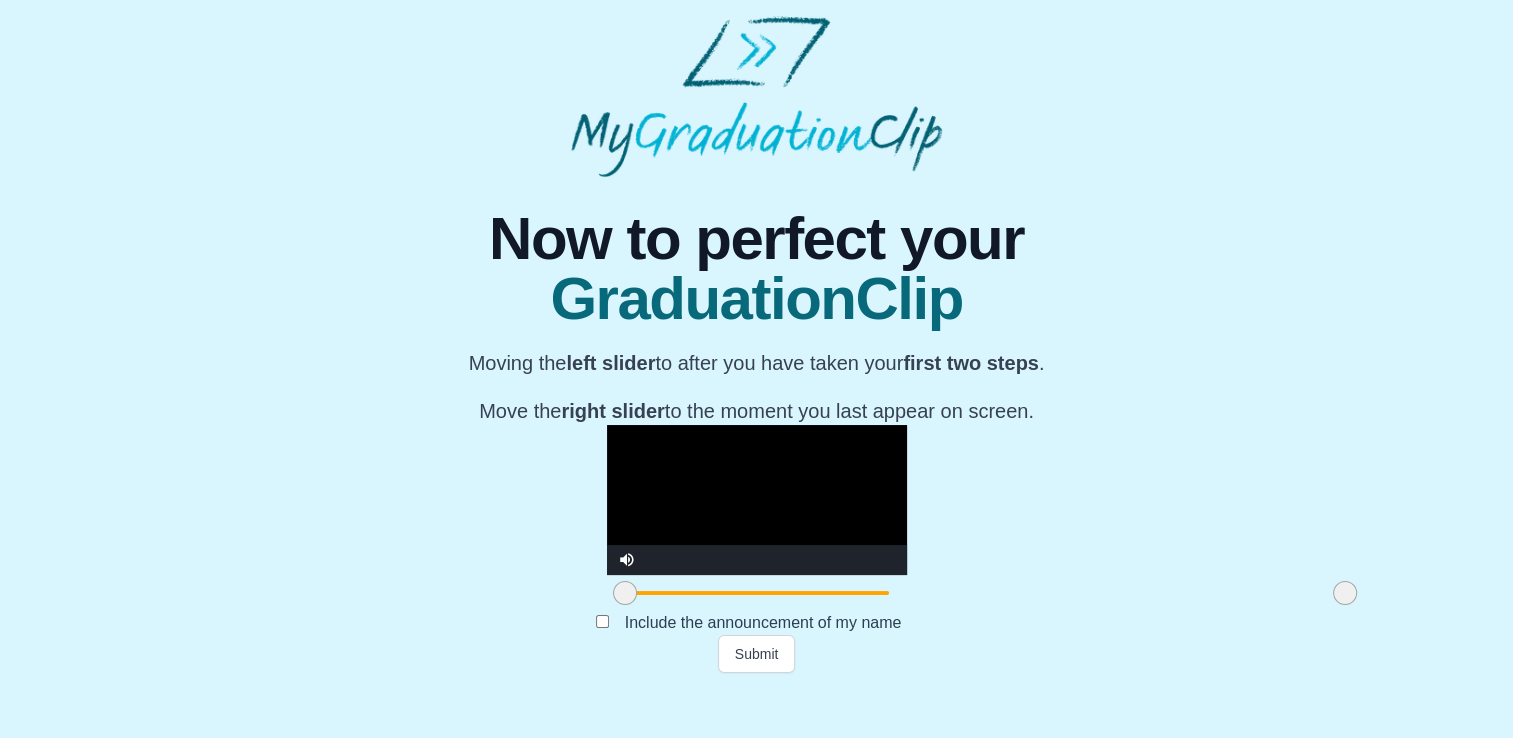 click at bounding box center [757, 500] 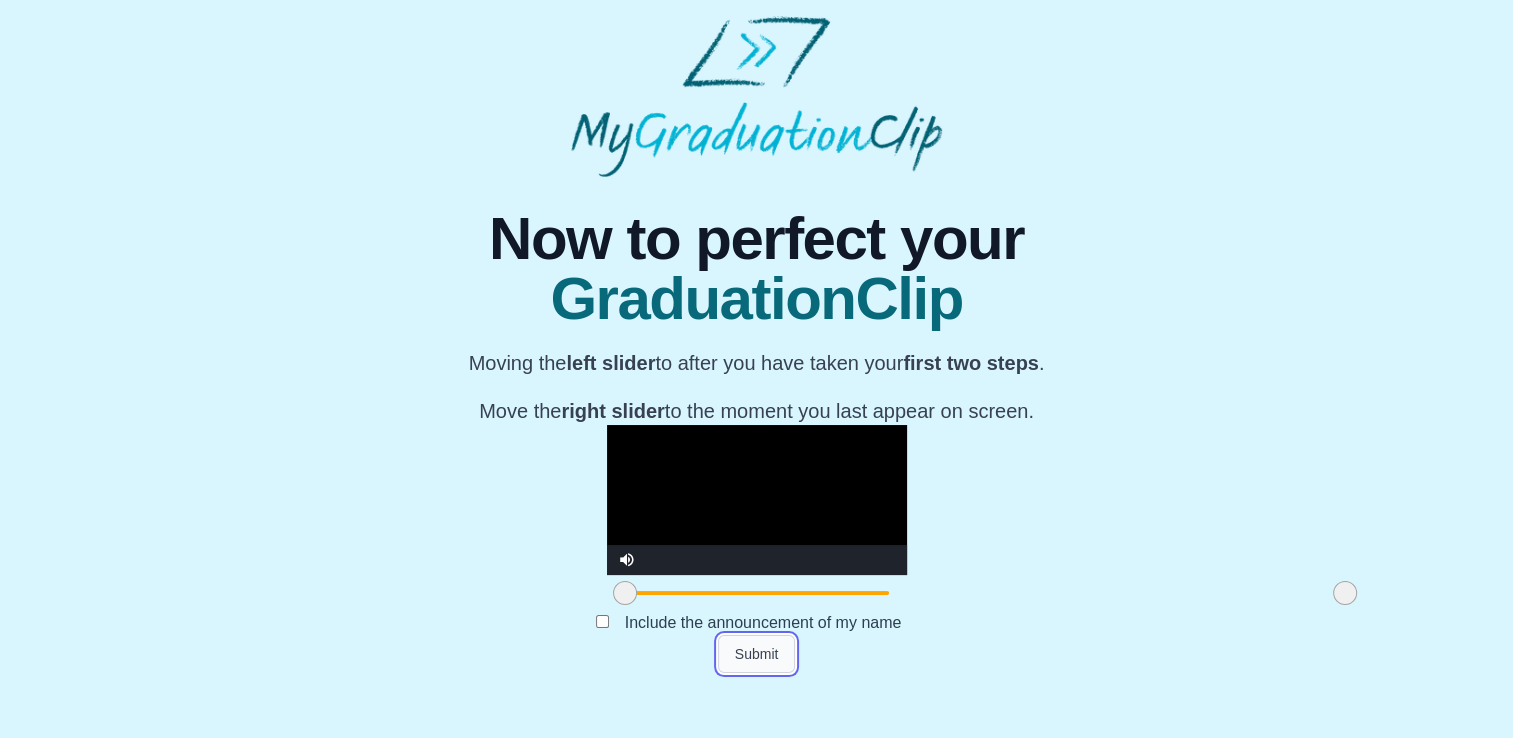 click on "Submit" at bounding box center [757, 654] 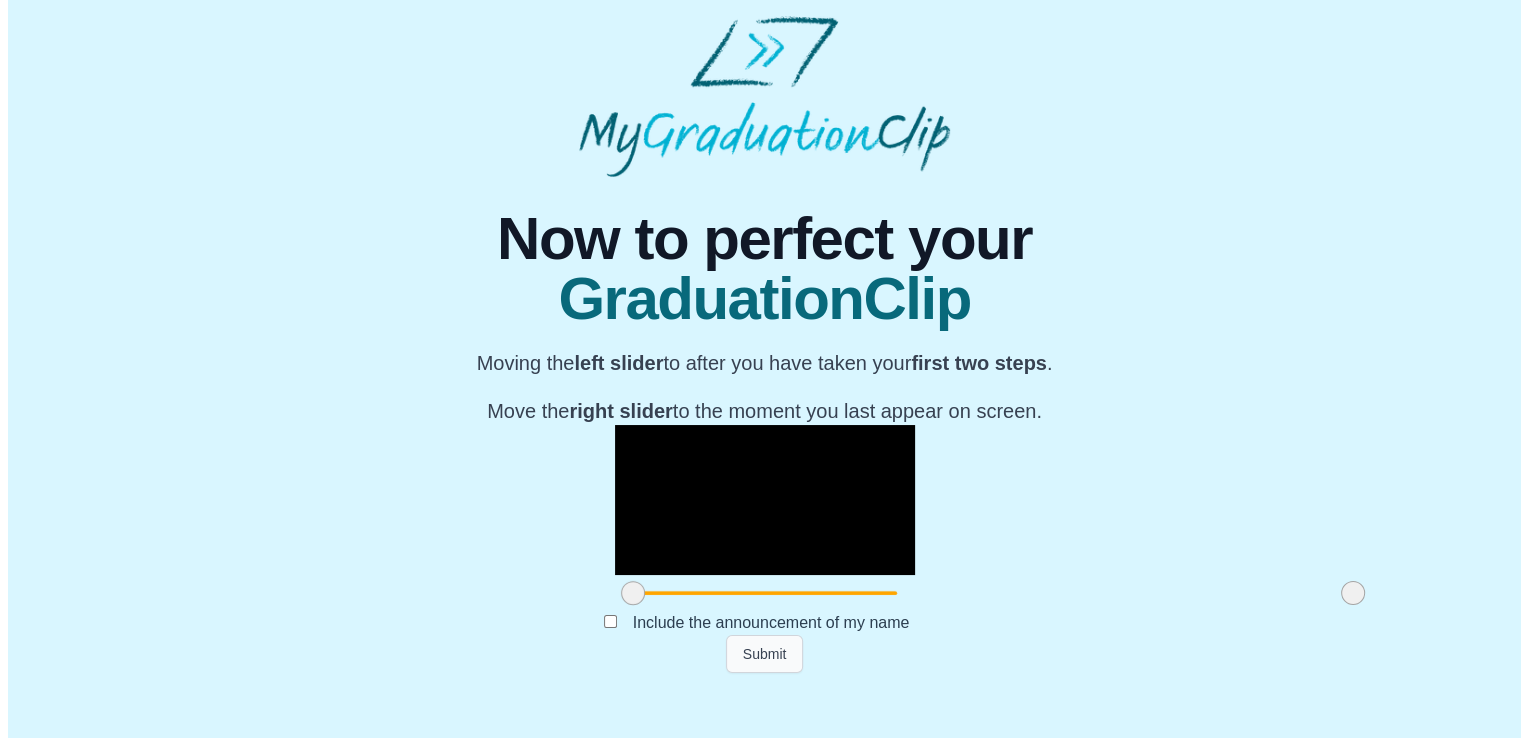 scroll, scrollTop: 0, scrollLeft: 0, axis: both 